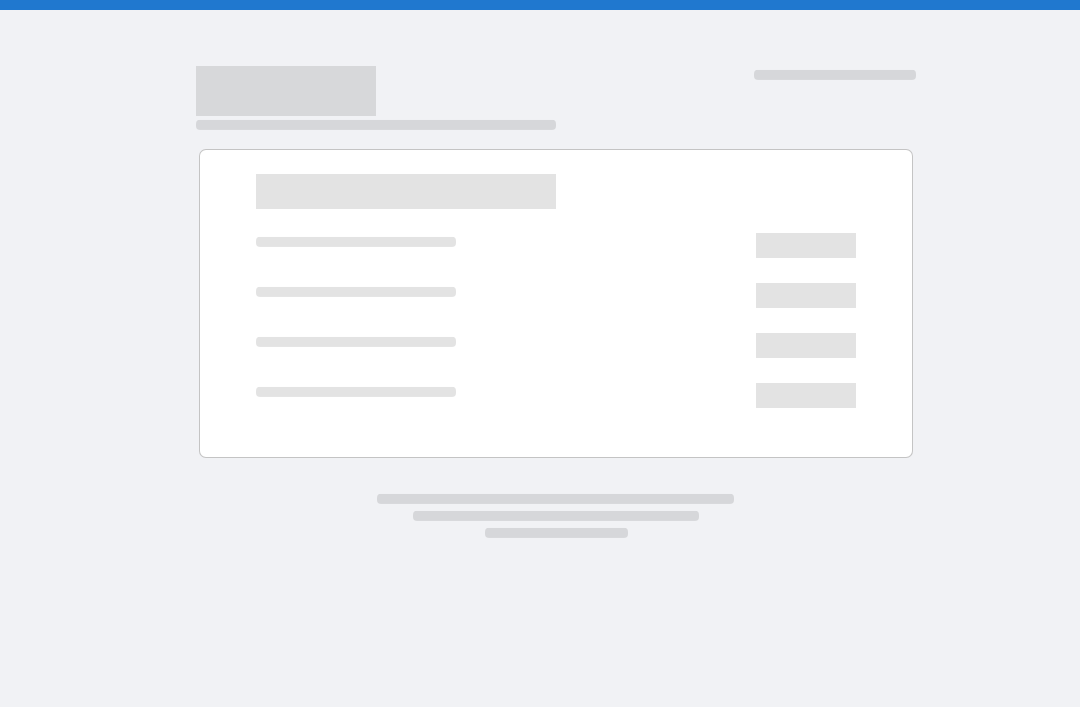 scroll, scrollTop: 0, scrollLeft: 0, axis: both 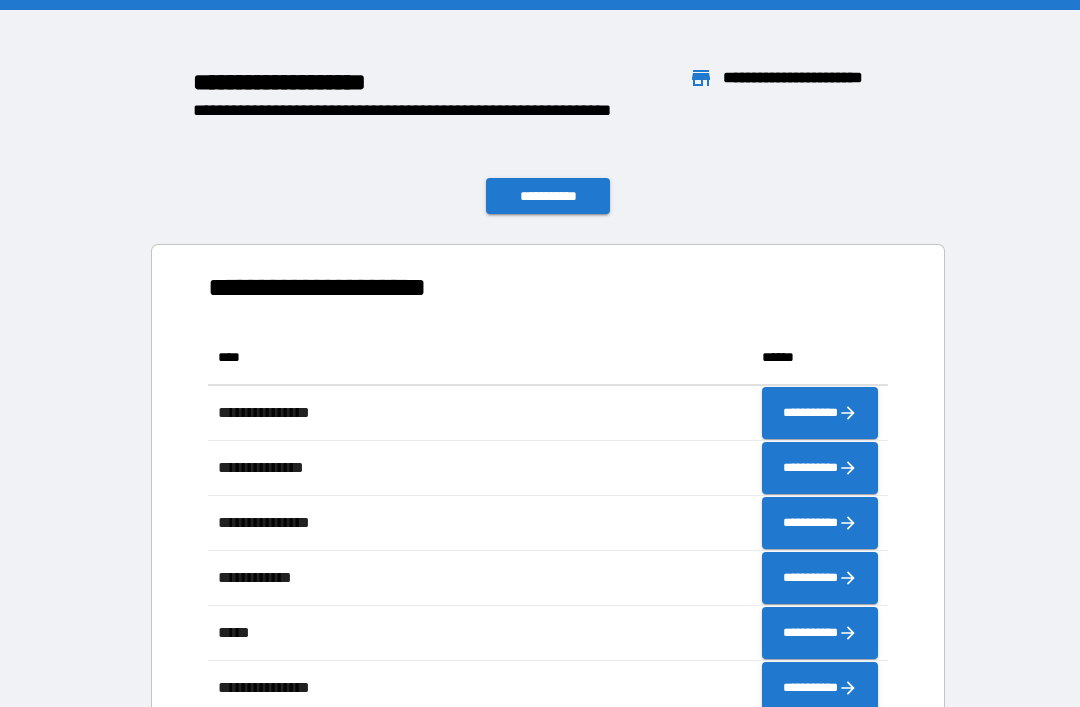 click on "**********" at bounding box center (548, 196) 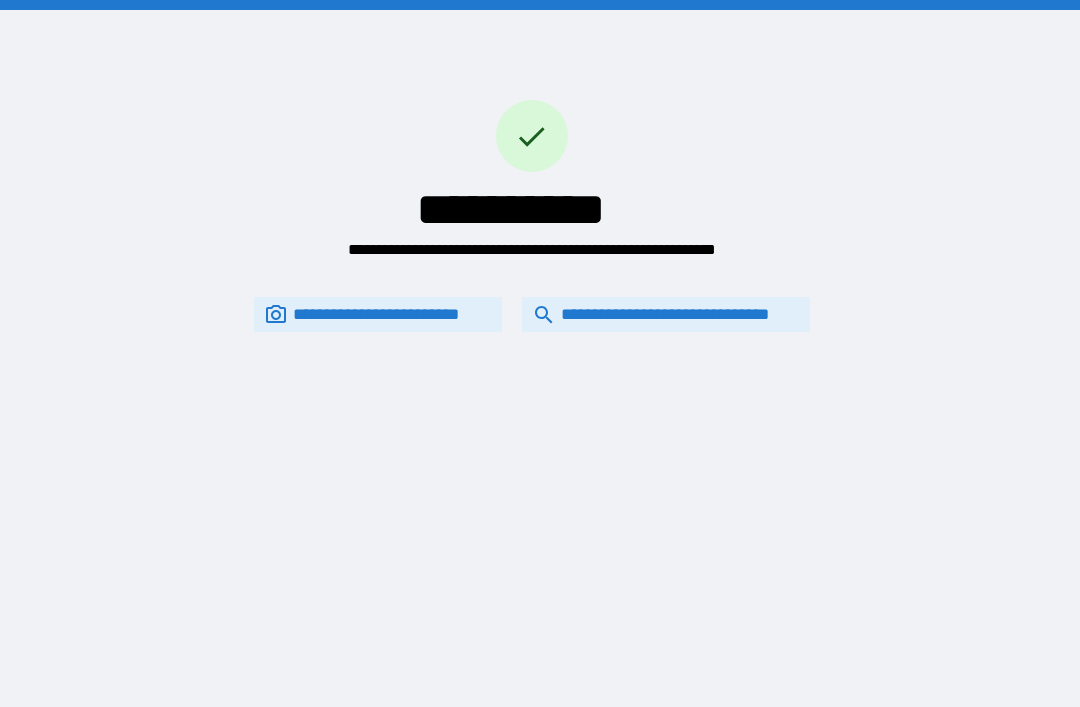 click on "**********" at bounding box center [666, 314] 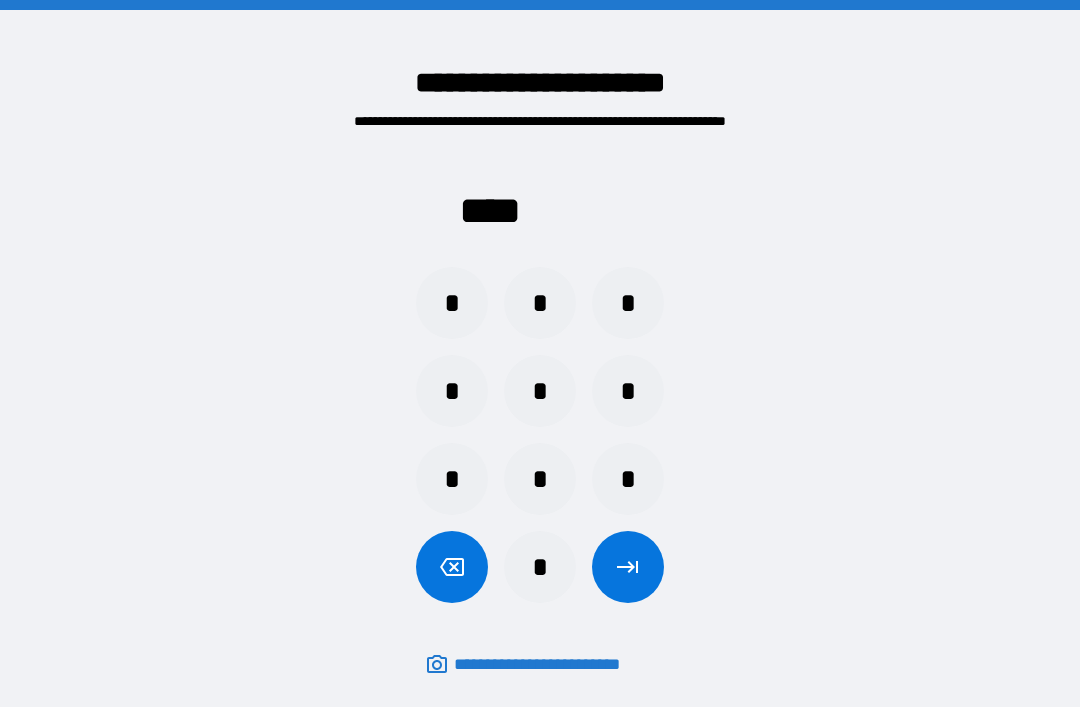 click on "*" at bounding box center (540, 391) 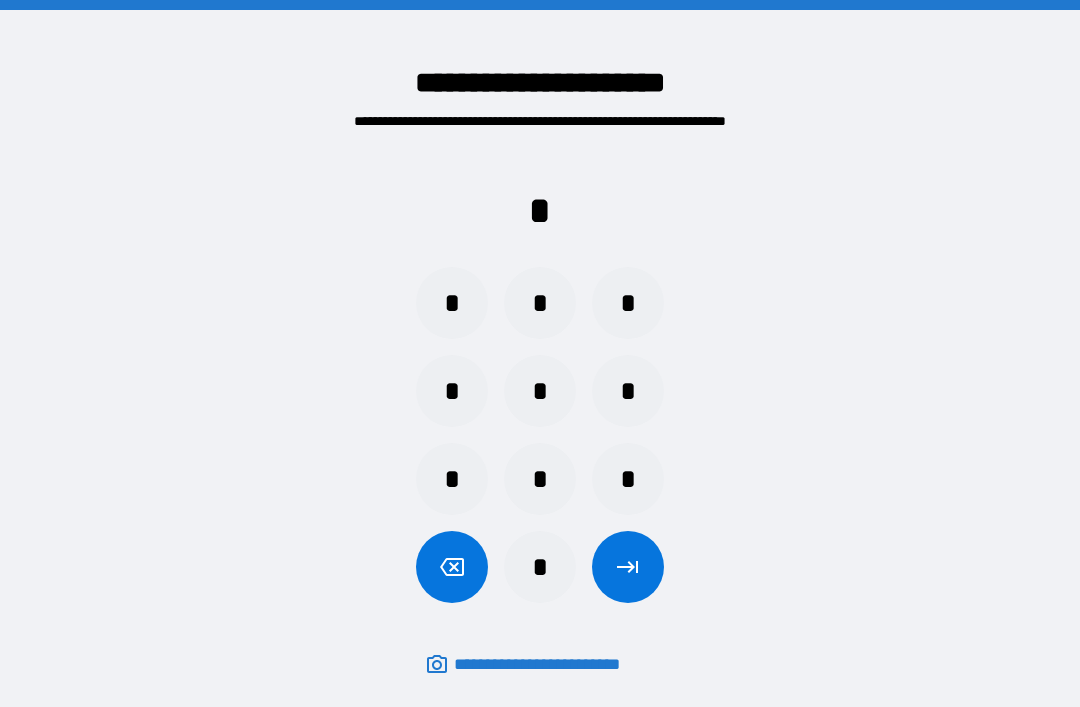 click on "*" at bounding box center (452, 391) 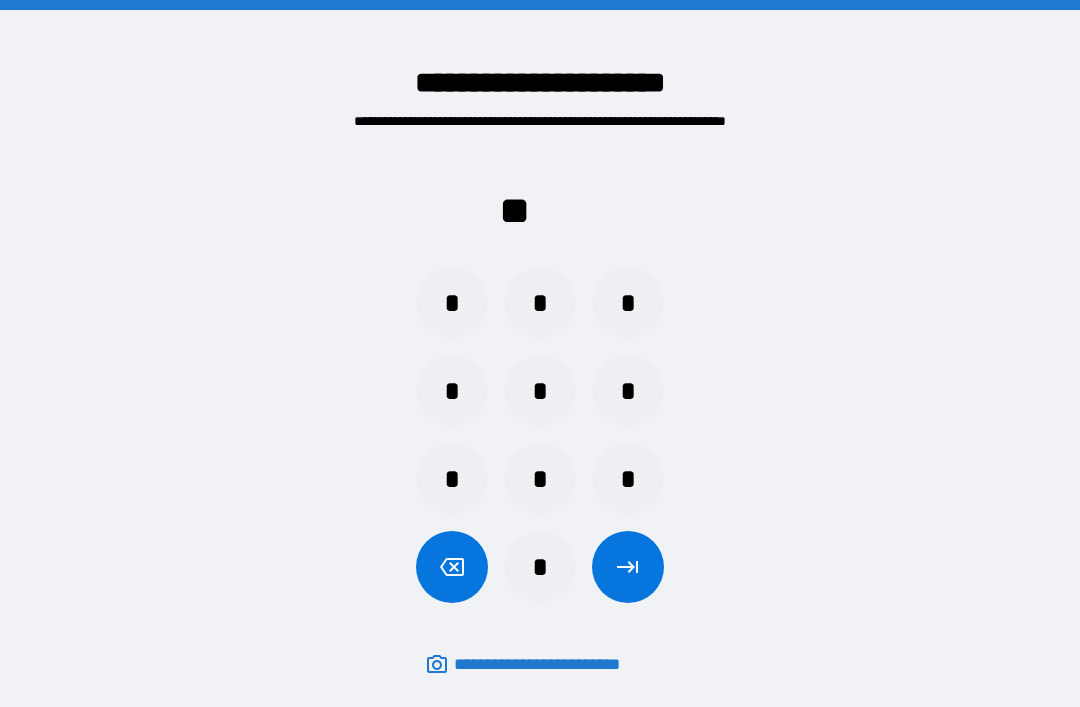 click on "*" at bounding box center (540, 479) 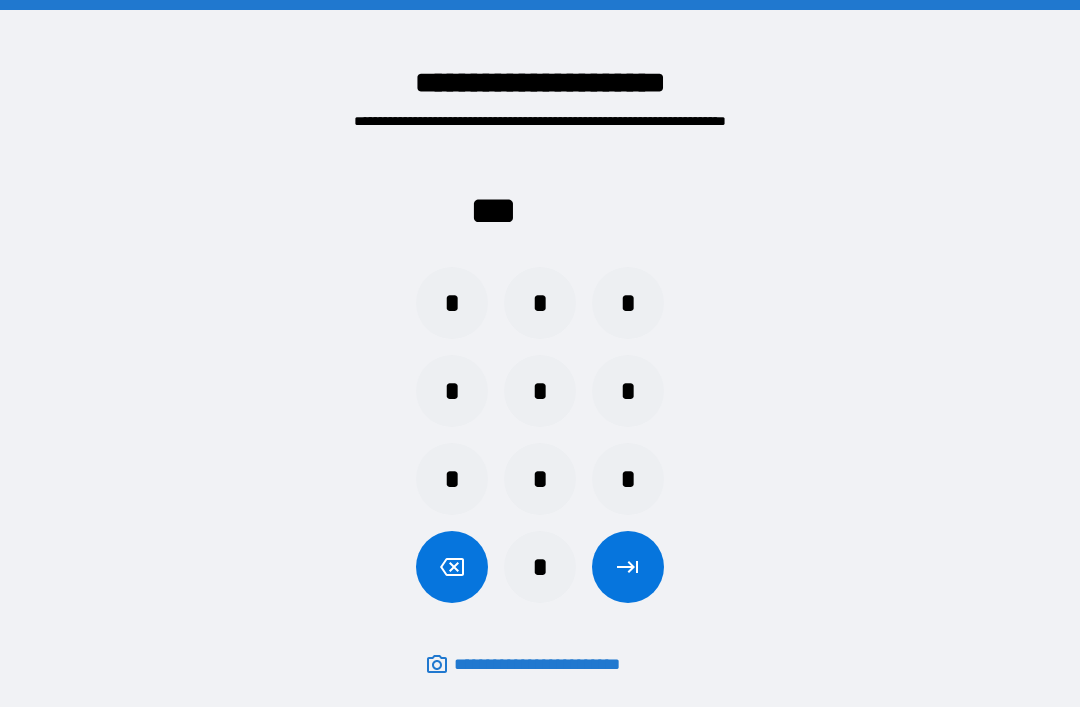 click on "*" at bounding box center [452, 303] 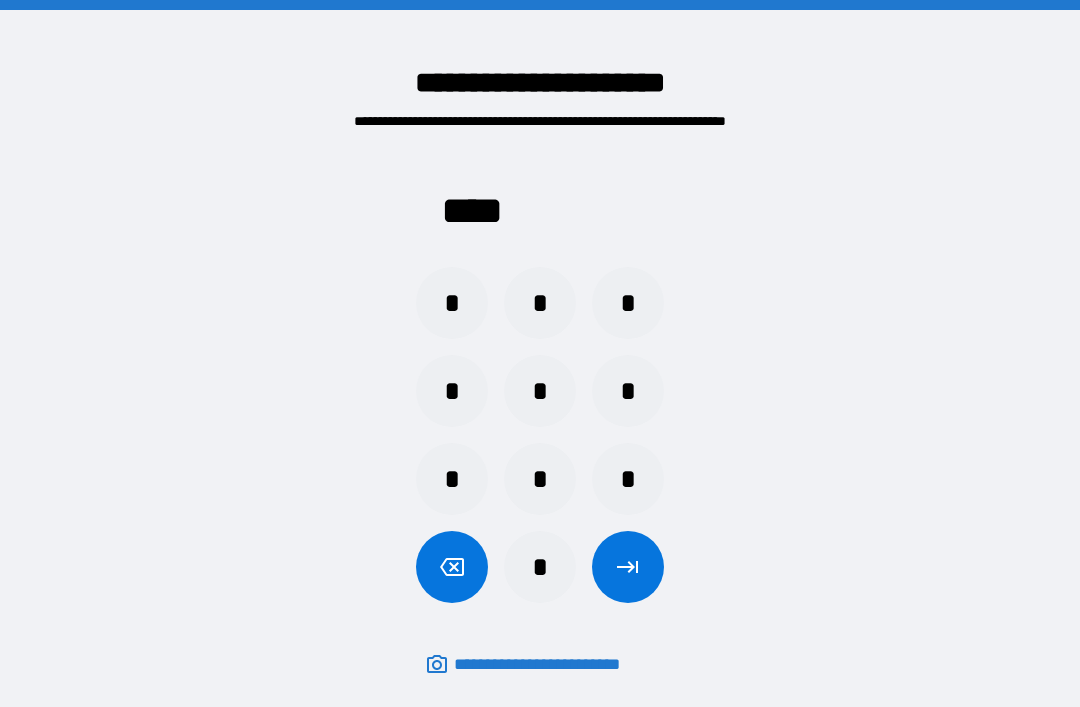 click at bounding box center [628, 567] 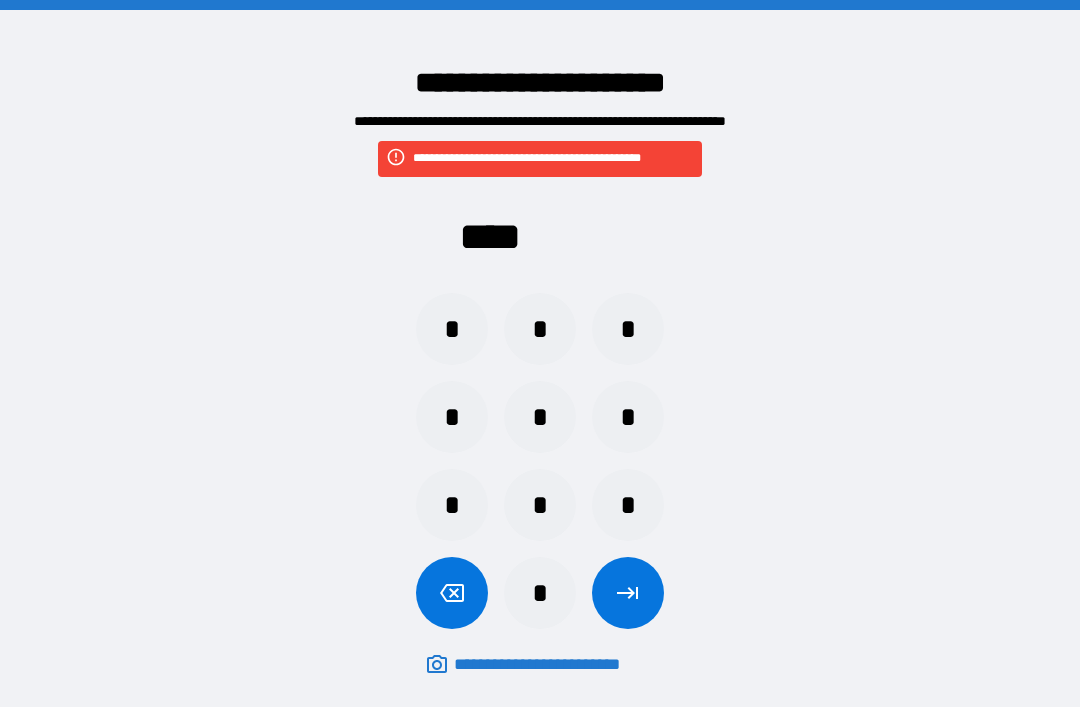 click on "*" at bounding box center (540, 417) 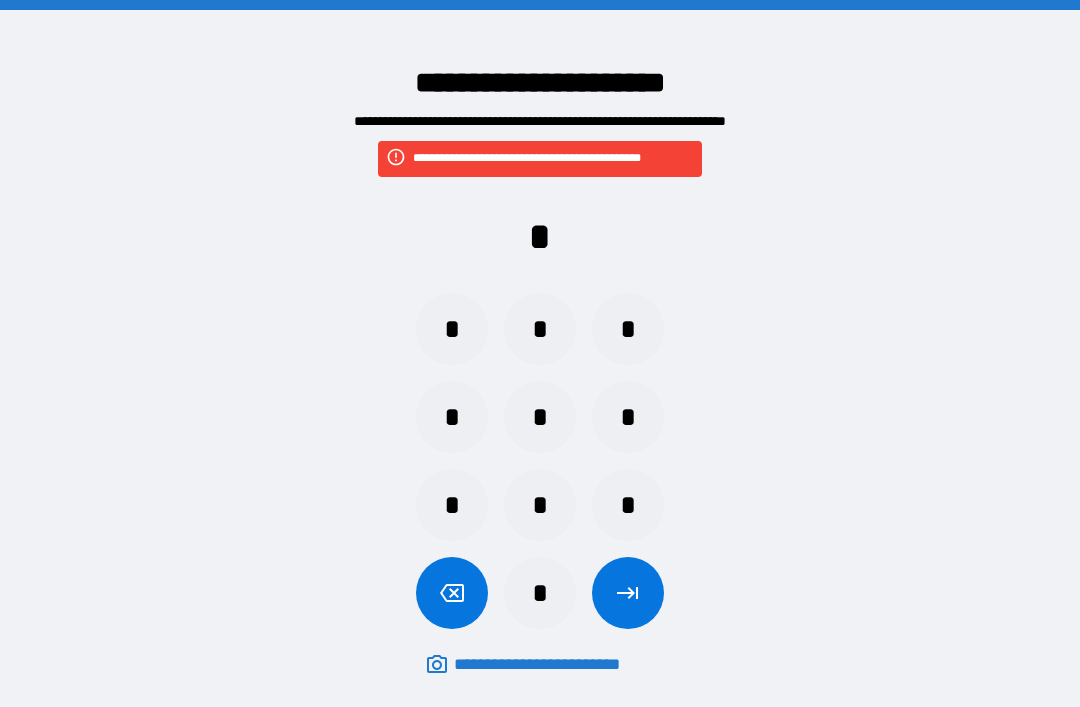 click on "*" at bounding box center [452, 417] 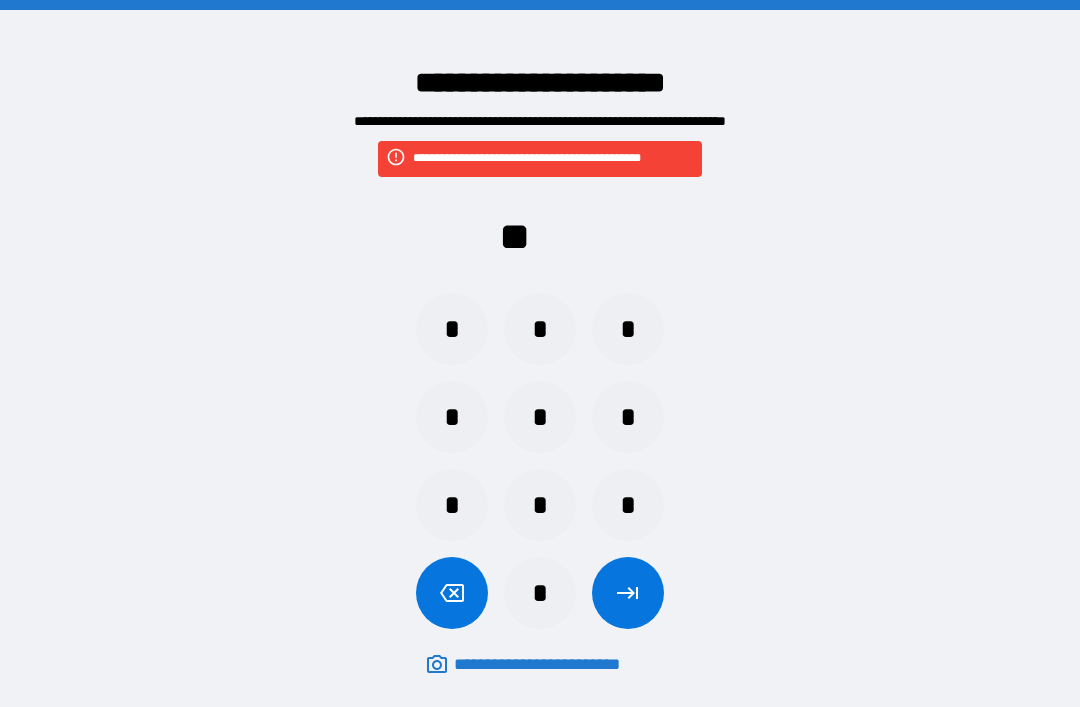 click on "*" at bounding box center (540, 593) 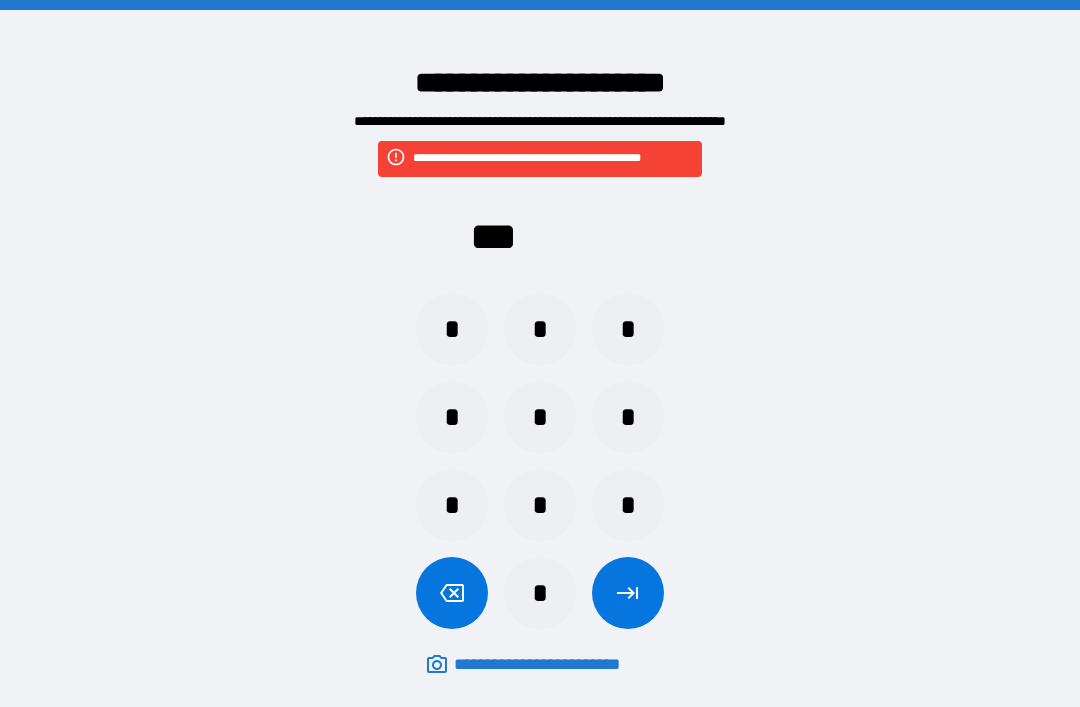 click on "*" at bounding box center [452, 329] 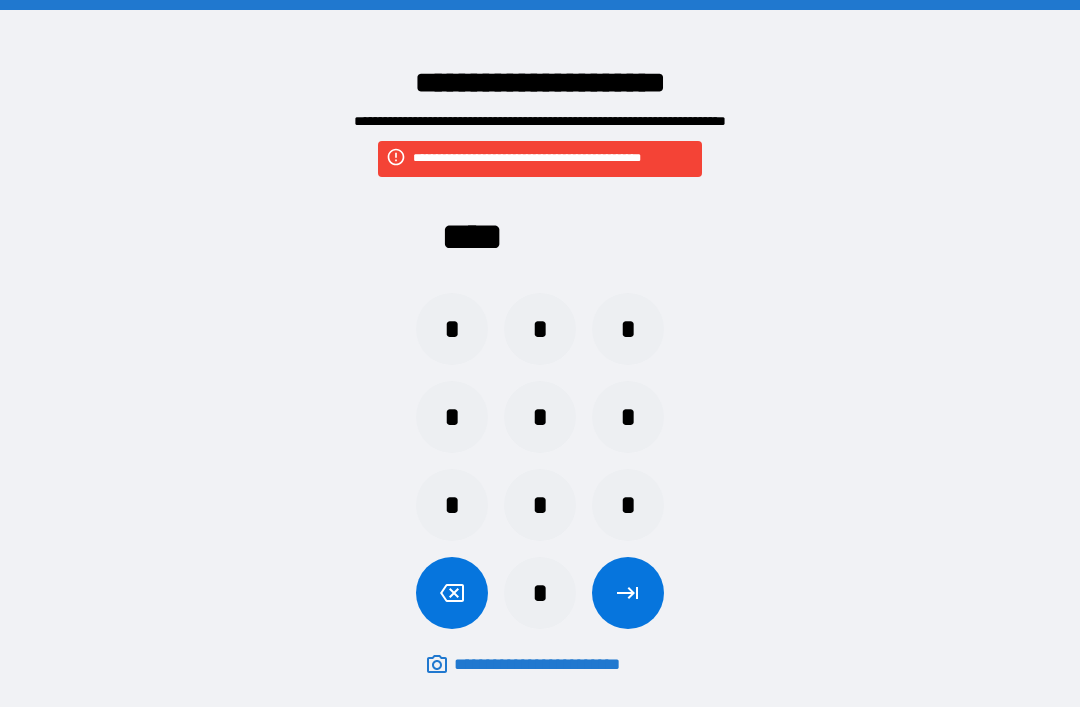click at bounding box center [628, 593] 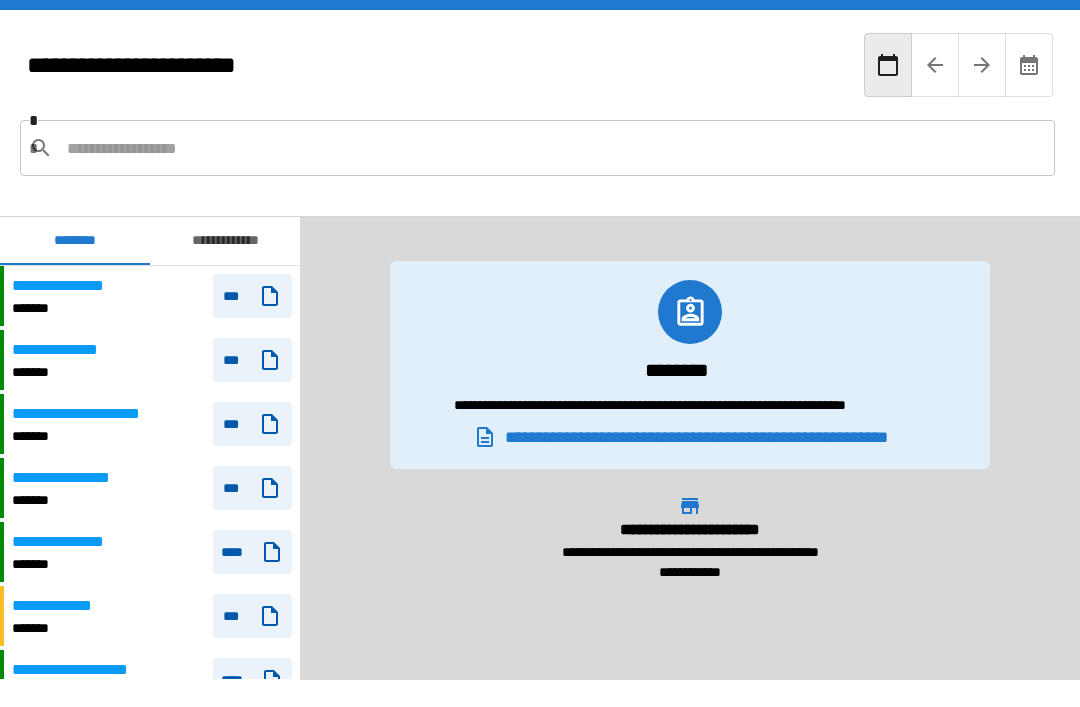 click on "**********" at bounding box center (690, 377) 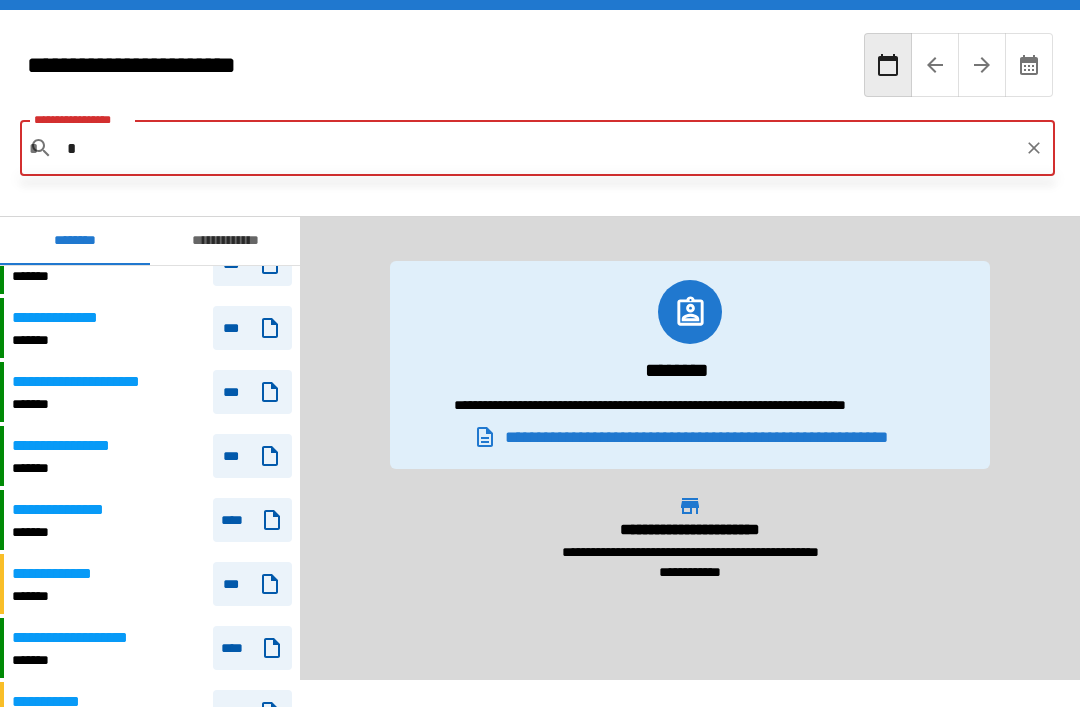 scroll, scrollTop: 34, scrollLeft: 0, axis: vertical 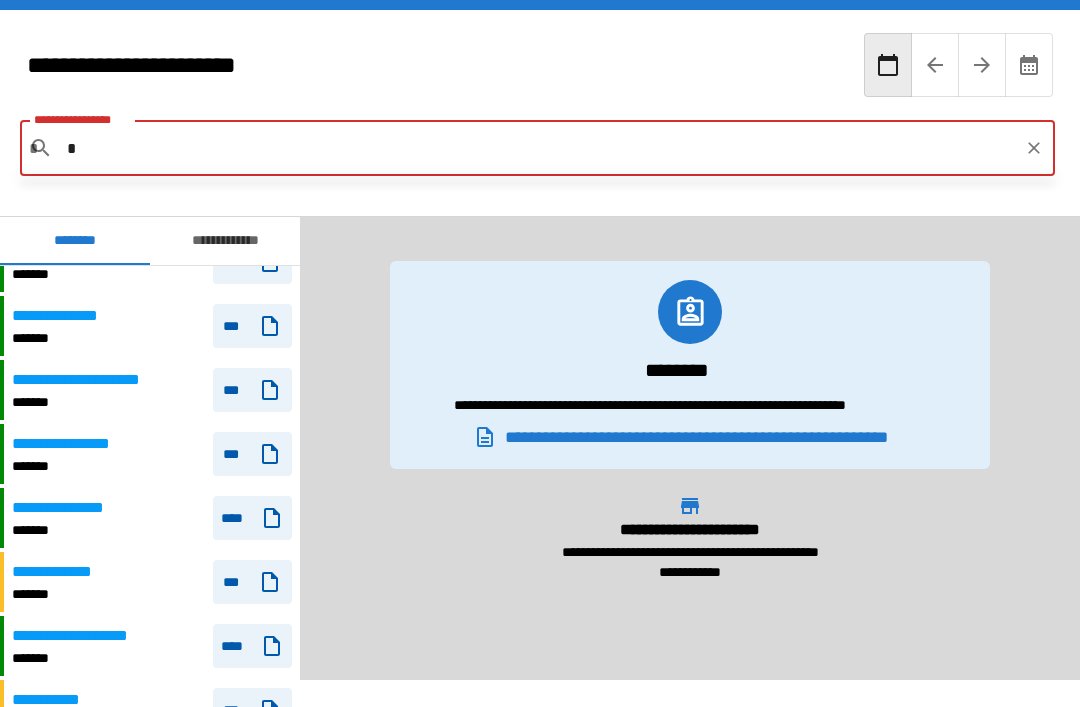 type on "*" 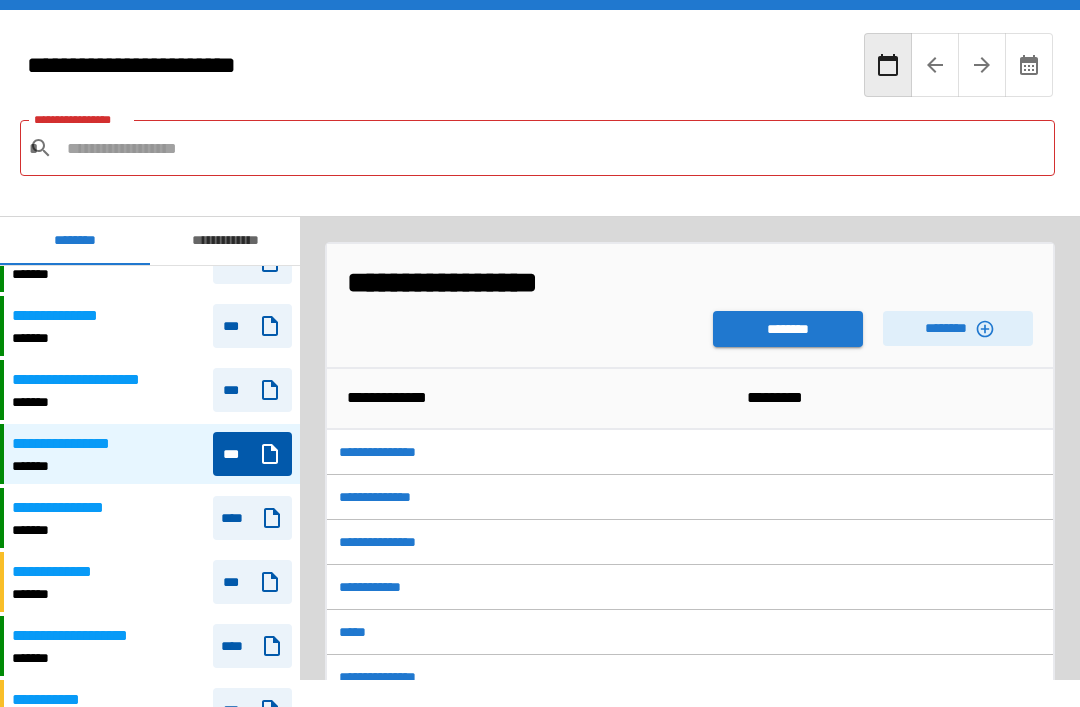 click on "********" at bounding box center (788, 329) 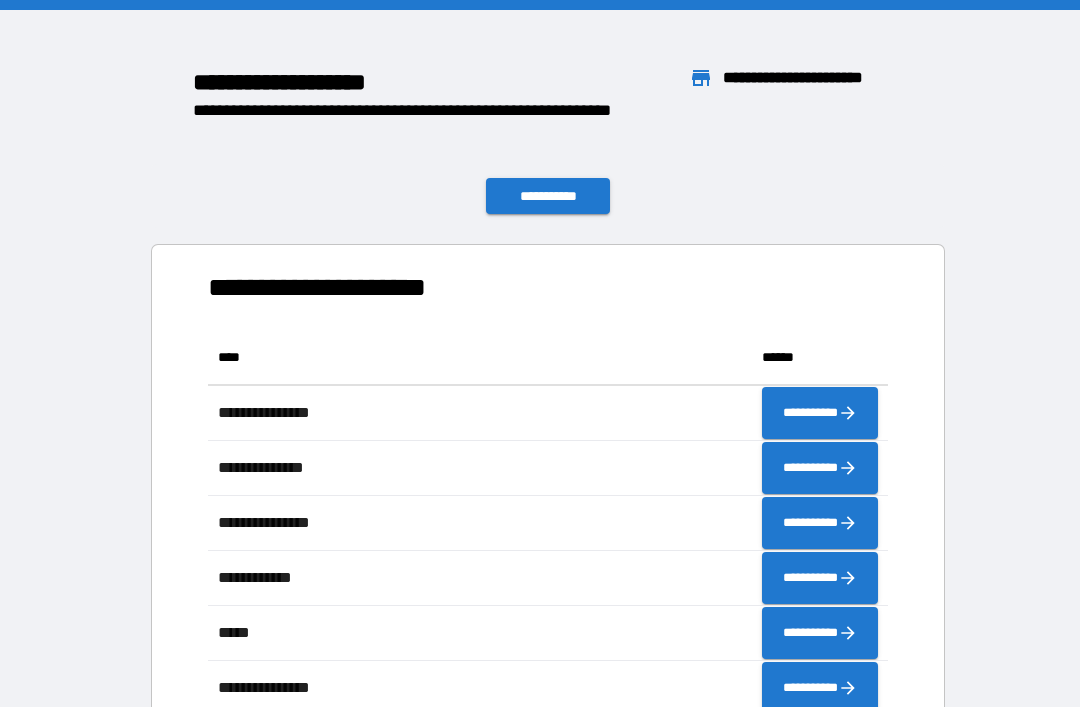 scroll, scrollTop: 441, scrollLeft: 680, axis: both 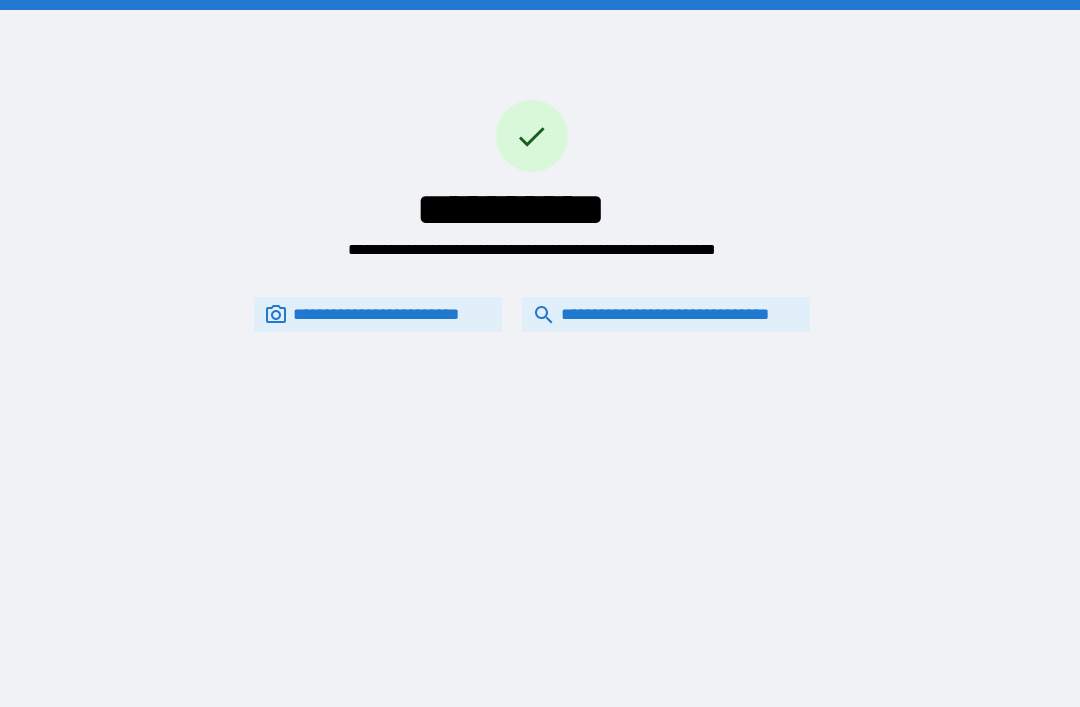 click on "**********" at bounding box center [378, 314] 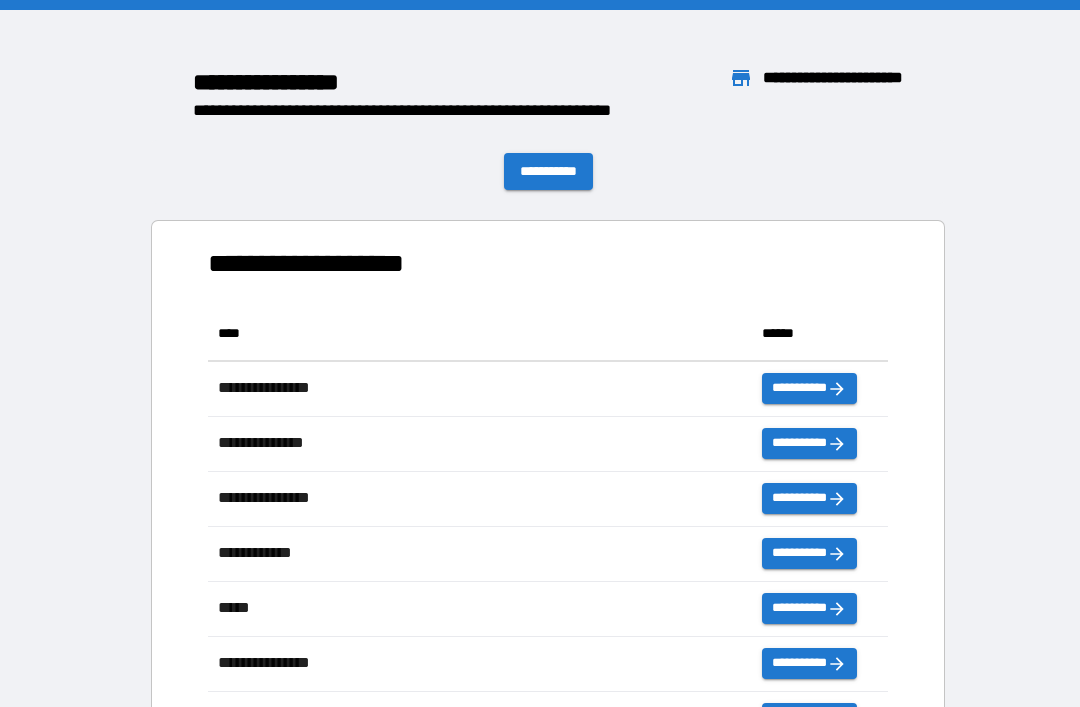 scroll, scrollTop: 0, scrollLeft: 0, axis: both 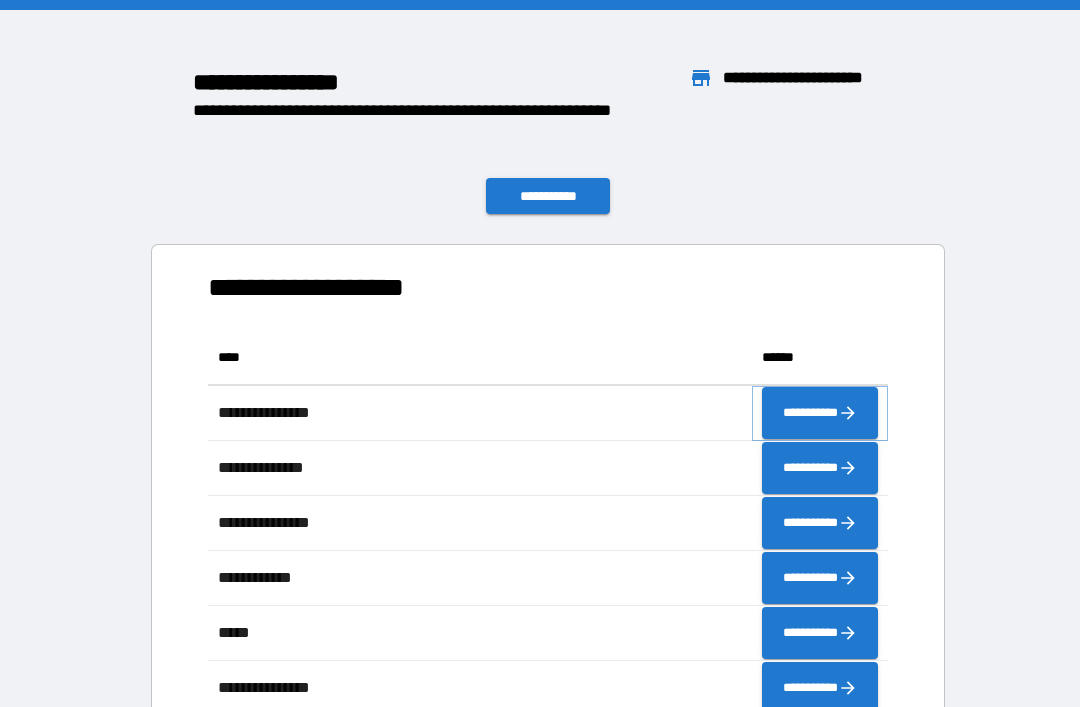click on "**********" at bounding box center [820, 413] 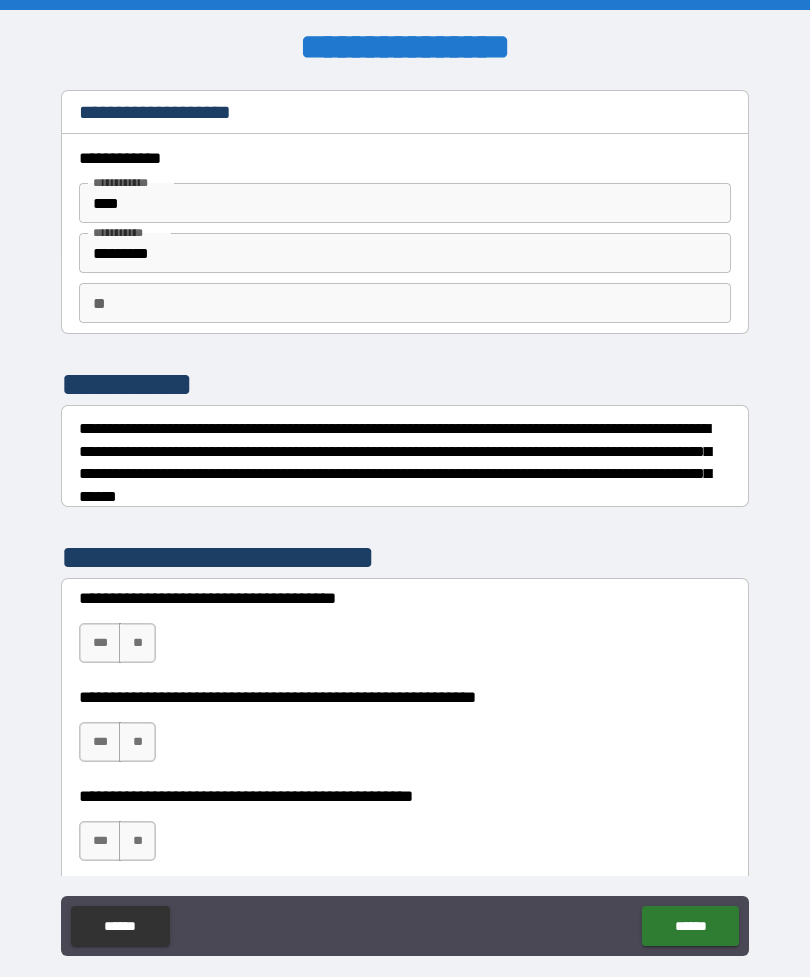 click on "**" at bounding box center [137, 742] 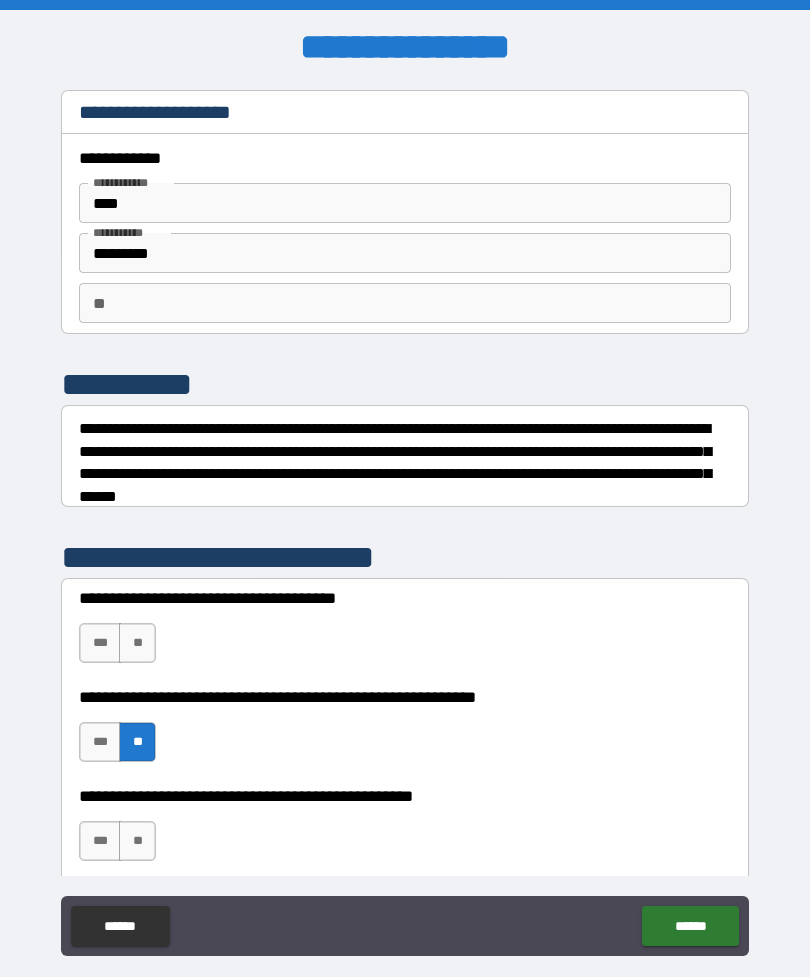 click on "**" at bounding box center (137, 841) 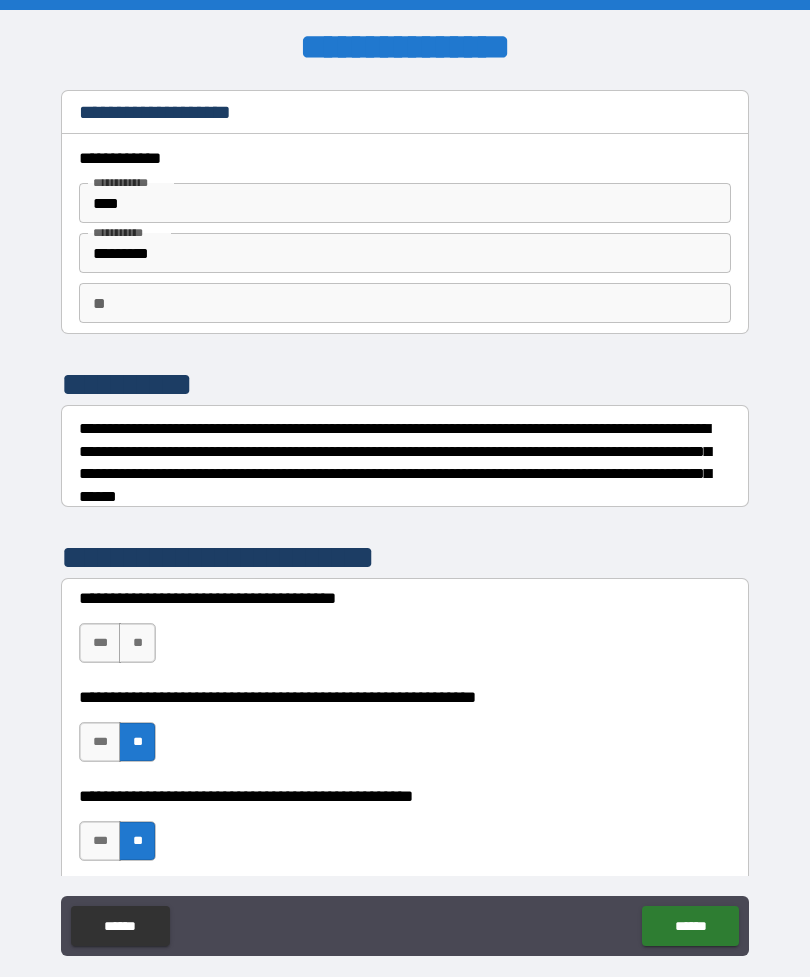 click on "**" at bounding box center (137, 643) 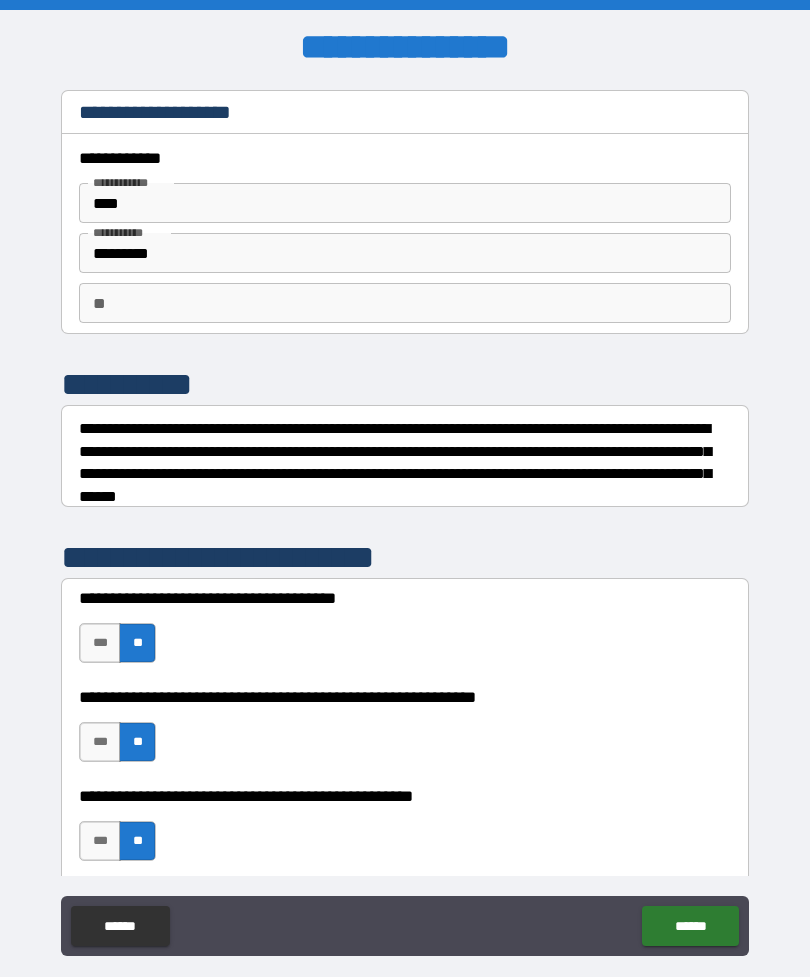 click on "******" at bounding box center (690, 926) 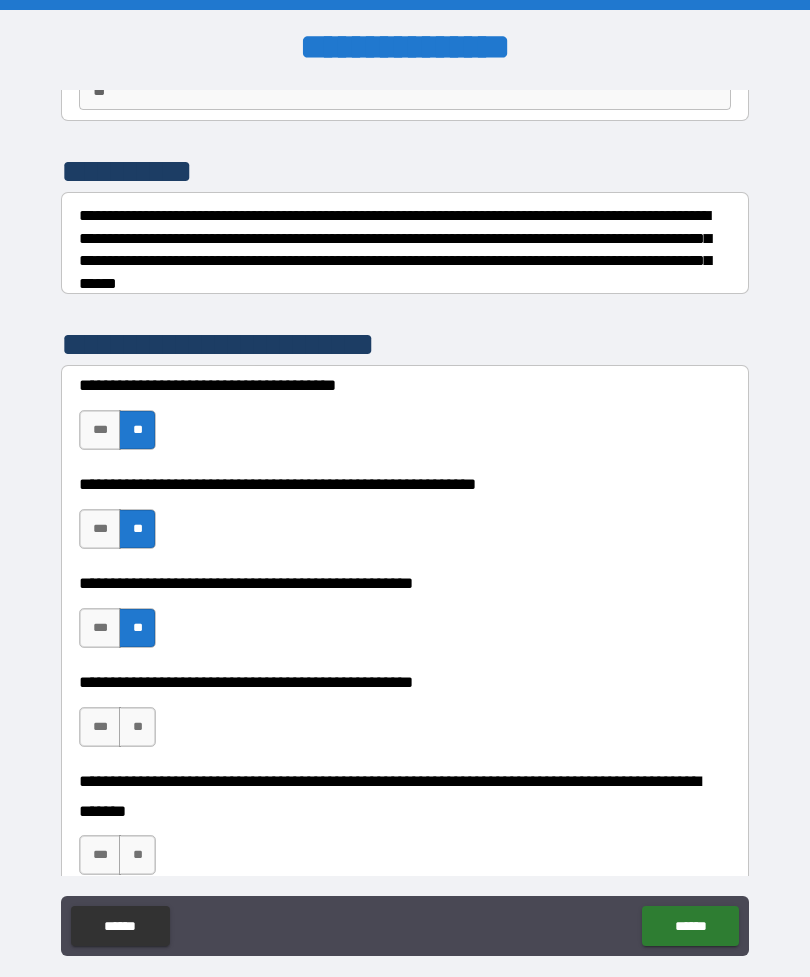 scroll, scrollTop: 217, scrollLeft: 0, axis: vertical 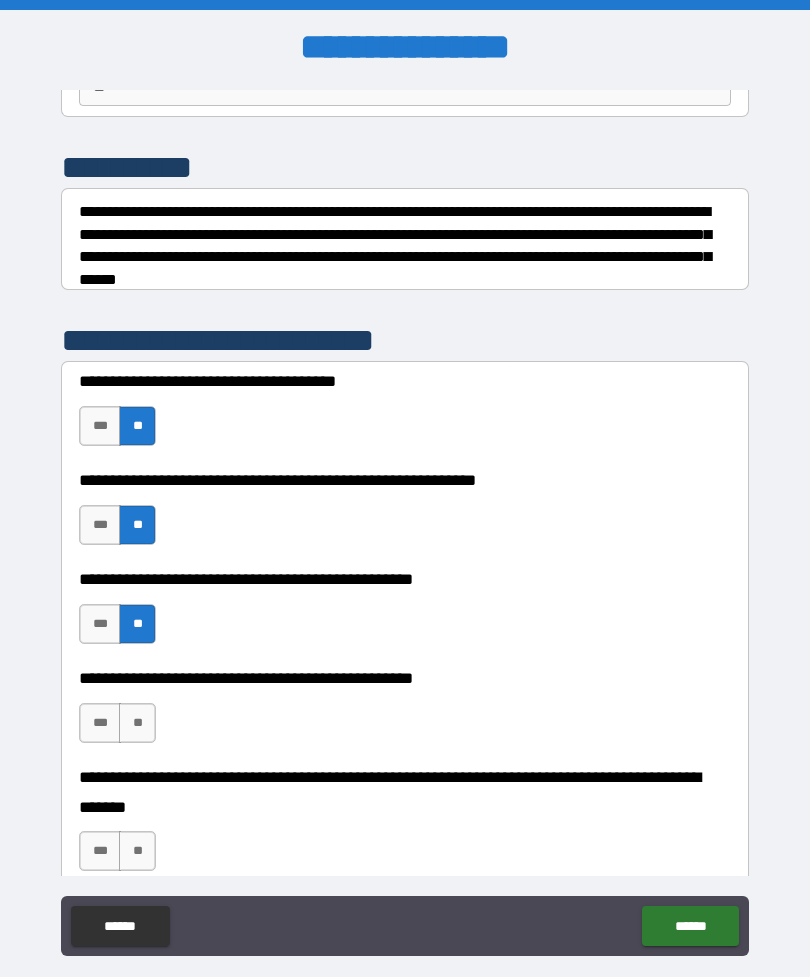click on "***" at bounding box center (100, 723) 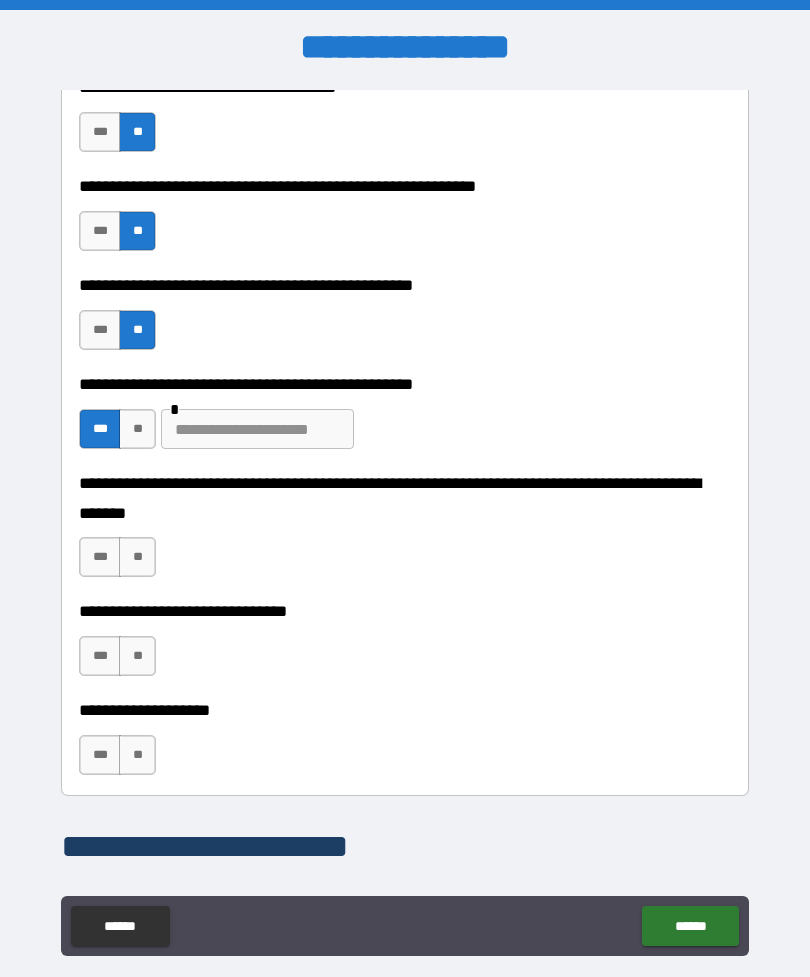 scroll, scrollTop: 513, scrollLeft: 0, axis: vertical 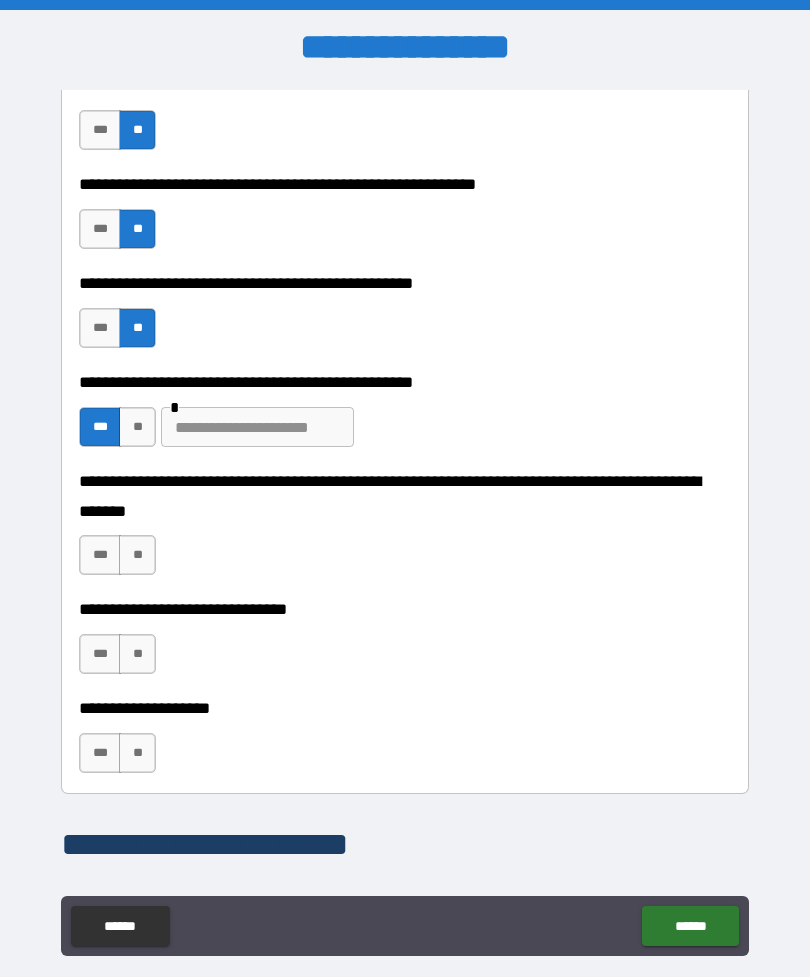 click on "**" at bounding box center [137, 555] 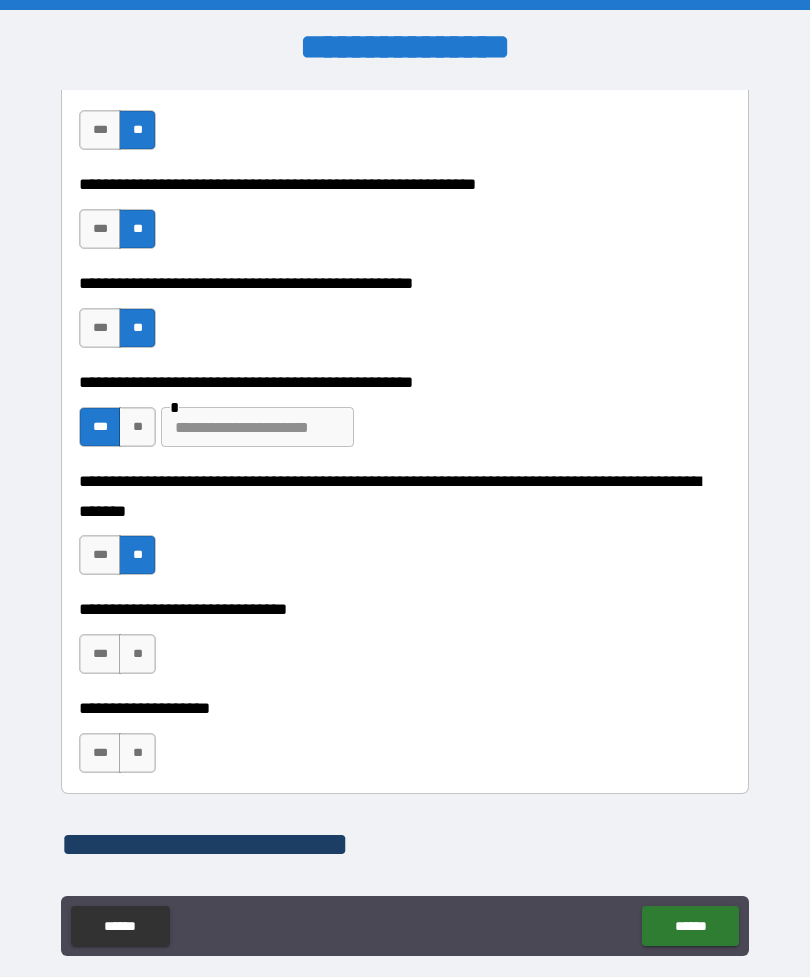 click on "**" at bounding box center [137, 654] 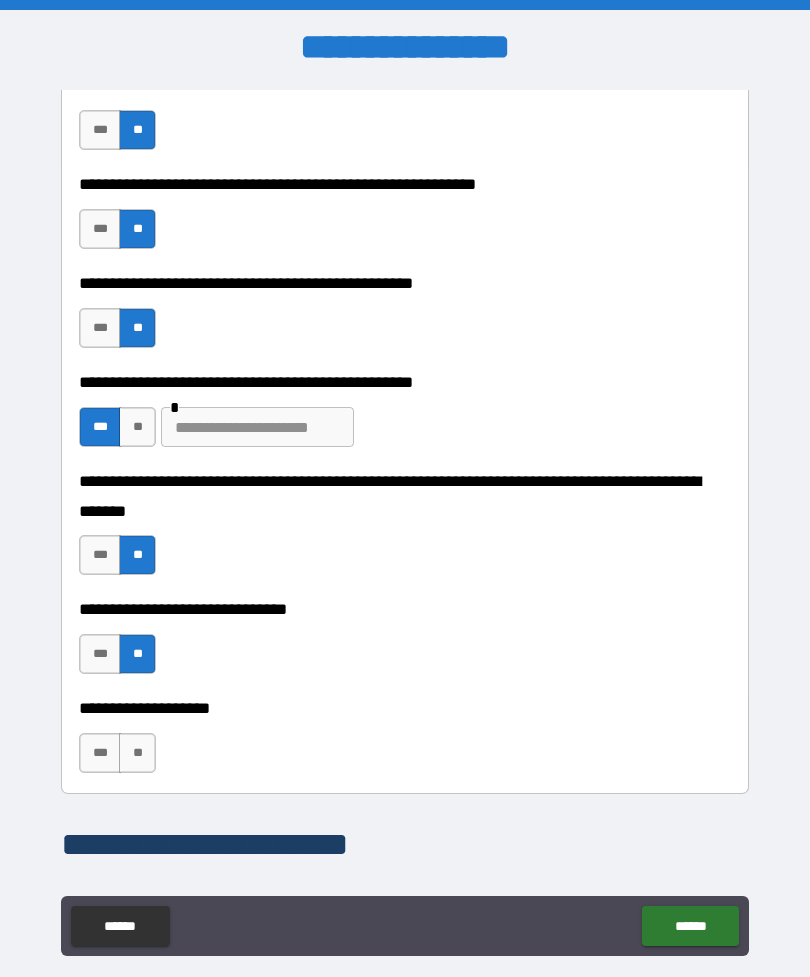 click on "**" at bounding box center (137, 753) 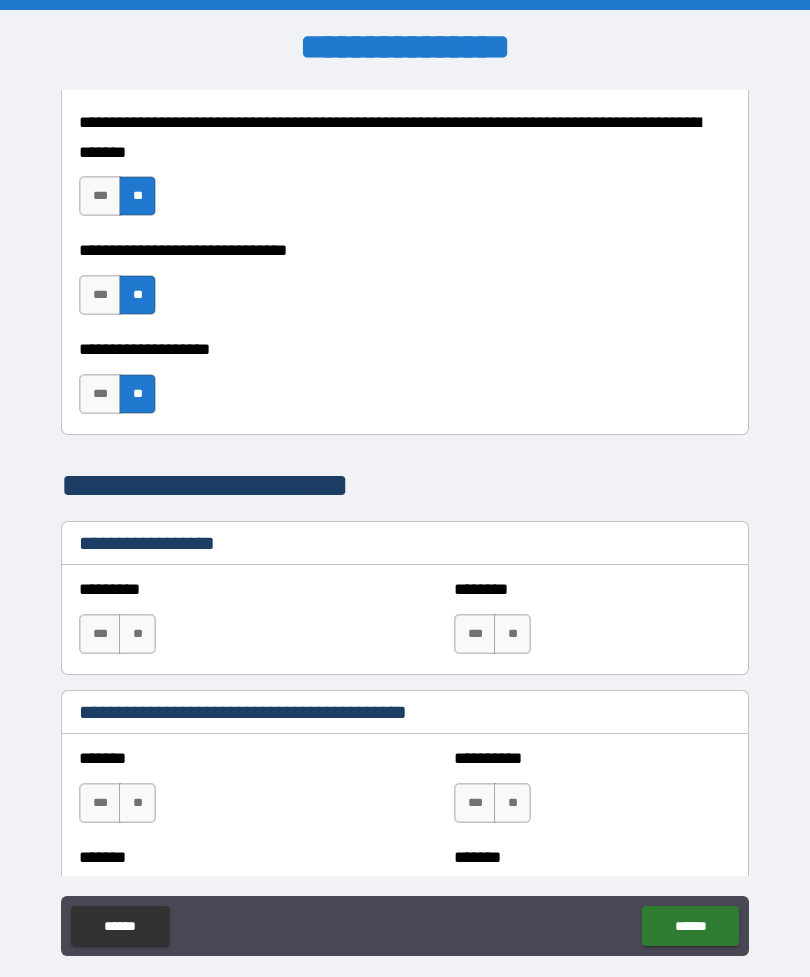 scroll, scrollTop: 875, scrollLeft: 0, axis: vertical 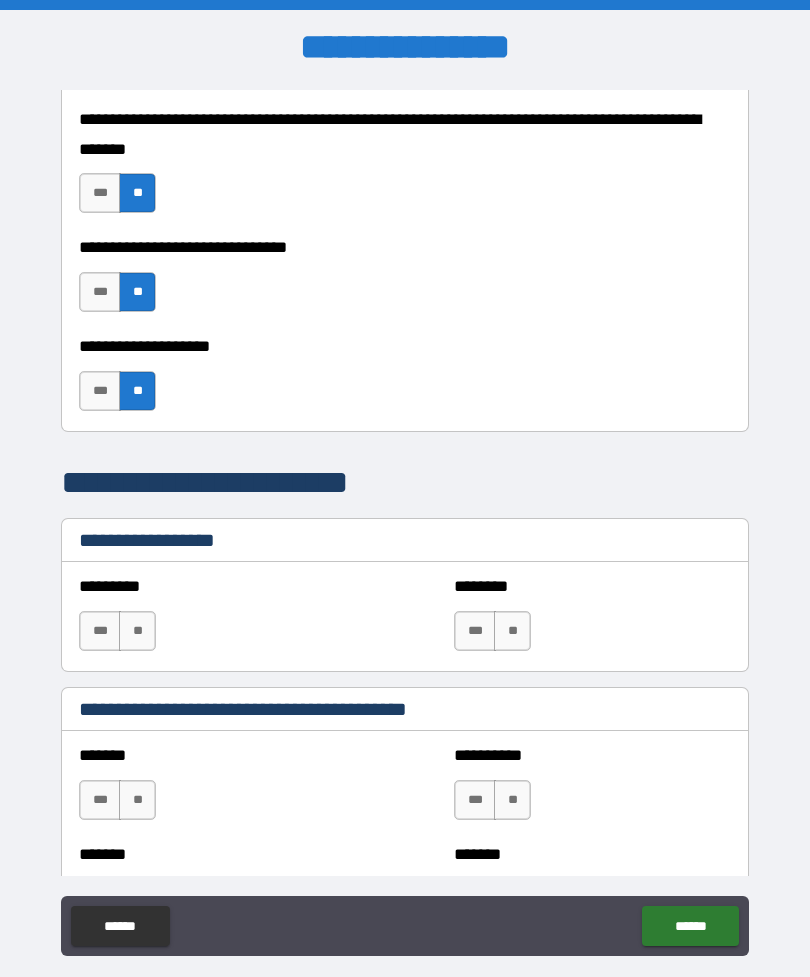click on "**" at bounding box center (137, 631) 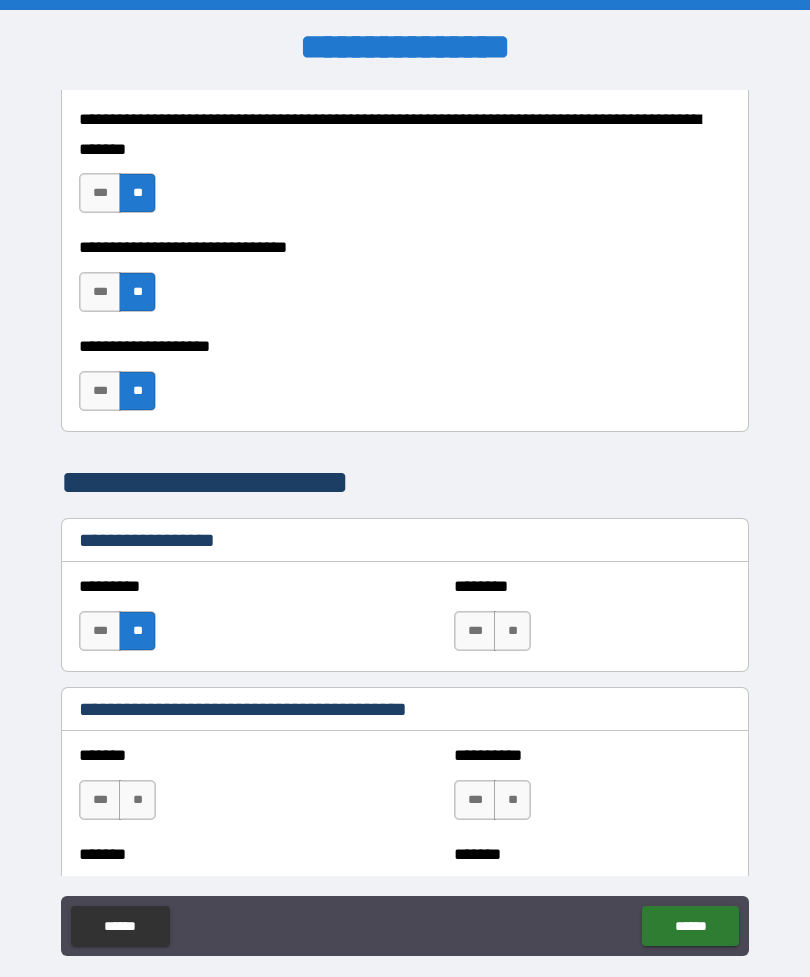 click on "**" at bounding box center [512, 631] 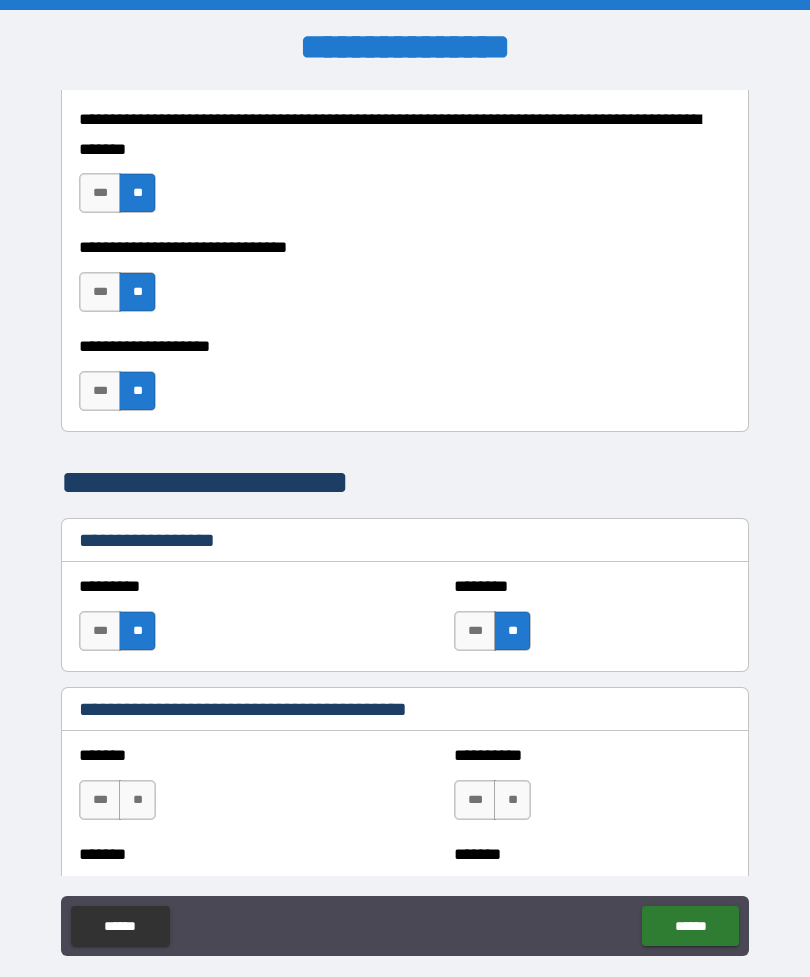 click on "**" at bounding box center (512, 800) 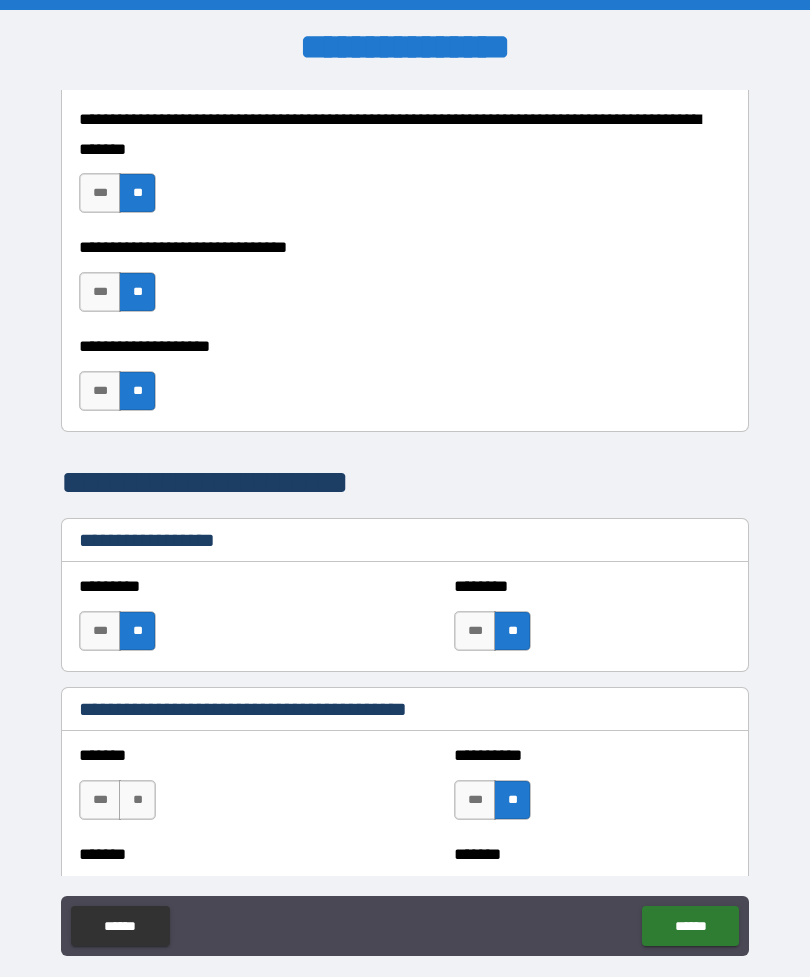 click on "**" at bounding box center (137, 800) 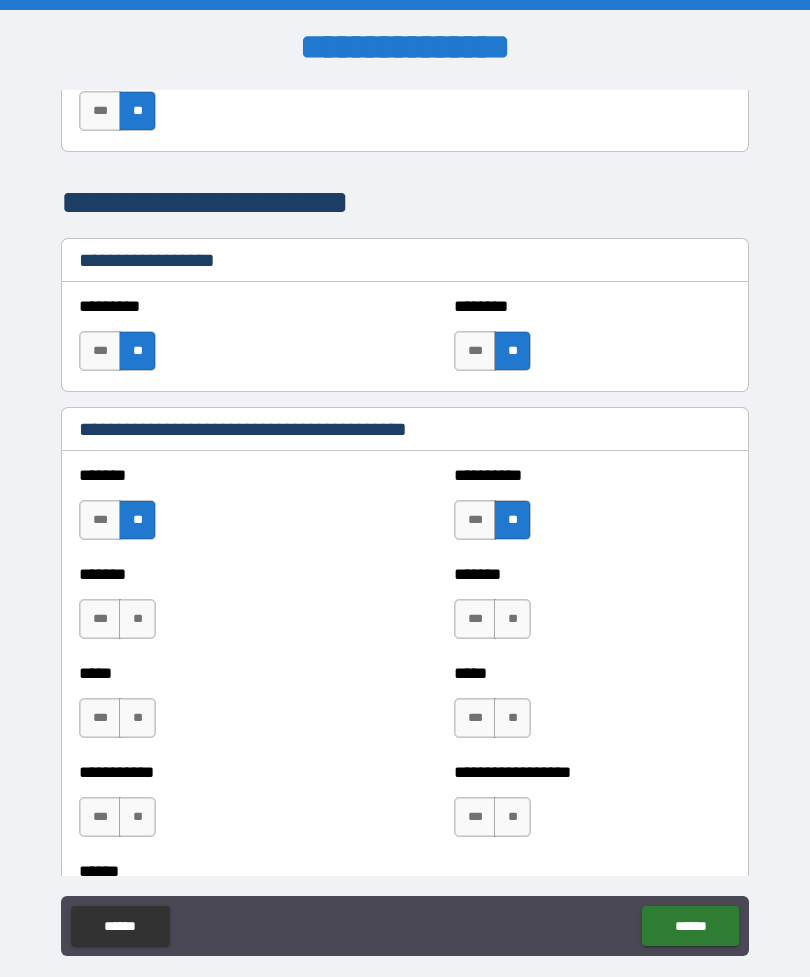 scroll, scrollTop: 1155, scrollLeft: 0, axis: vertical 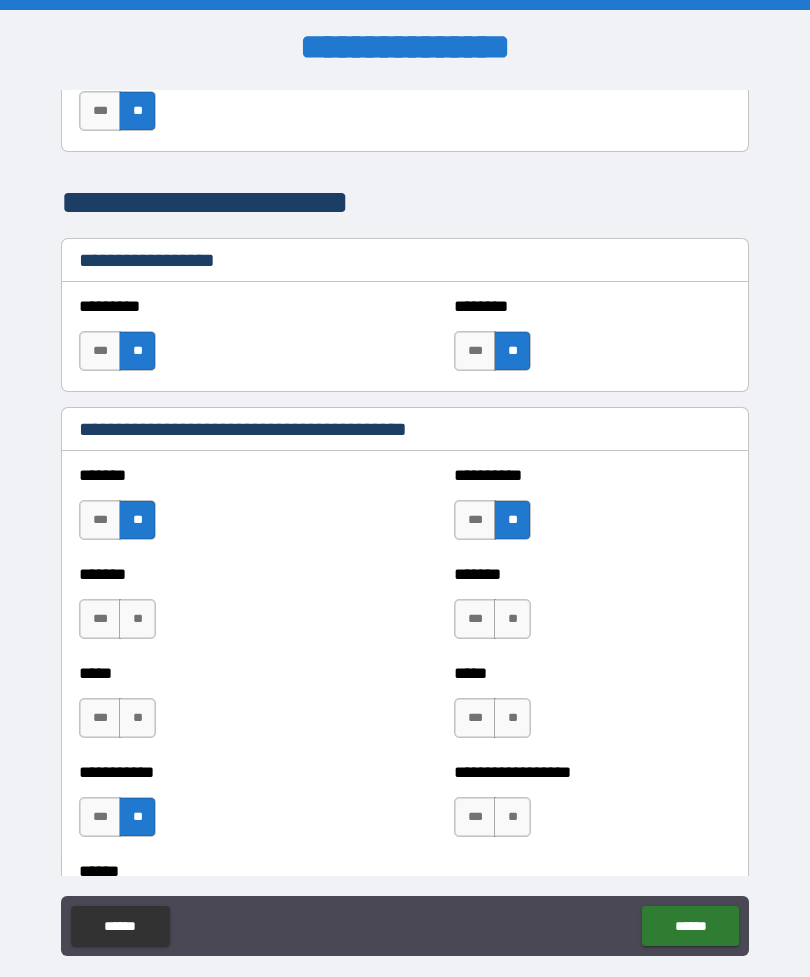 click on "**" at bounding box center (137, 718) 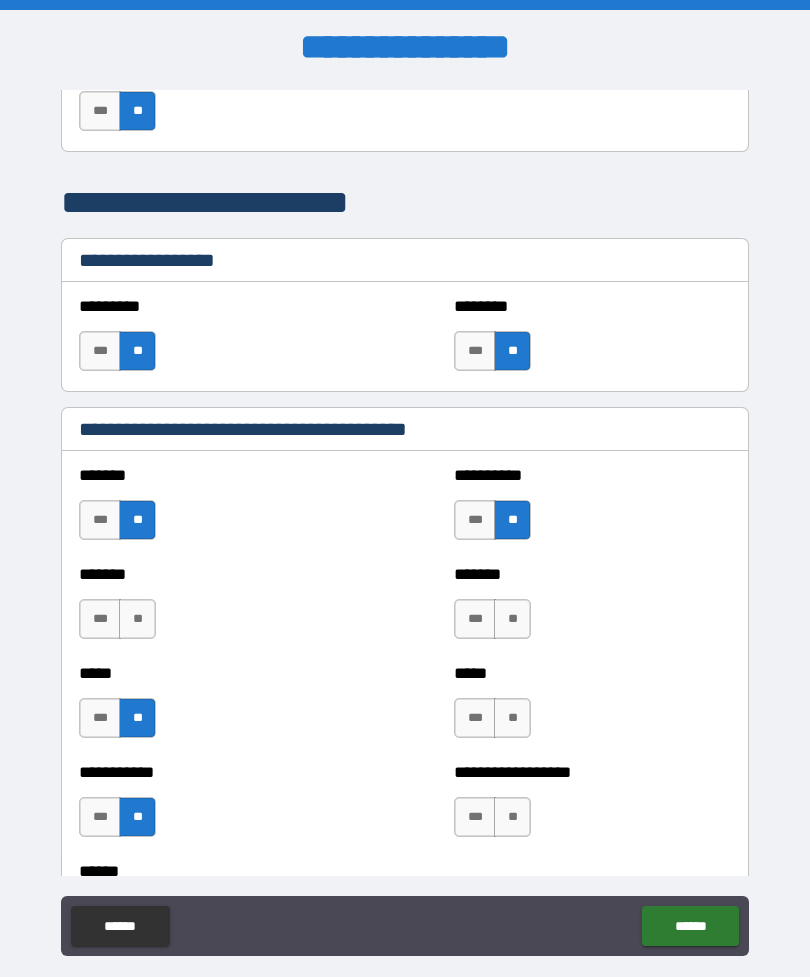 click on "**" at bounding box center [137, 619] 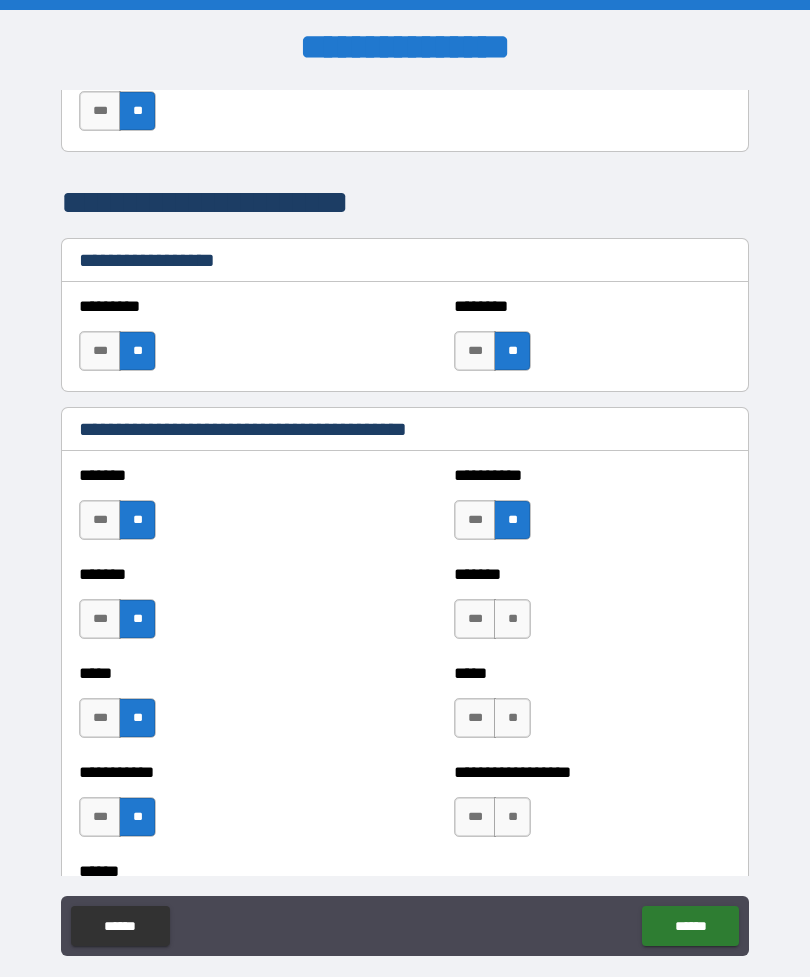 click on "**" at bounding box center [512, 619] 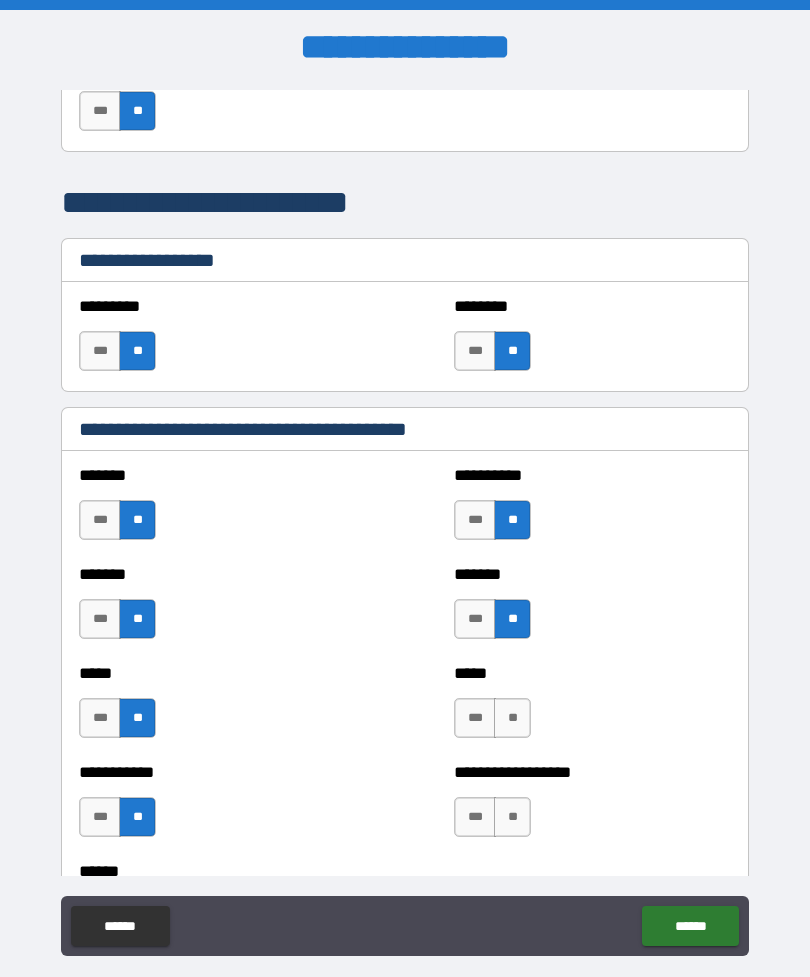 click on "**" at bounding box center (512, 718) 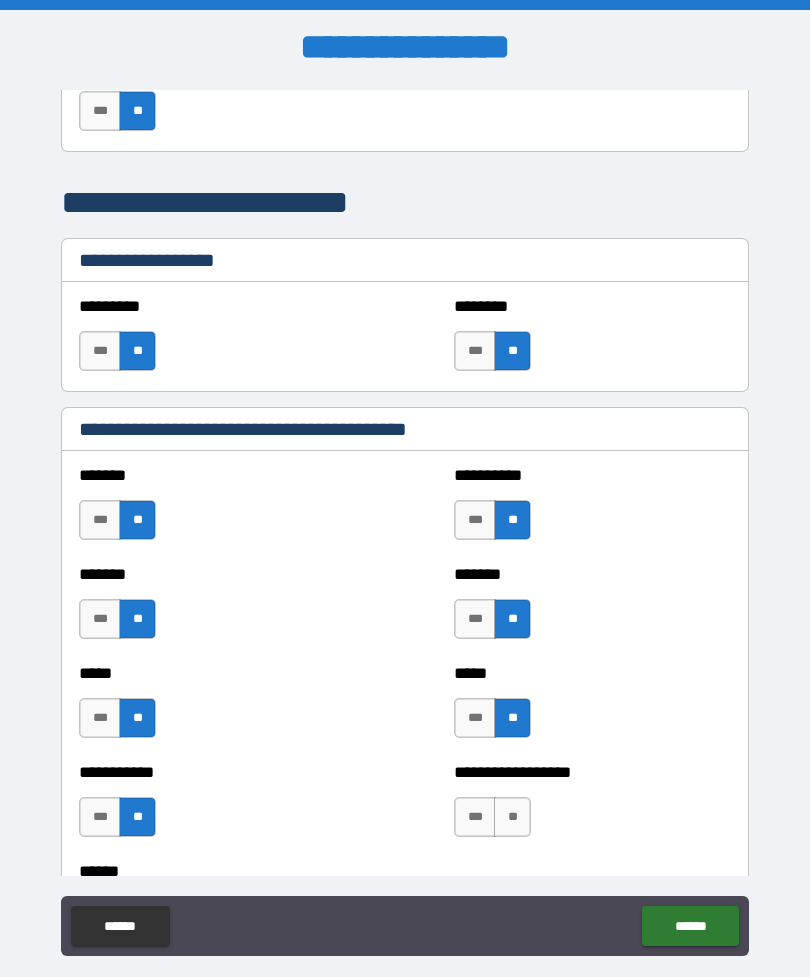 click on "**" at bounding box center [512, 817] 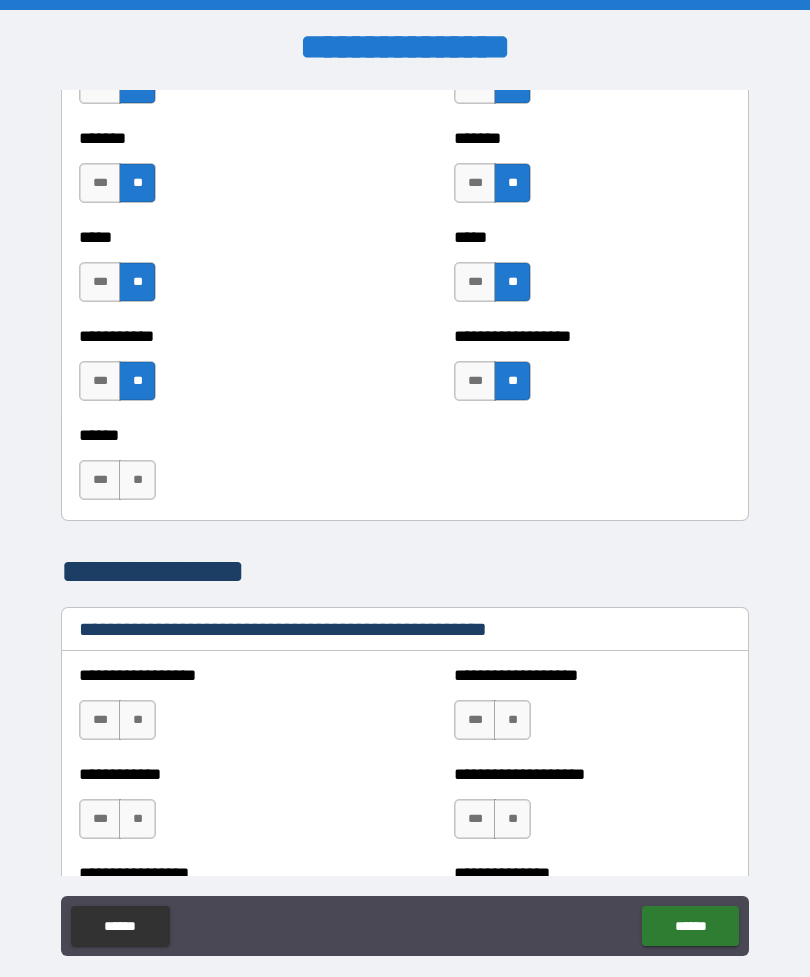 scroll, scrollTop: 1592, scrollLeft: 0, axis: vertical 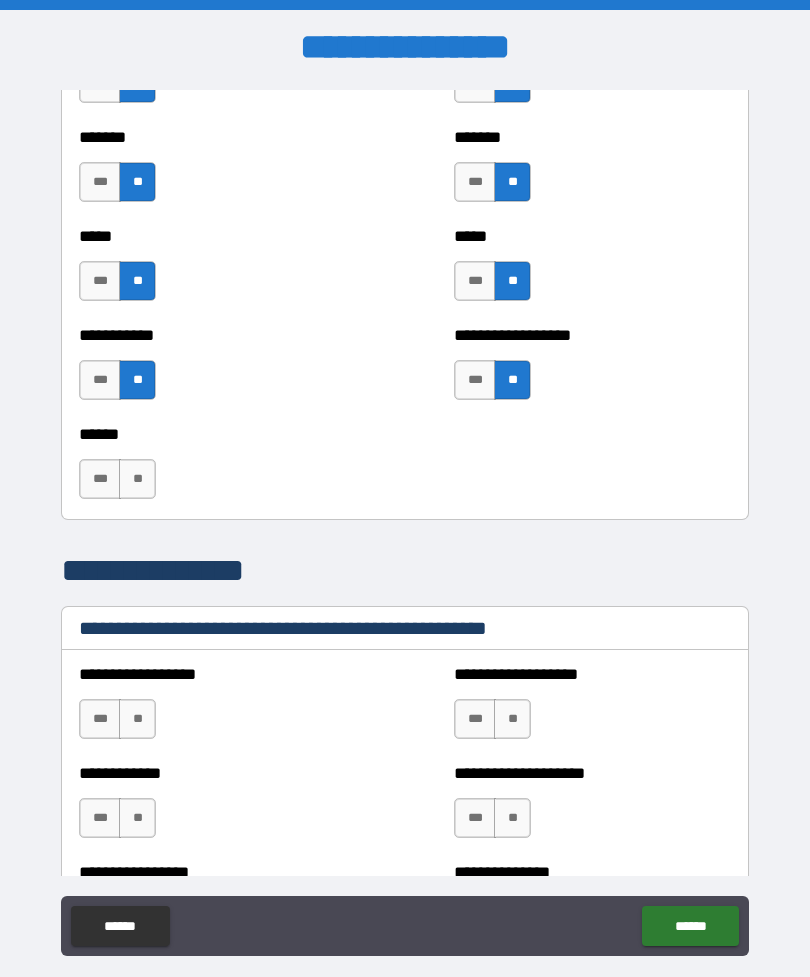 click on "**" at bounding box center [512, 818] 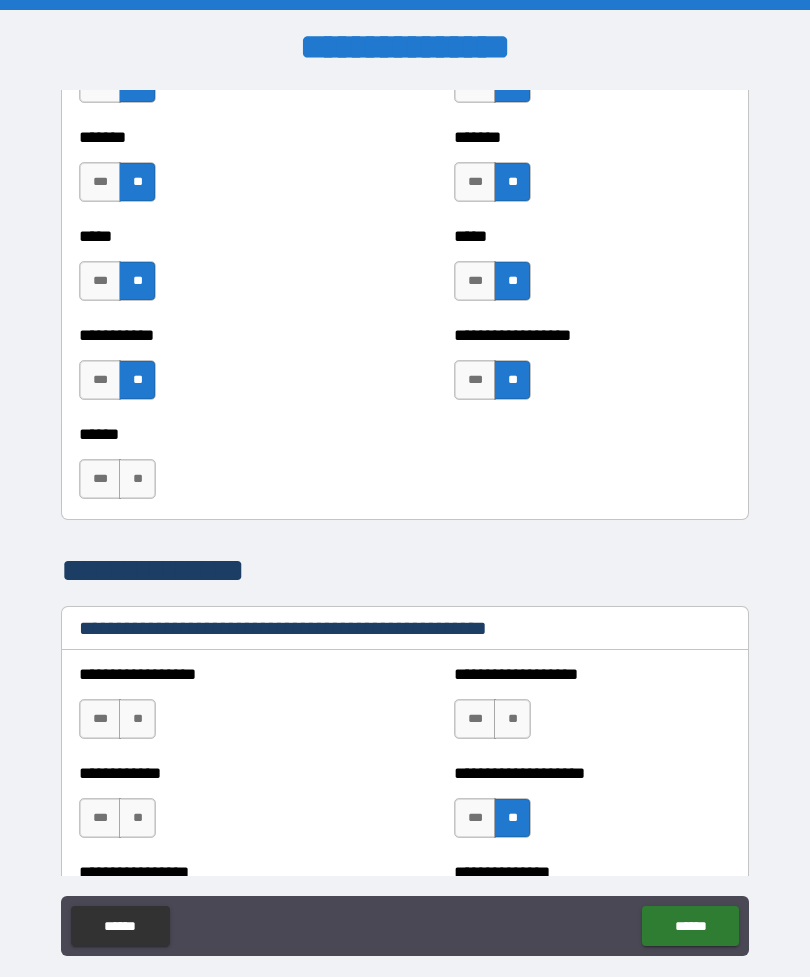 click on "**" at bounding box center [512, 719] 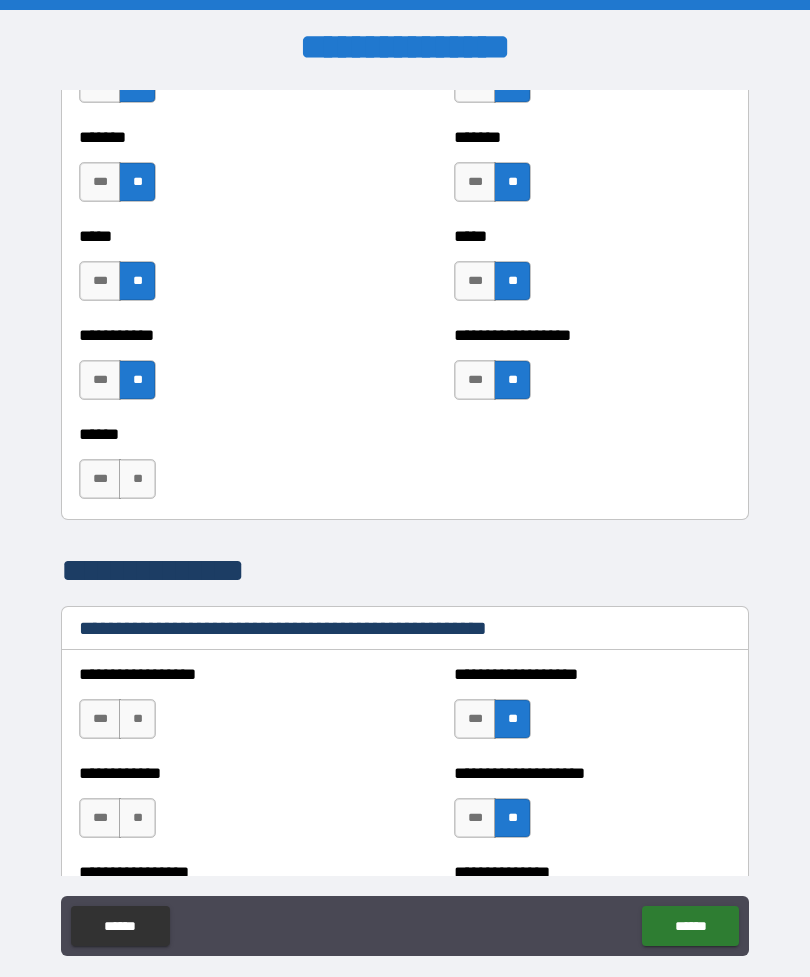 click on "**" at bounding box center (137, 719) 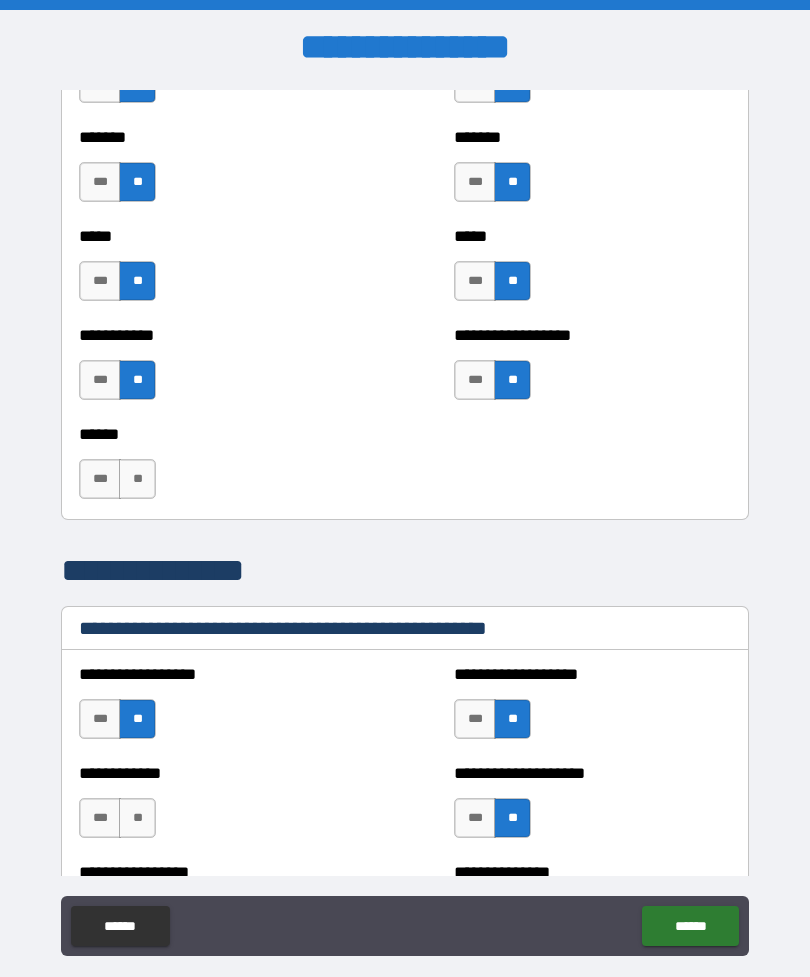 click on "***" at bounding box center [100, 818] 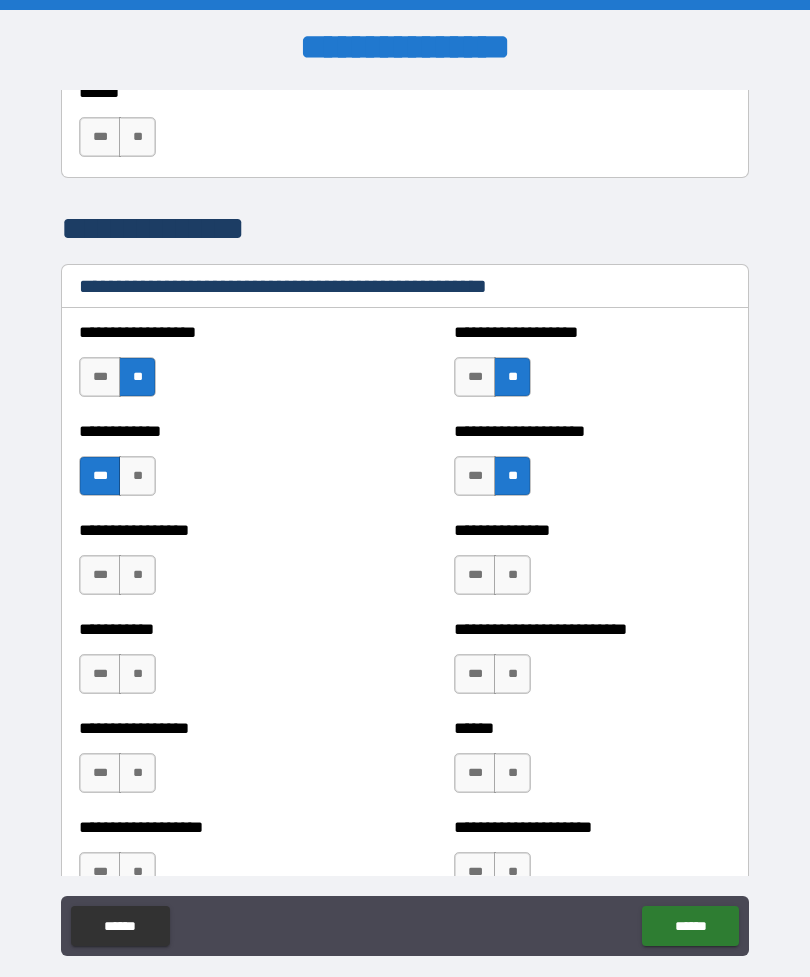 scroll, scrollTop: 1935, scrollLeft: 0, axis: vertical 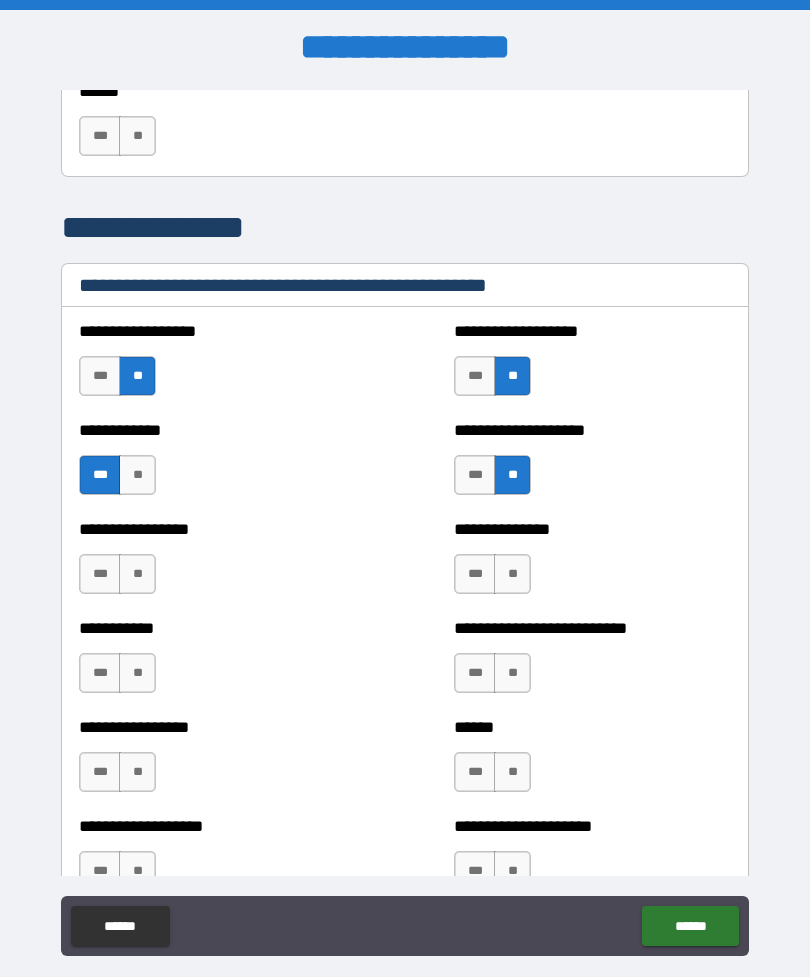 click on "**" at bounding box center (137, 574) 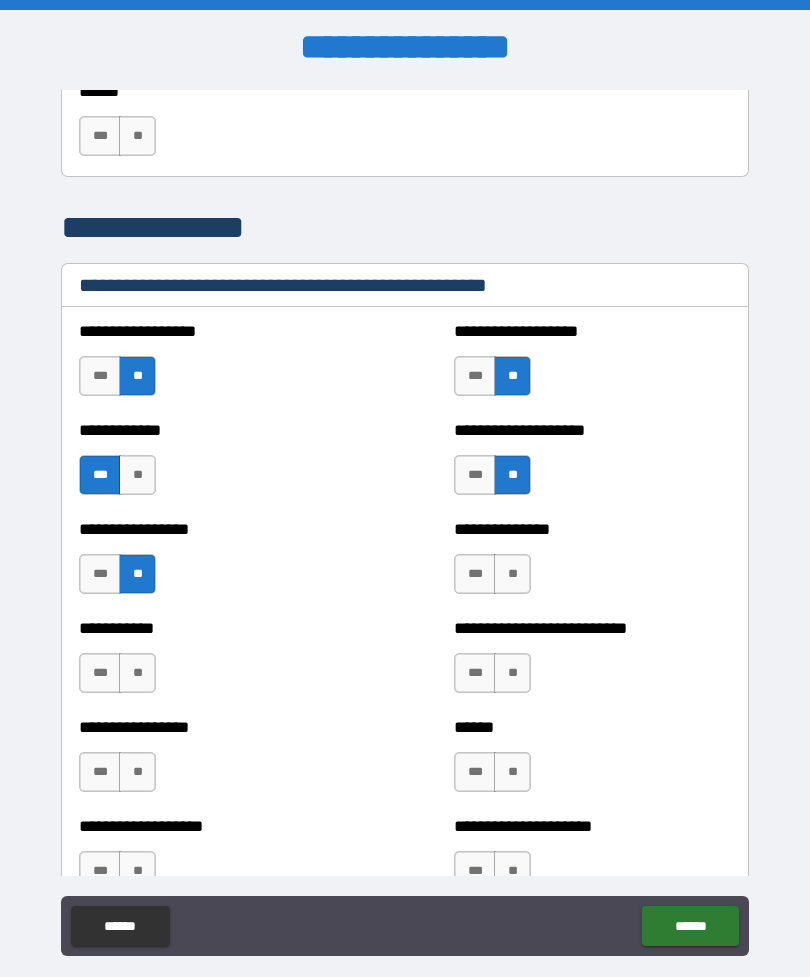 click on "***" at bounding box center [475, 574] 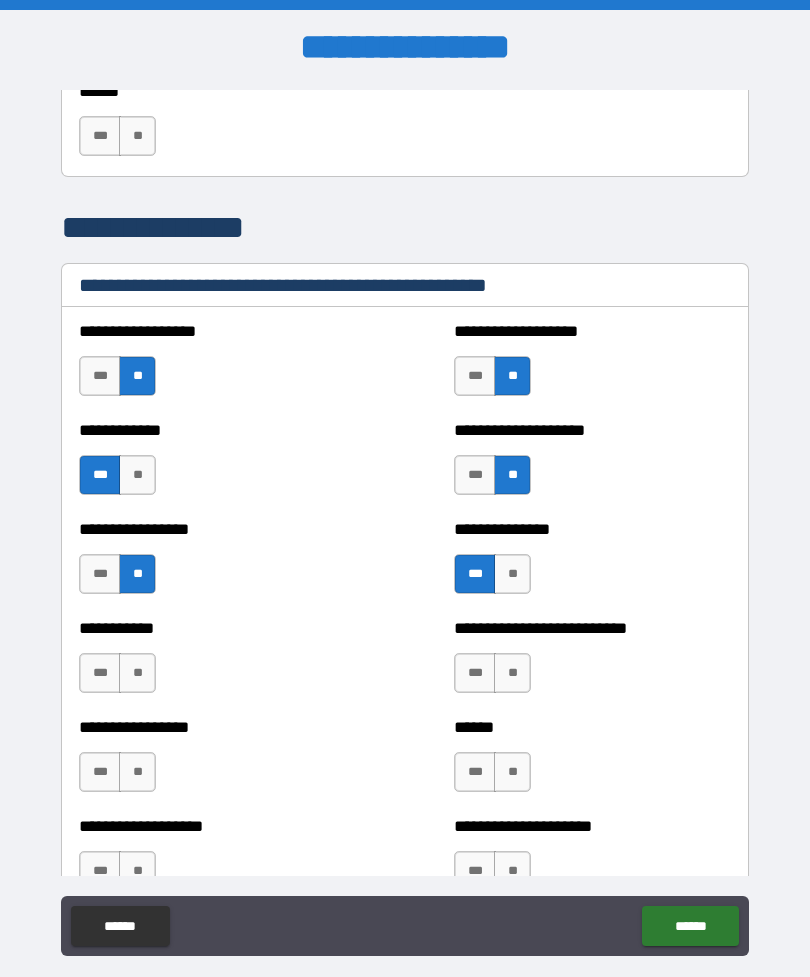 click on "**" at bounding box center [512, 673] 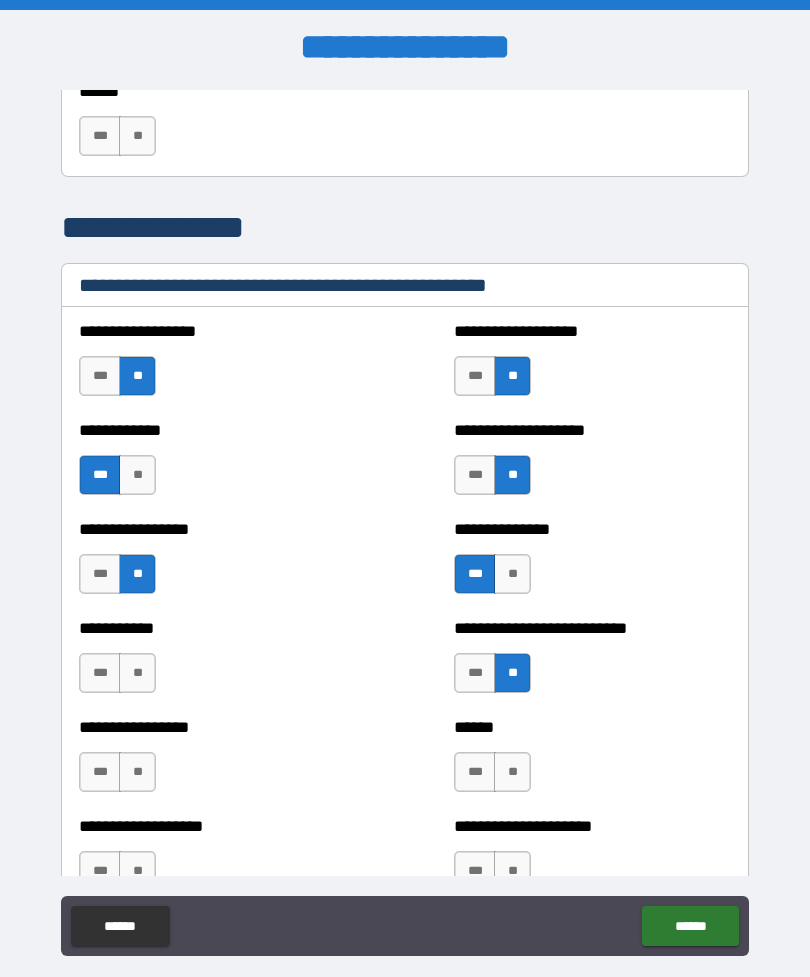 click on "**" at bounding box center (137, 673) 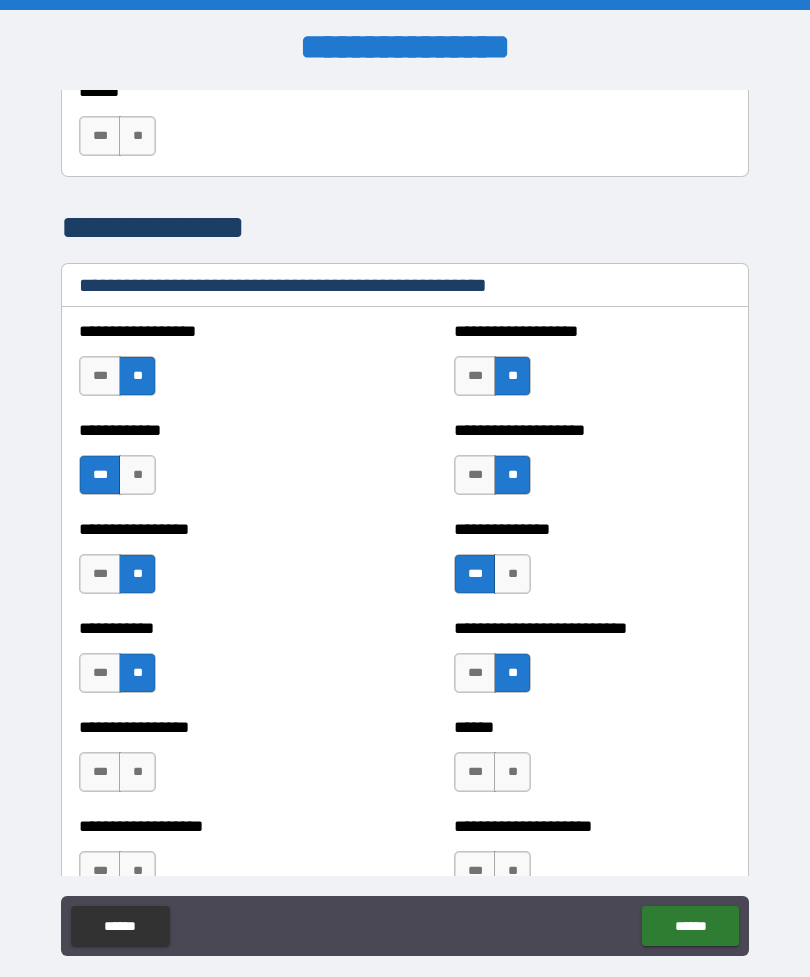 click on "**" at bounding box center (137, 772) 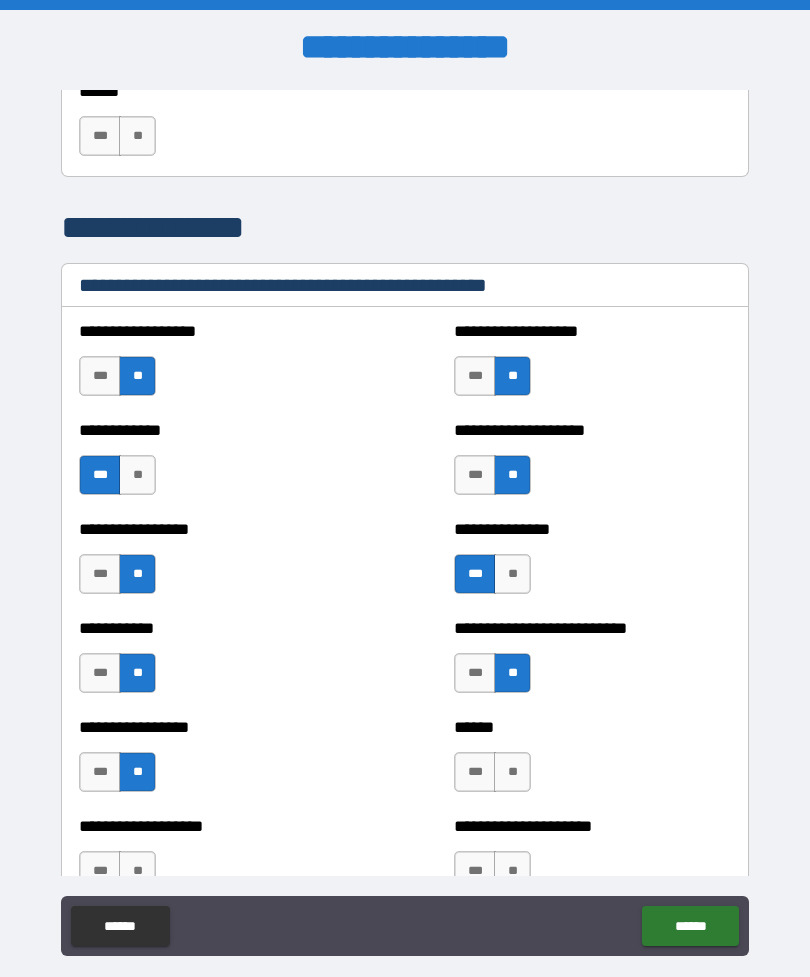 click on "**" at bounding box center [512, 772] 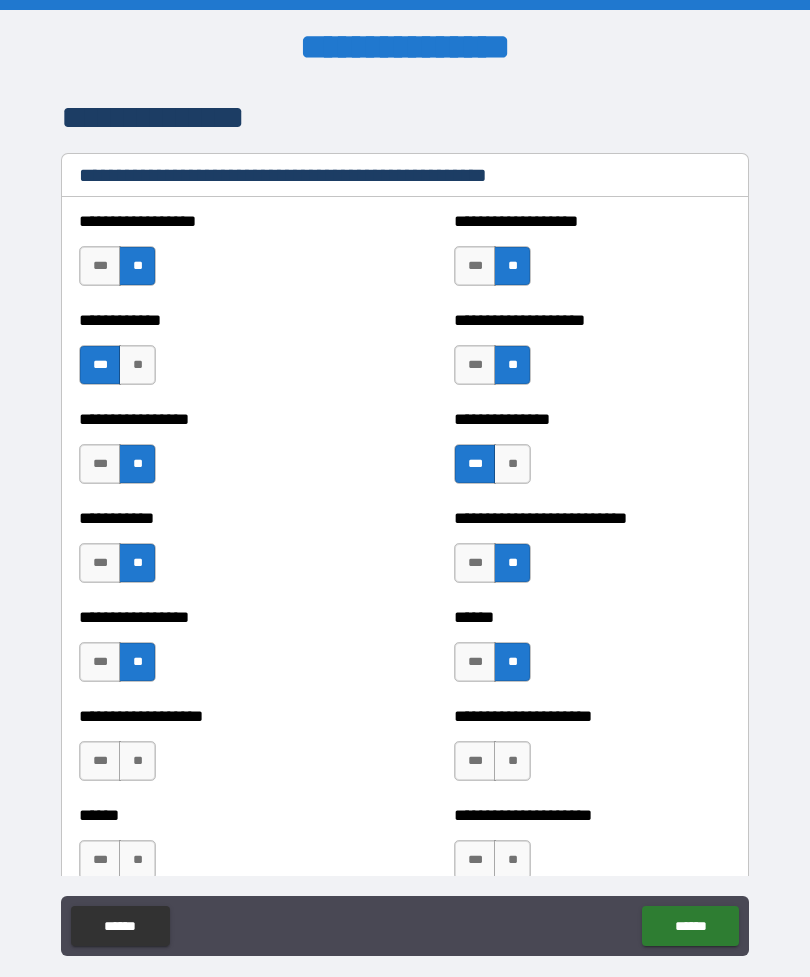 scroll, scrollTop: 2071, scrollLeft: 0, axis: vertical 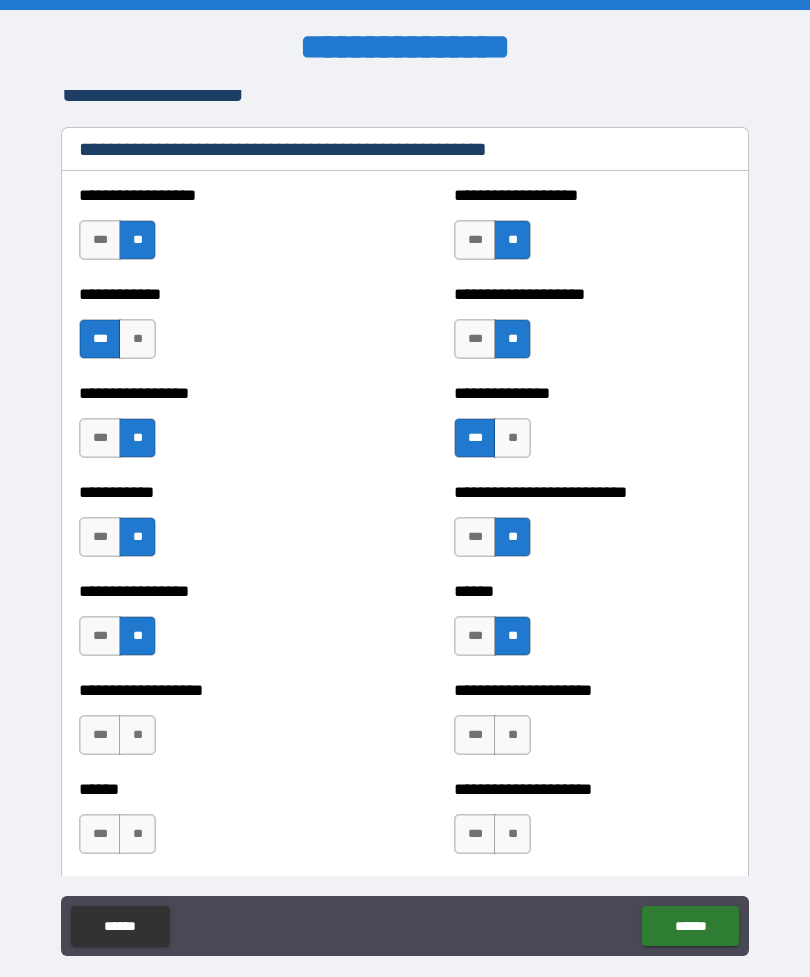 click on "**" at bounding box center (512, 735) 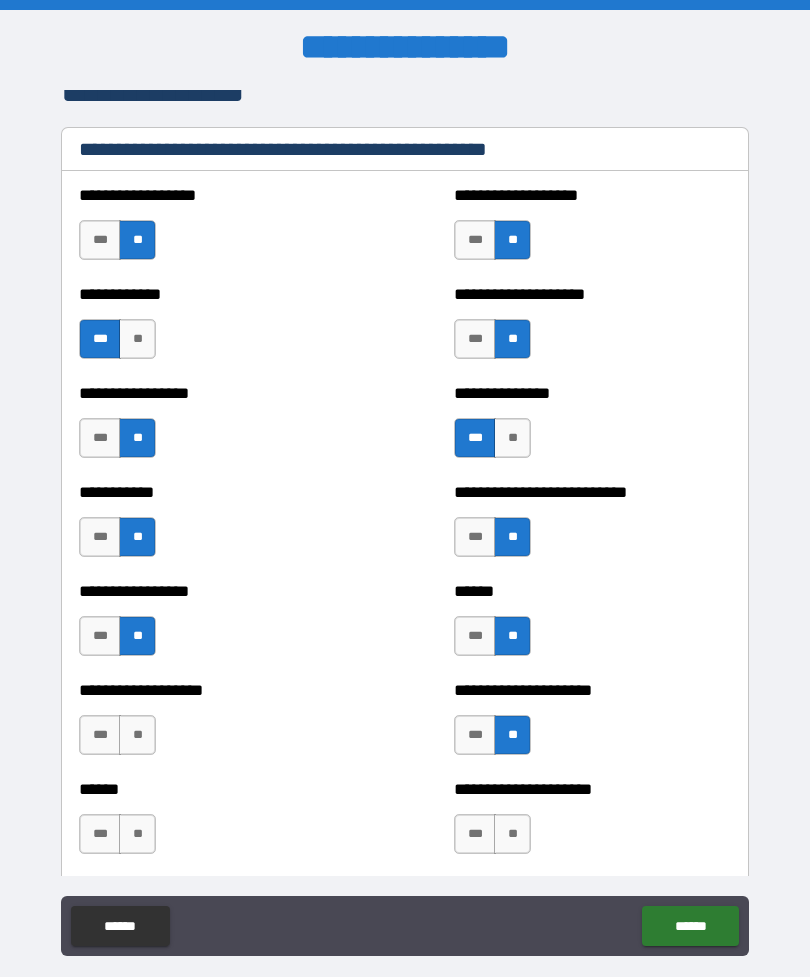 click on "**" at bounding box center [137, 735] 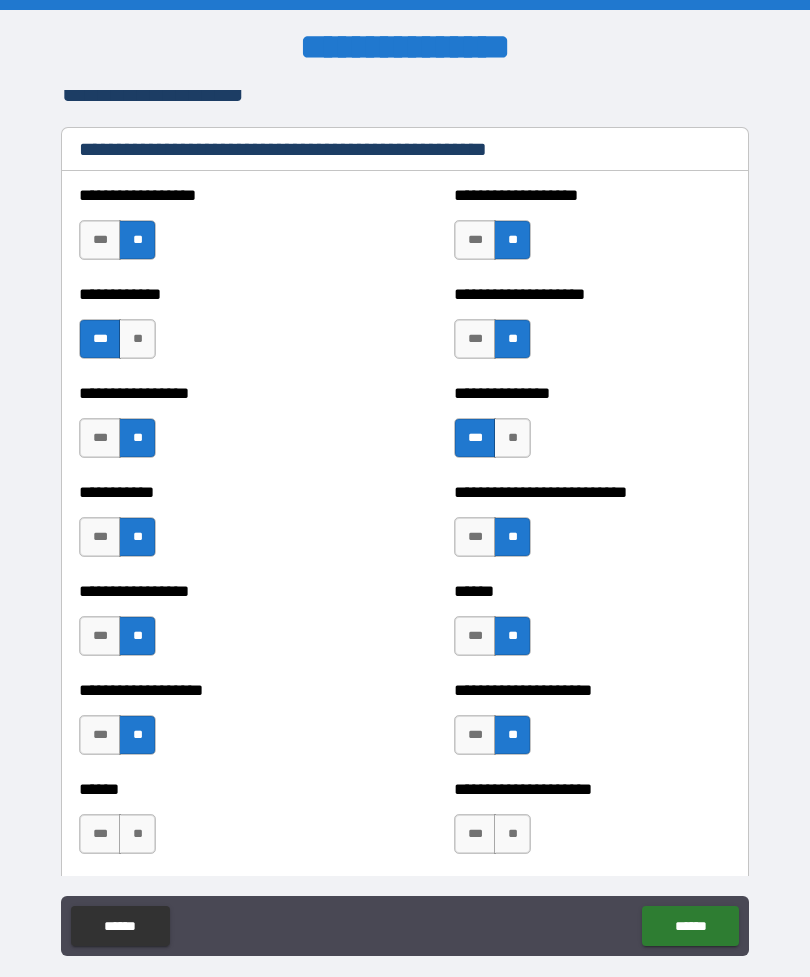 click on "**" at bounding box center [137, 834] 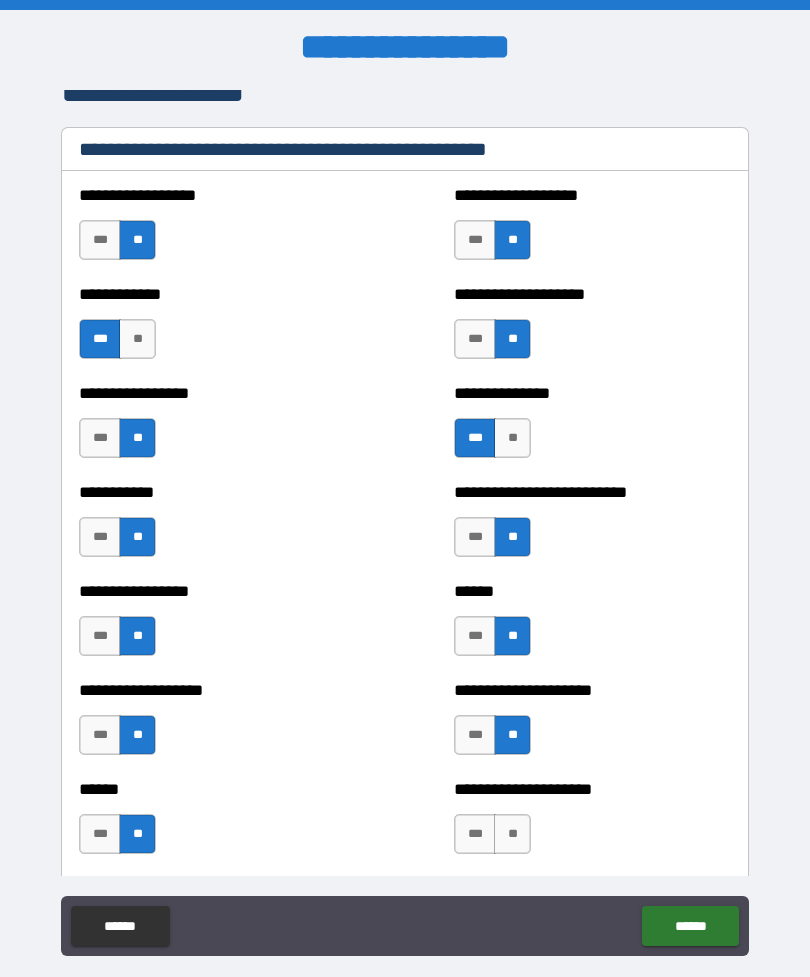 click on "**" at bounding box center (512, 834) 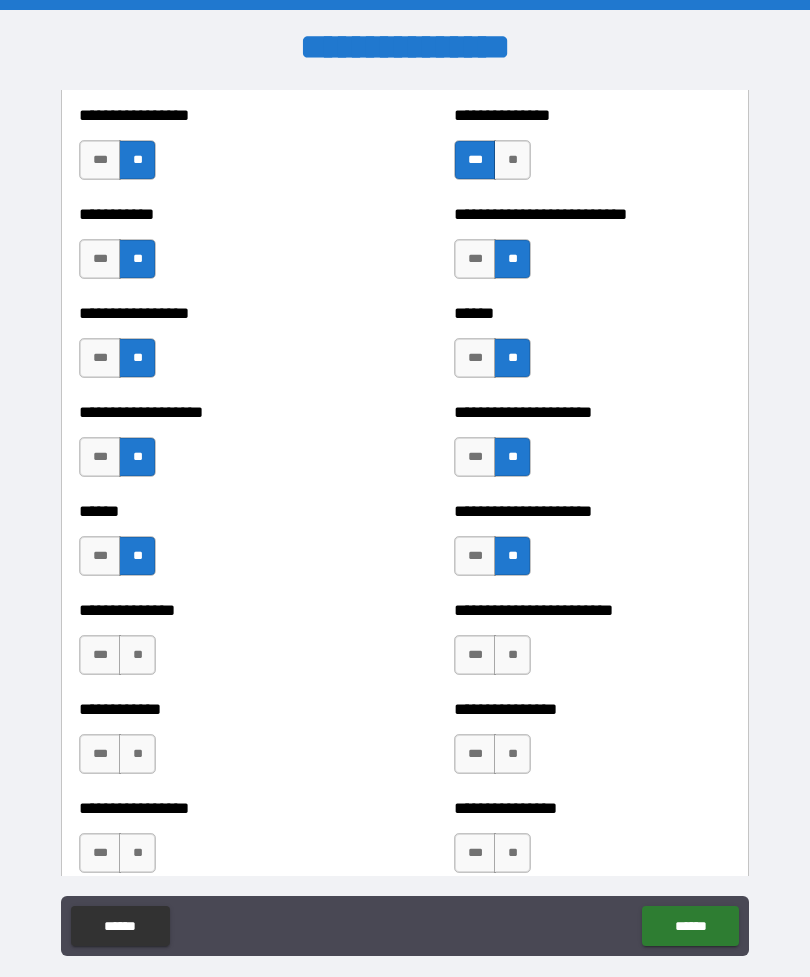 scroll, scrollTop: 2352, scrollLeft: 0, axis: vertical 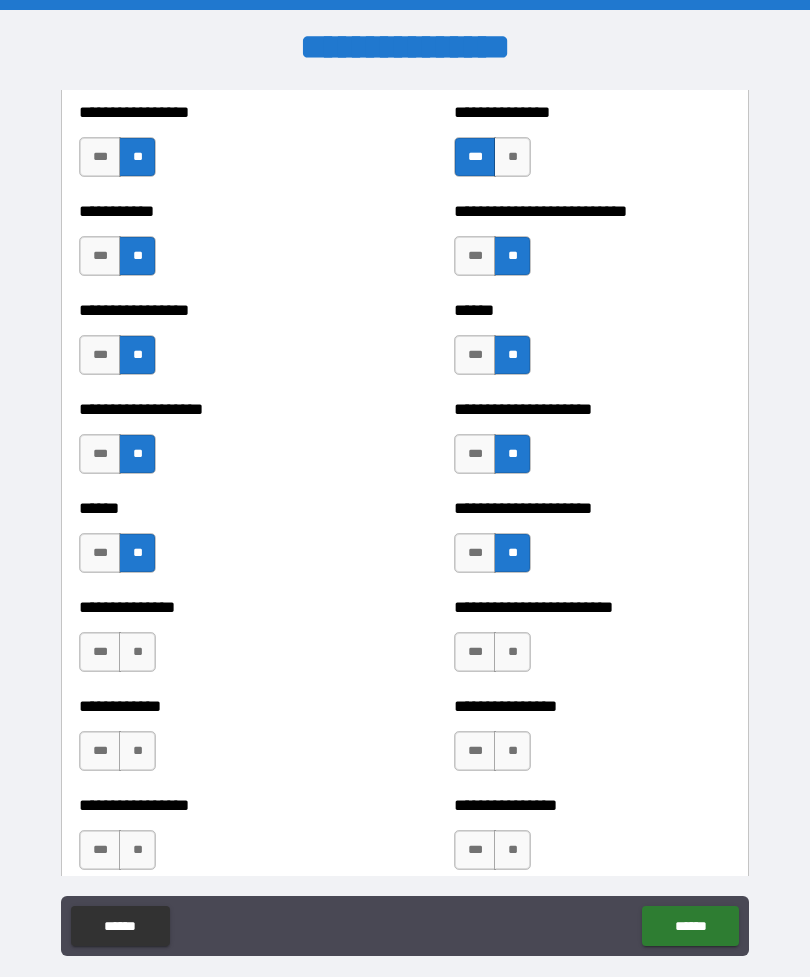 click on "**" at bounding box center [137, 652] 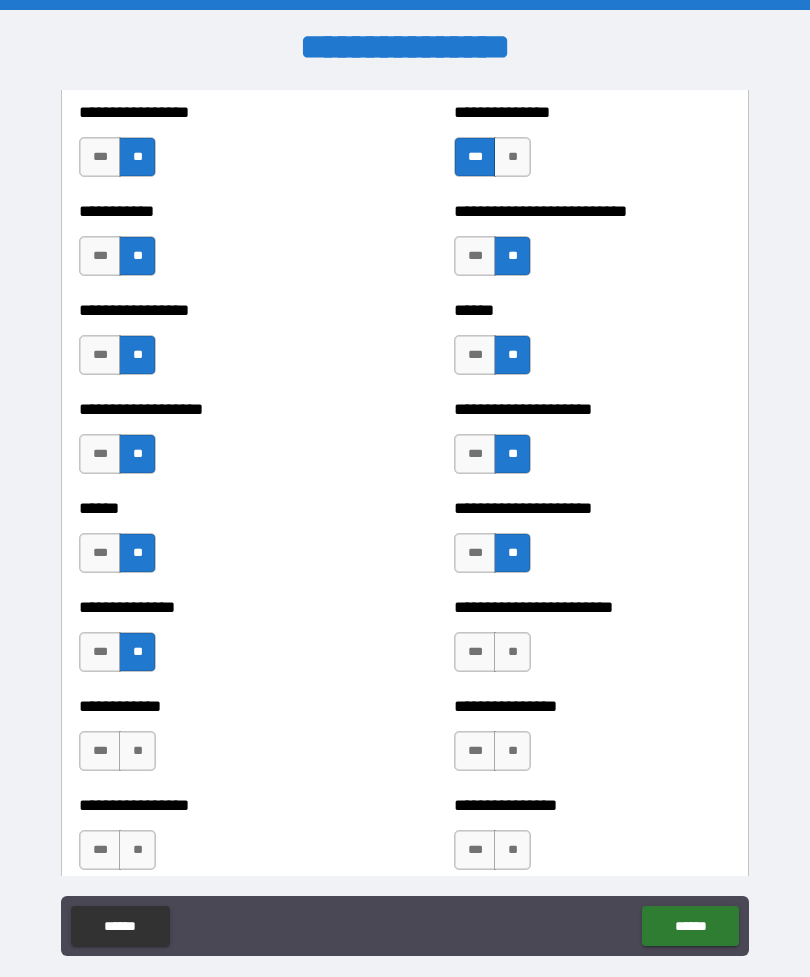 click on "**" at bounding box center [512, 652] 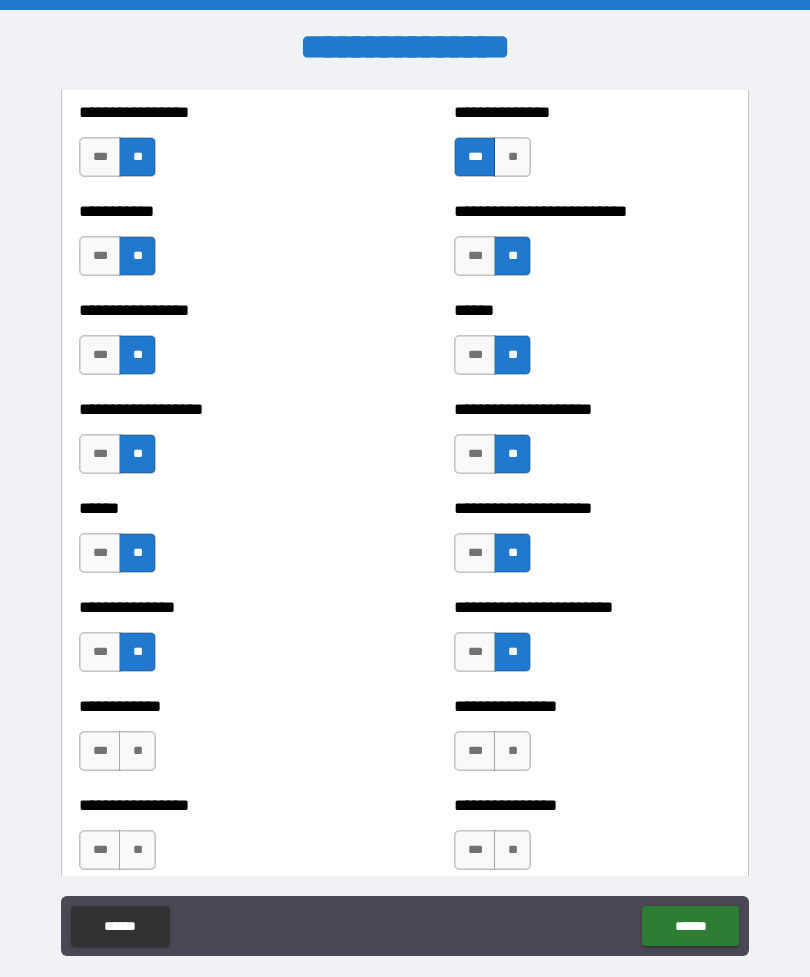 click on "**" at bounding box center (512, 751) 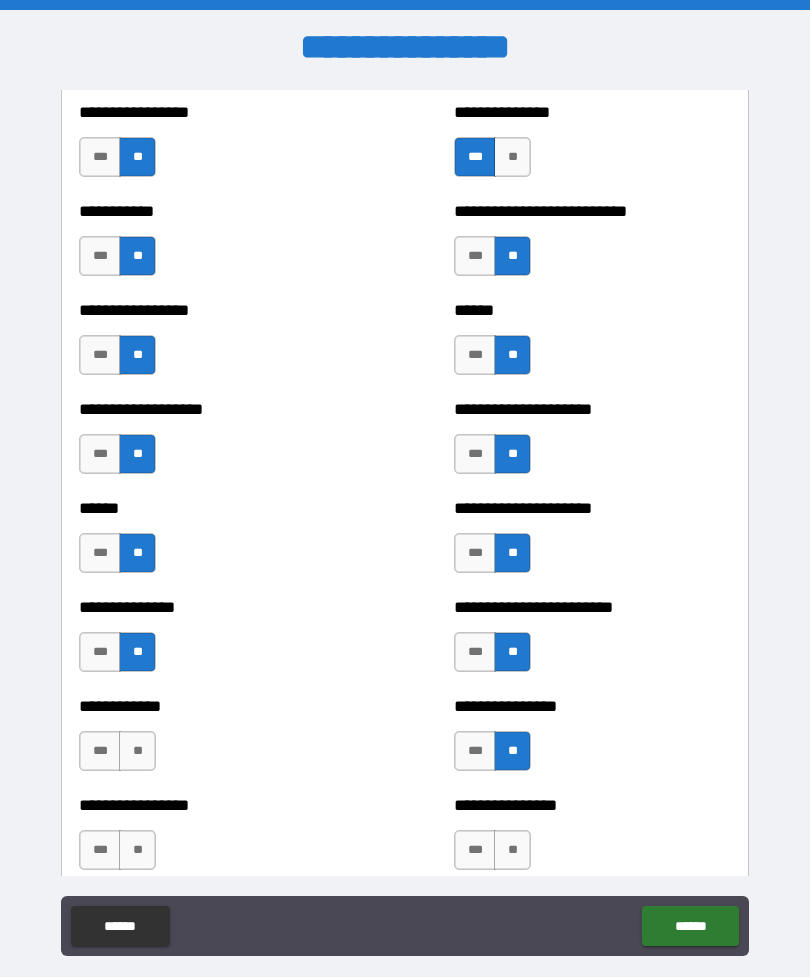 click on "**" at bounding box center [137, 751] 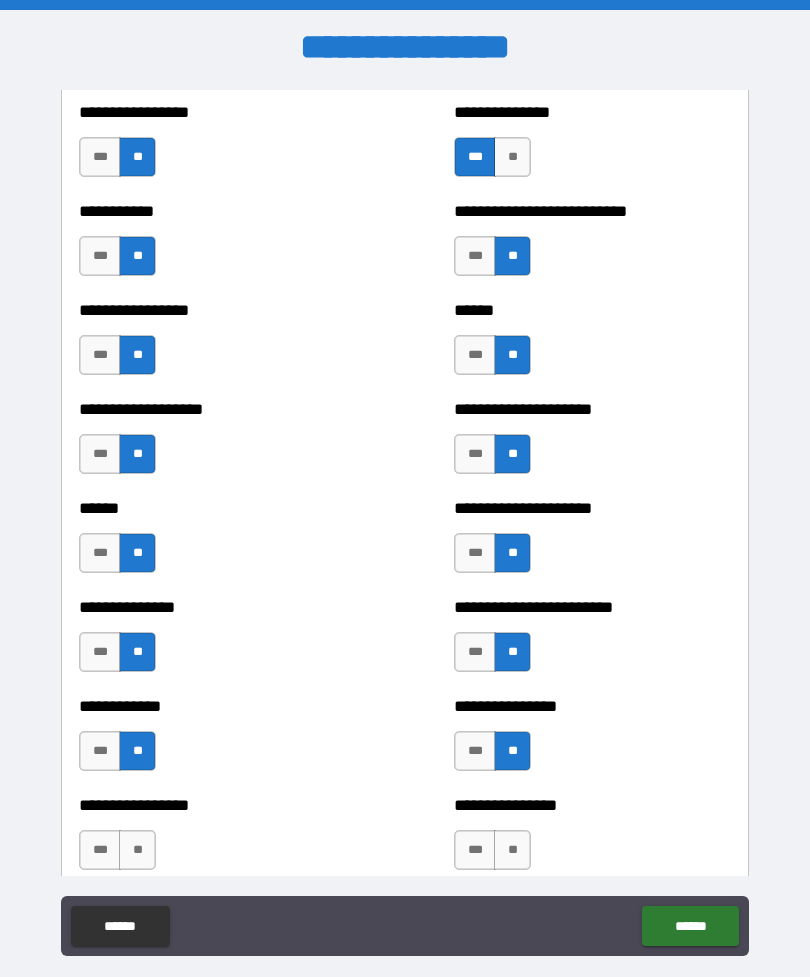 click on "**" at bounding box center [137, 850] 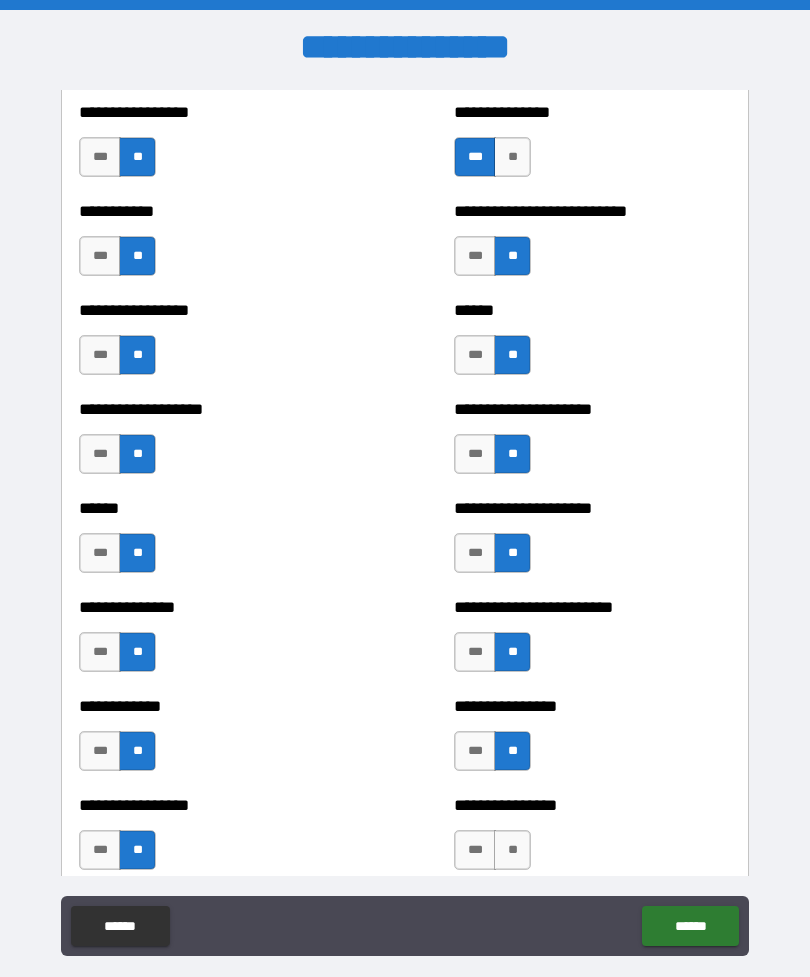 click on "**" at bounding box center [512, 850] 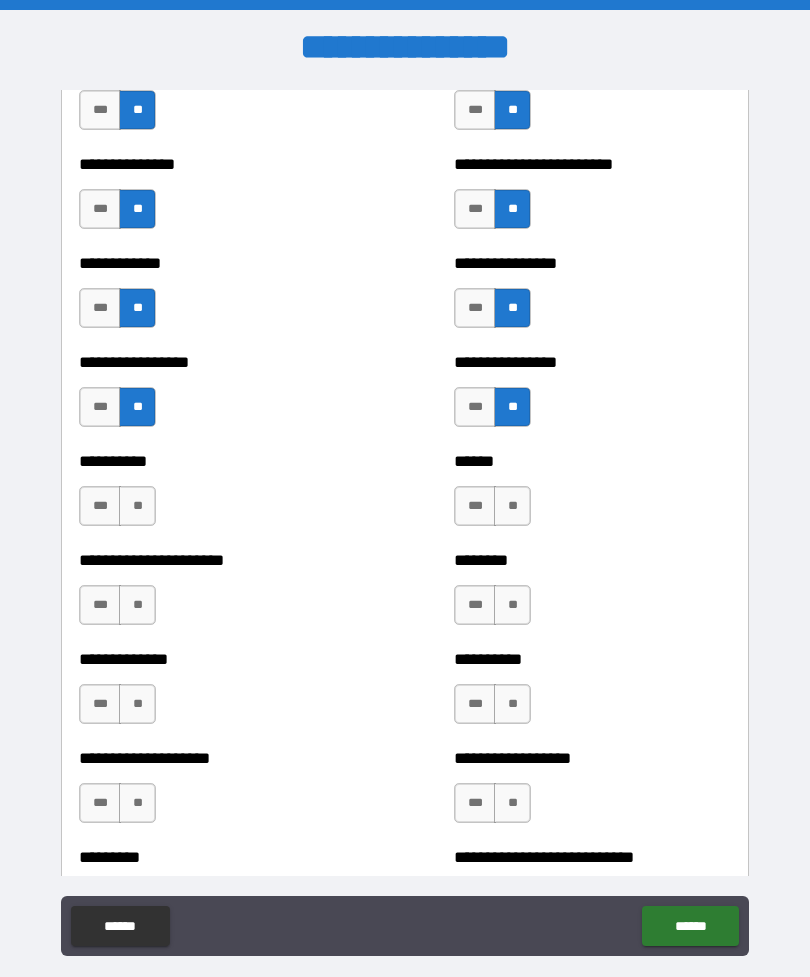 scroll, scrollTop: 2796, scrollLeft: 0, axis: vertical 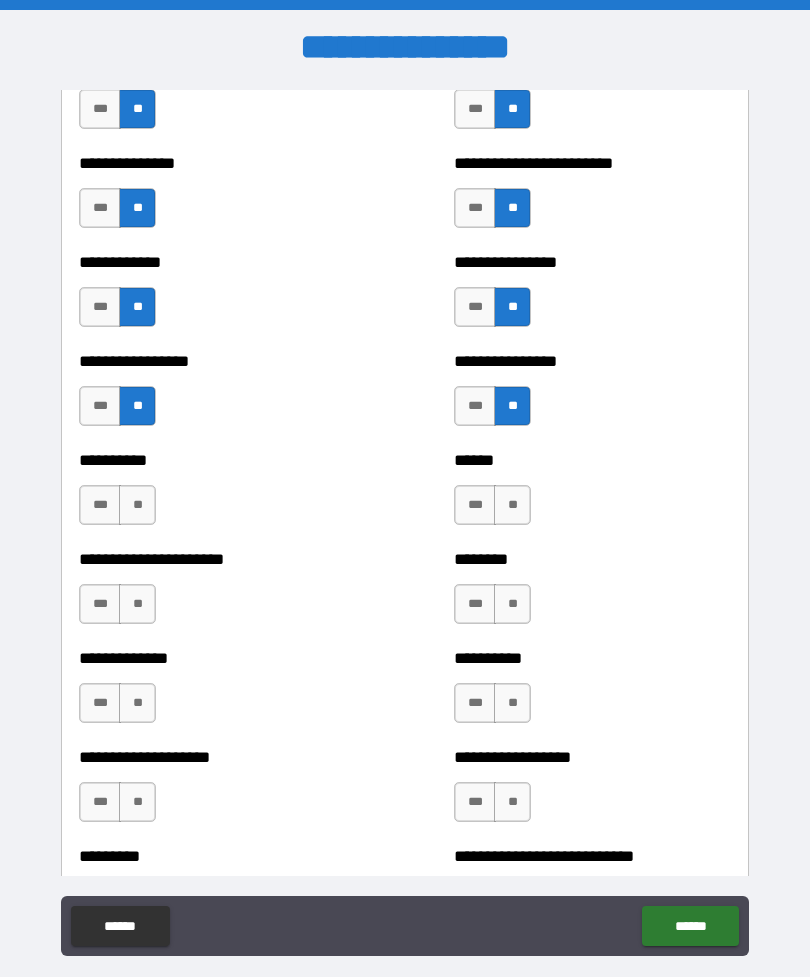 click on "**" at bounding box center [137, 505] 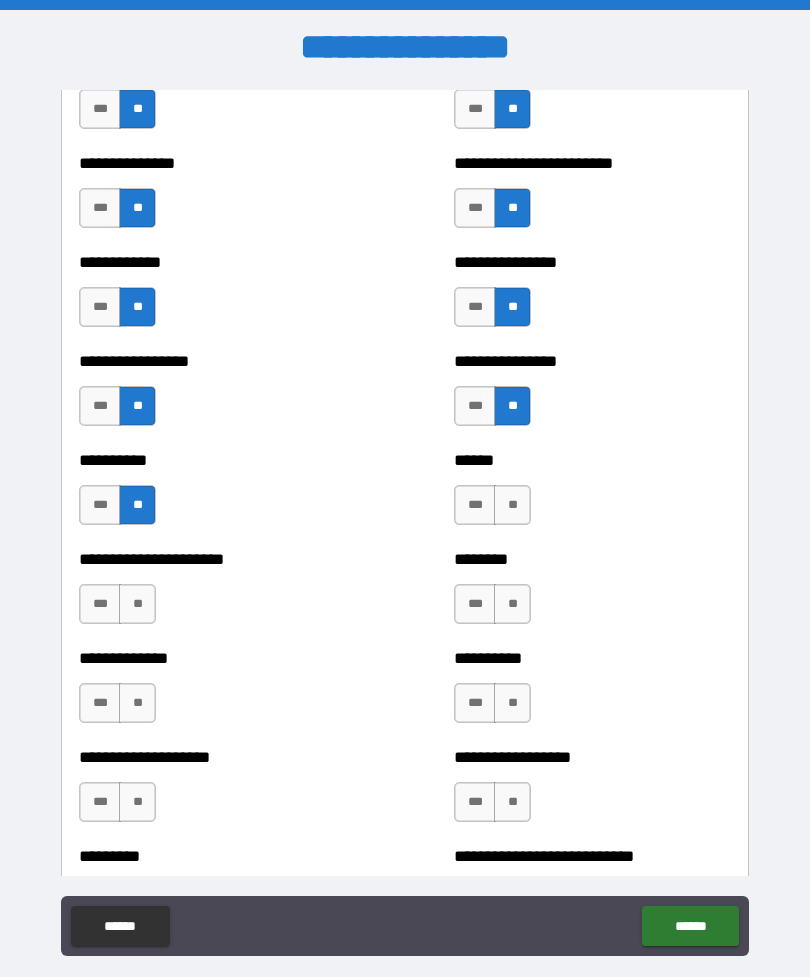 click on "**" at bounding box center [137, 604] 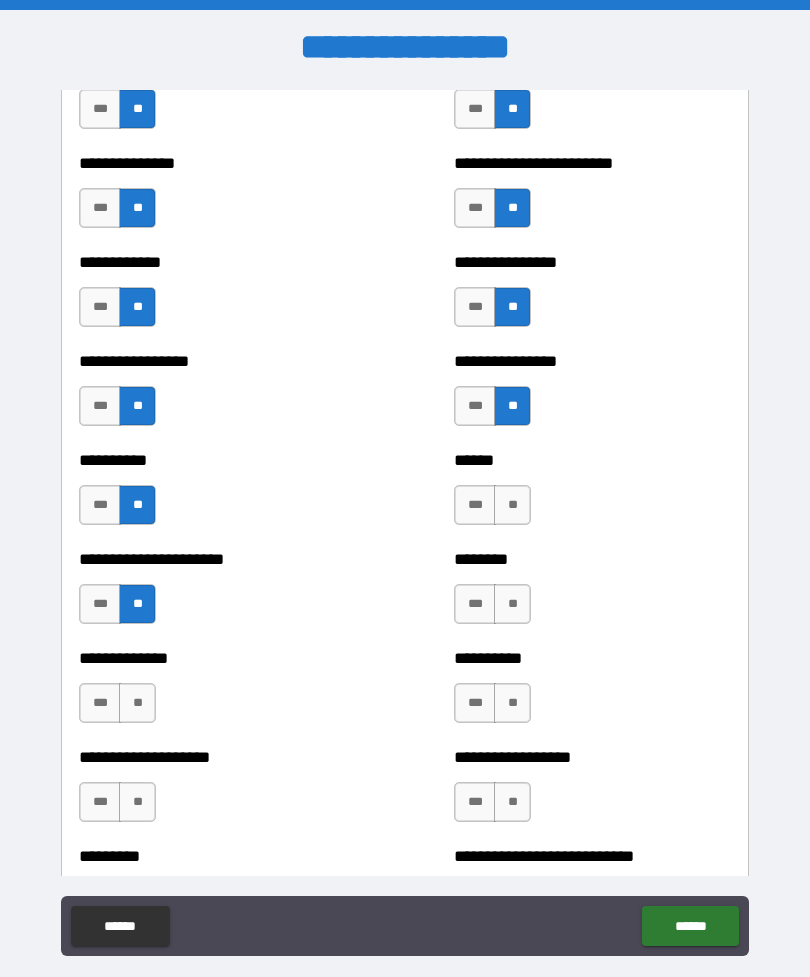 click on "**" at bounding box center [137, 703] 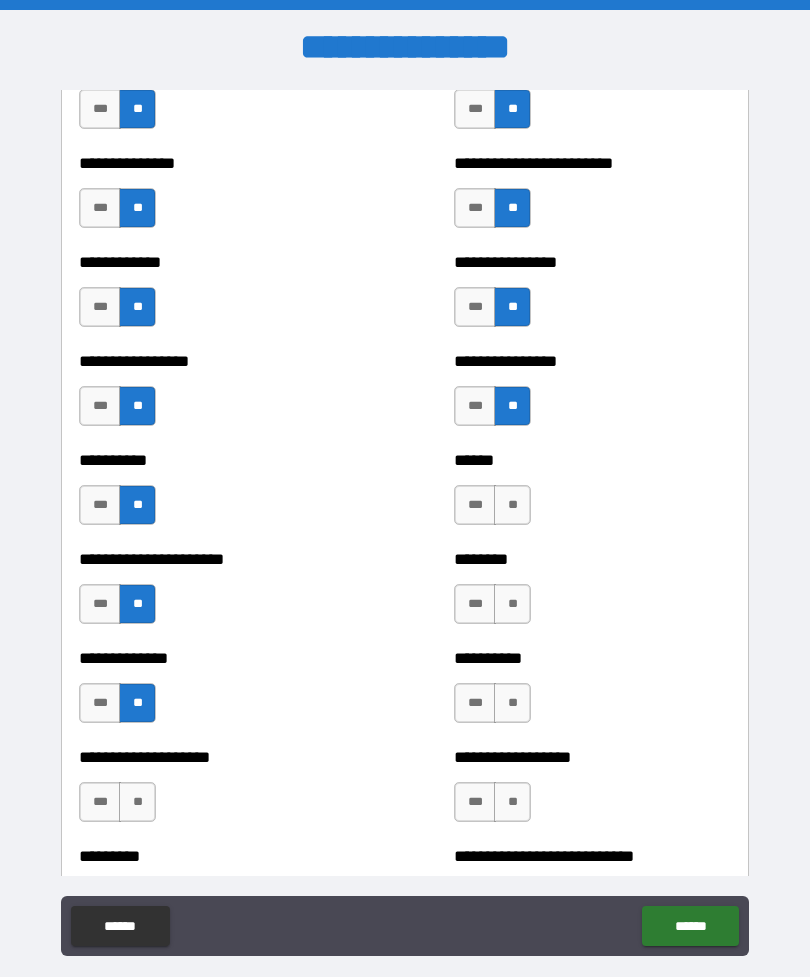 click on "**" at bounding box center (137, 802) 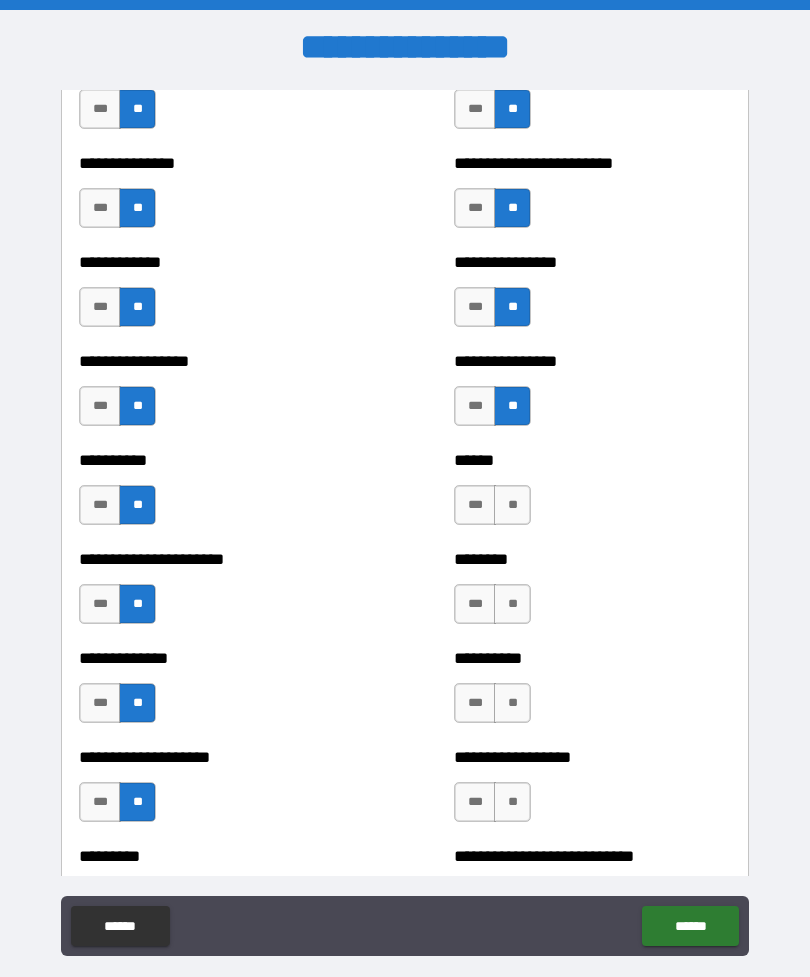 click on "**" at bounding box center (512, 802) 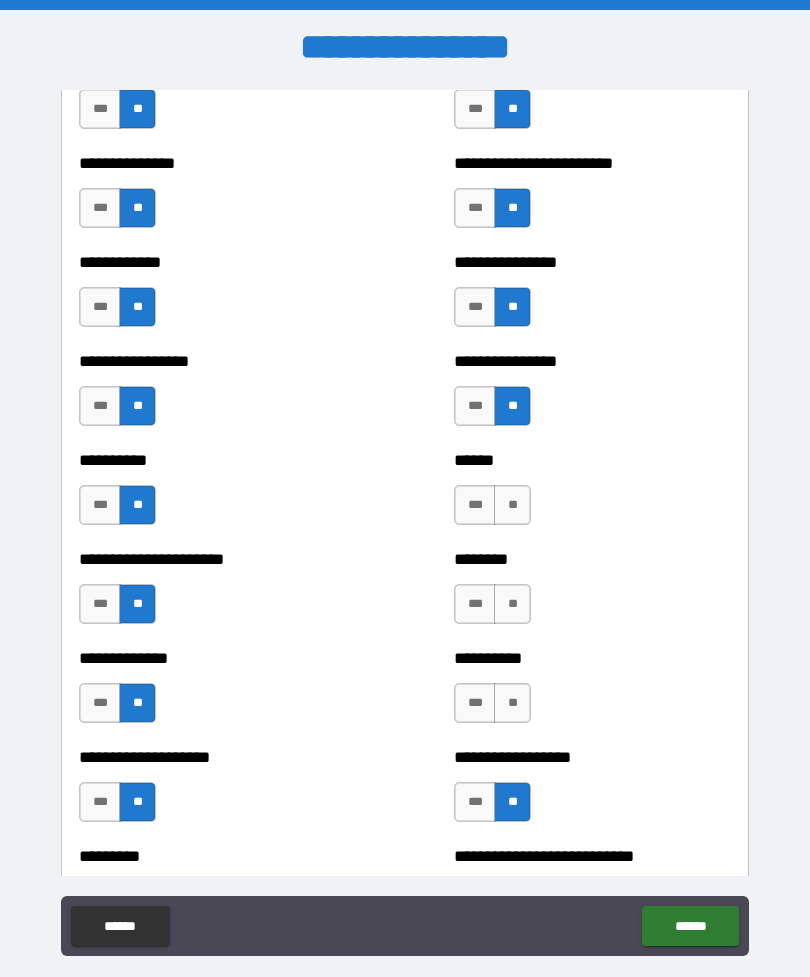 click on "**" at bounding box center [512, 703] 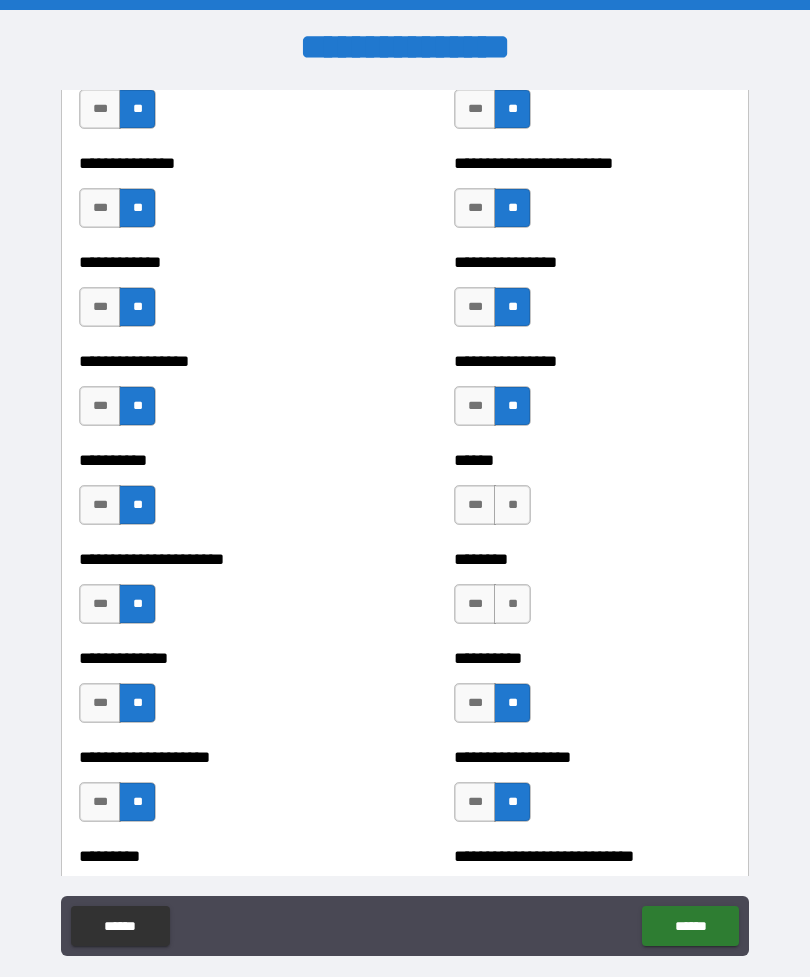 click on "**" at bounding box center (512, 604) 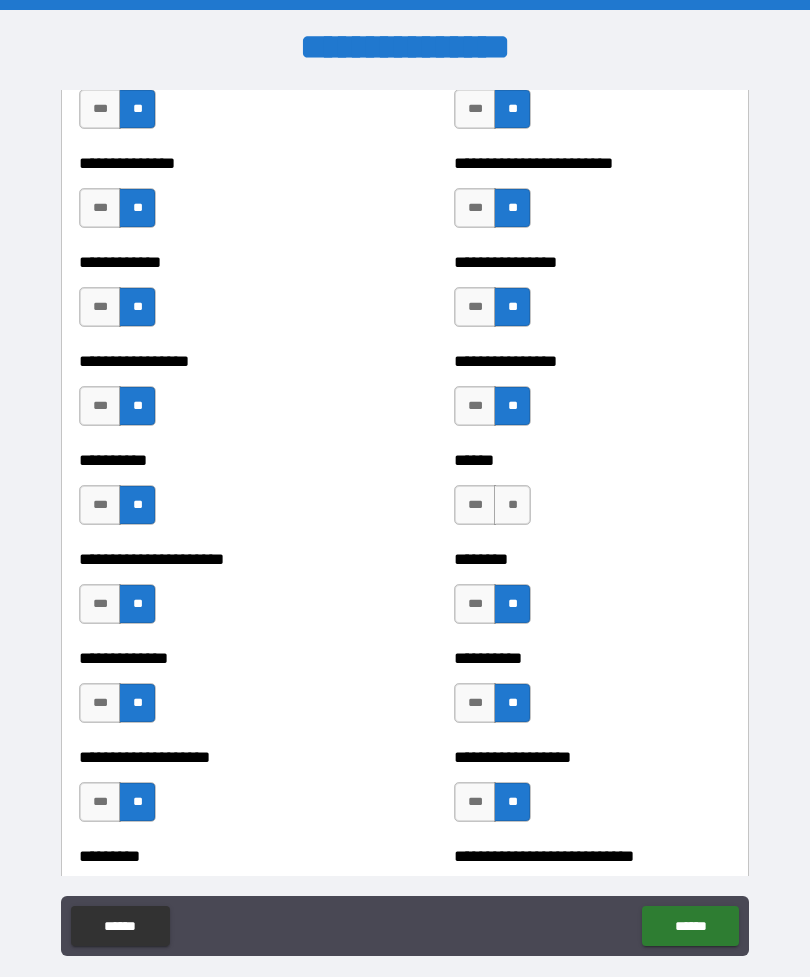 click on "**" at bounding box center (512, 505) 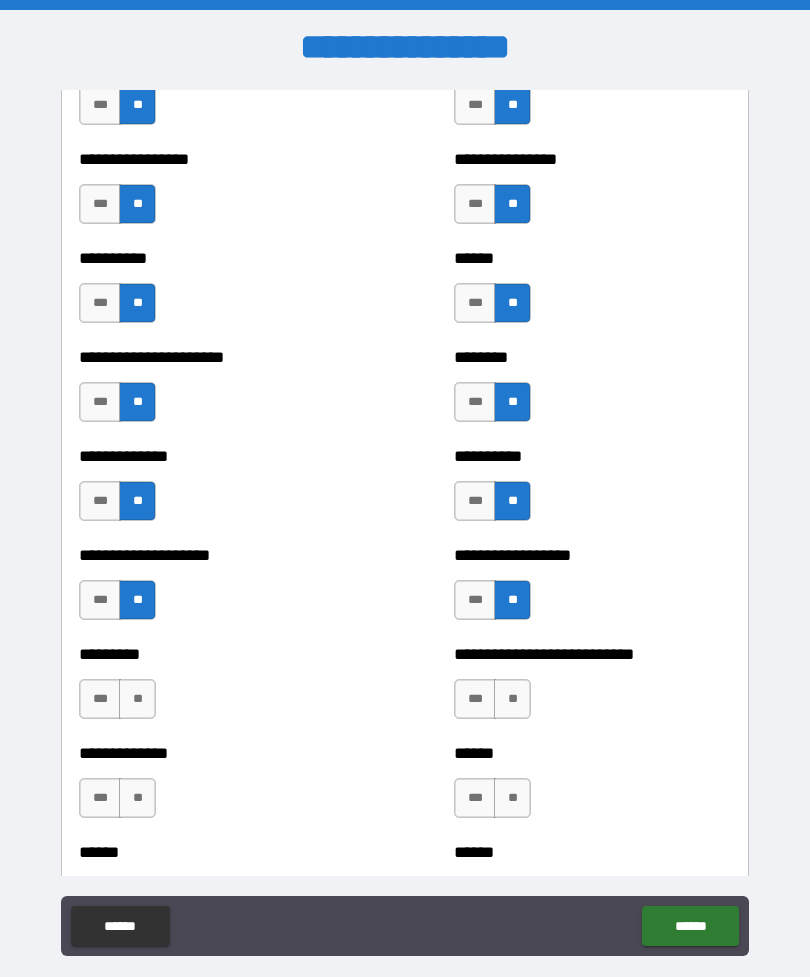 scroll, scrollTop: 2997, scrollLeft: 0, axis: vertical 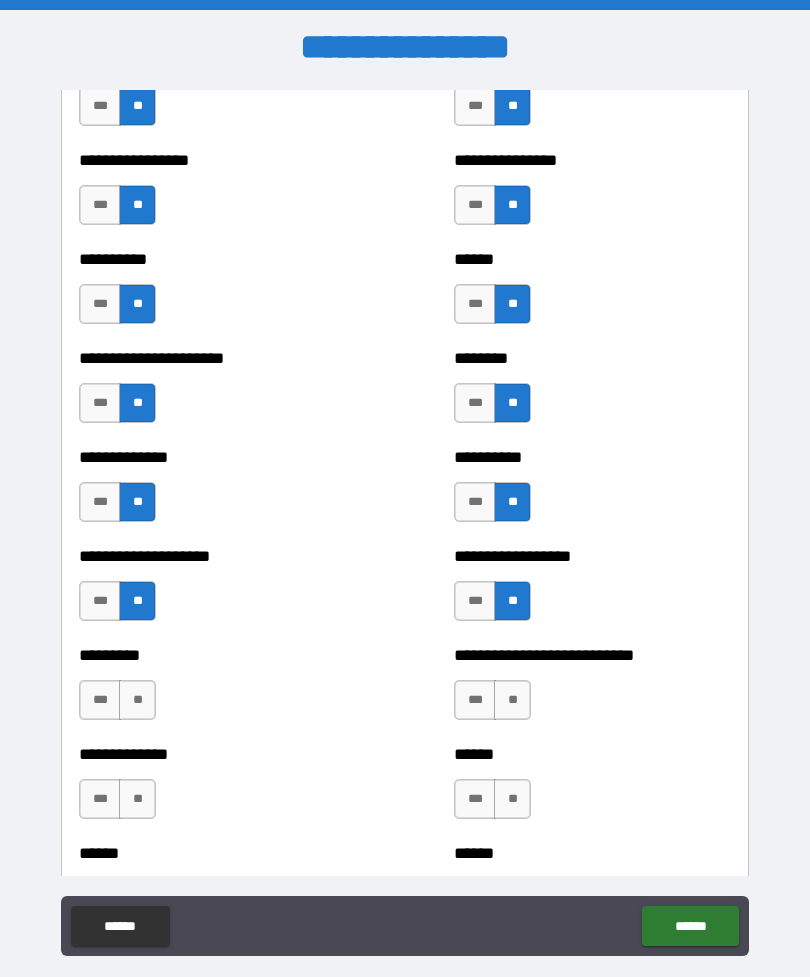 click on "**" at bounding box center [137, 799] 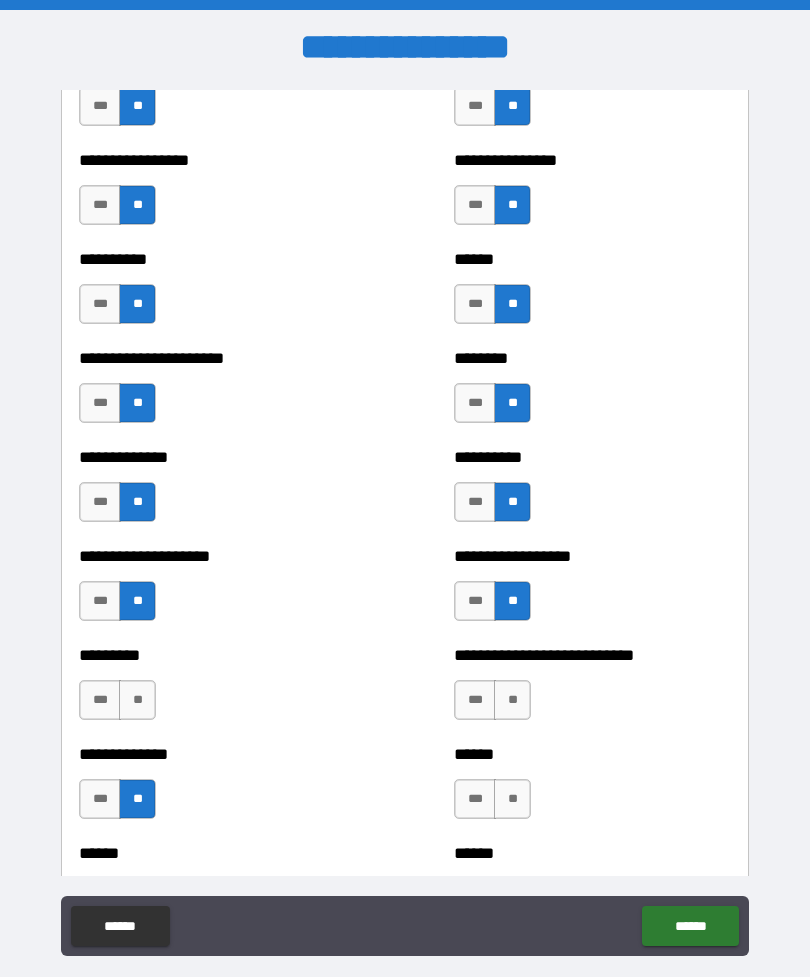click on "**" at bounding box center (137, 700) 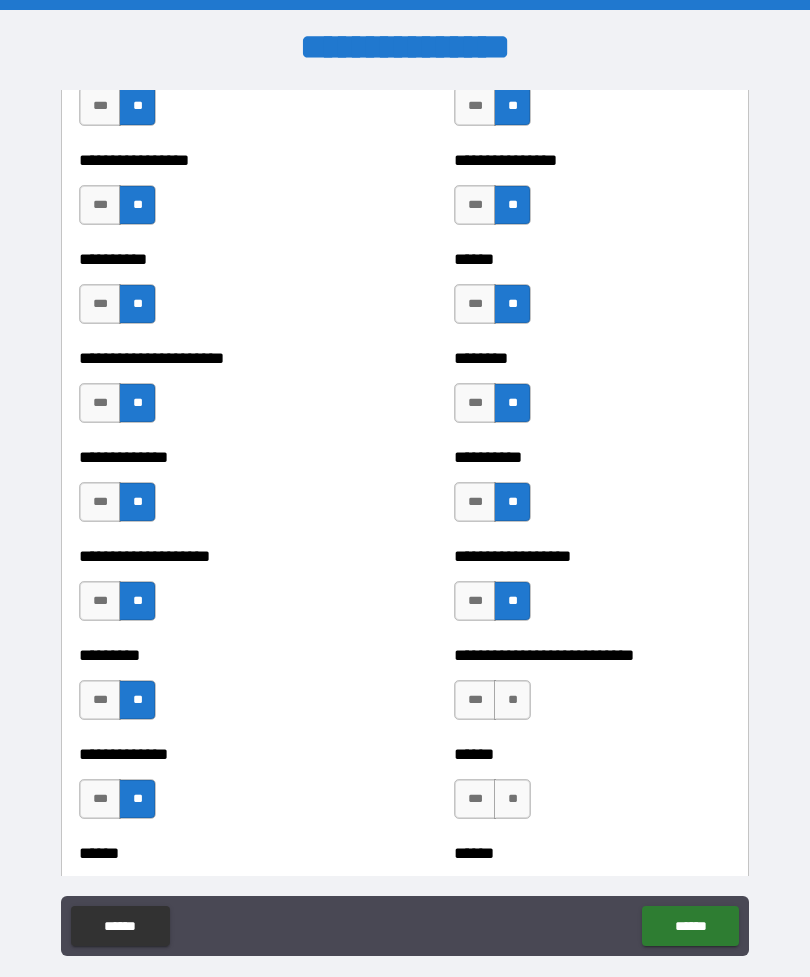 click on "**" at bounding box center (512, 700) 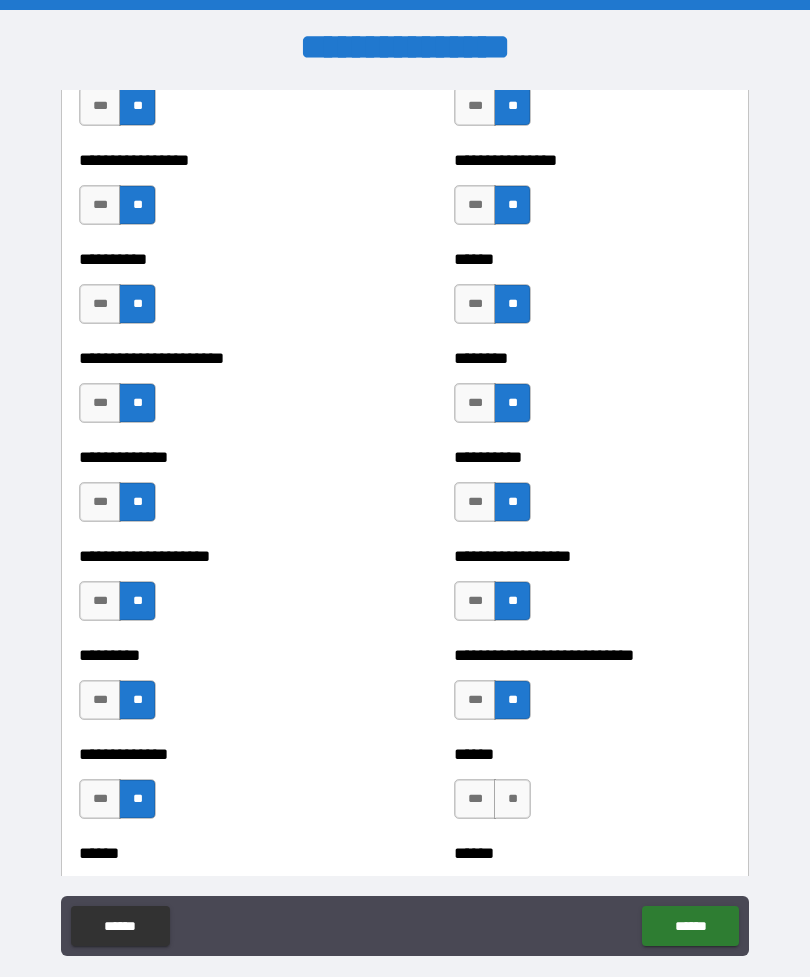 click on "**" at bounding box center [512, 799] 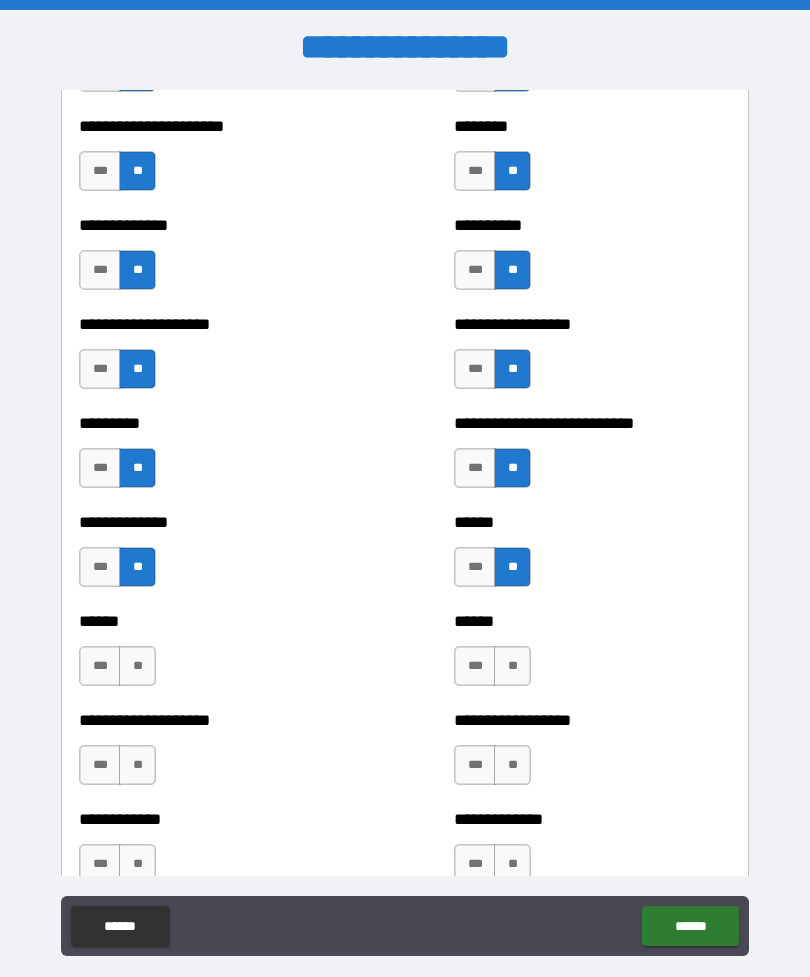 scroll, scrollTop: 3242, scrollLeft: 0, axis: vertical 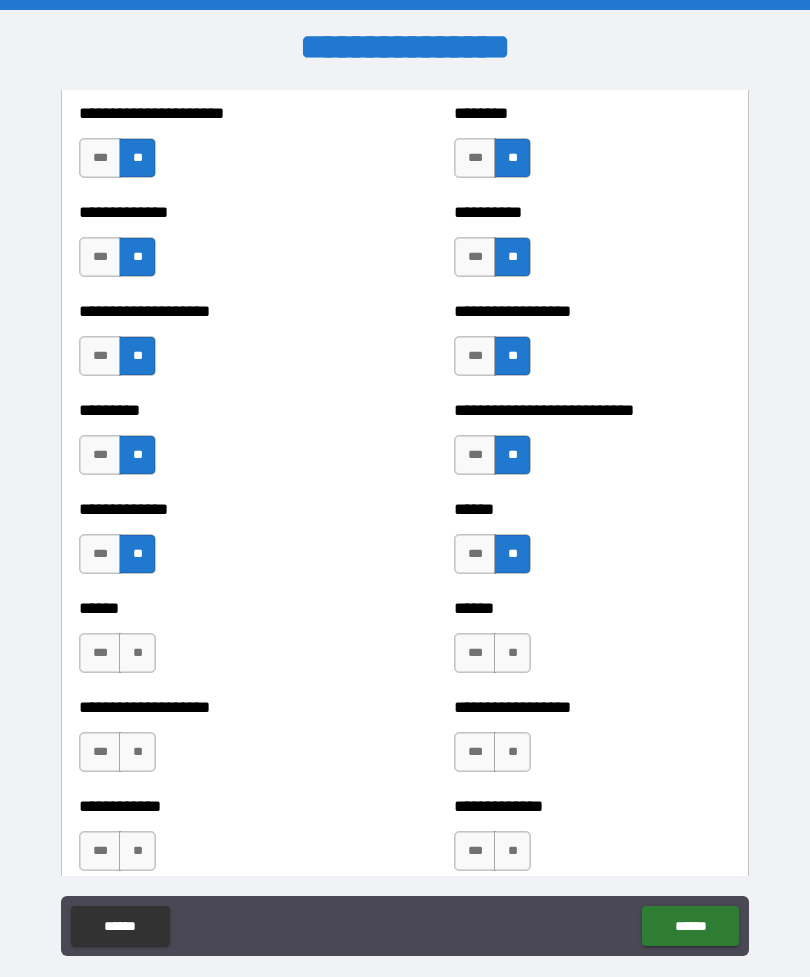 click on "**" at bounding box center [512, 653] 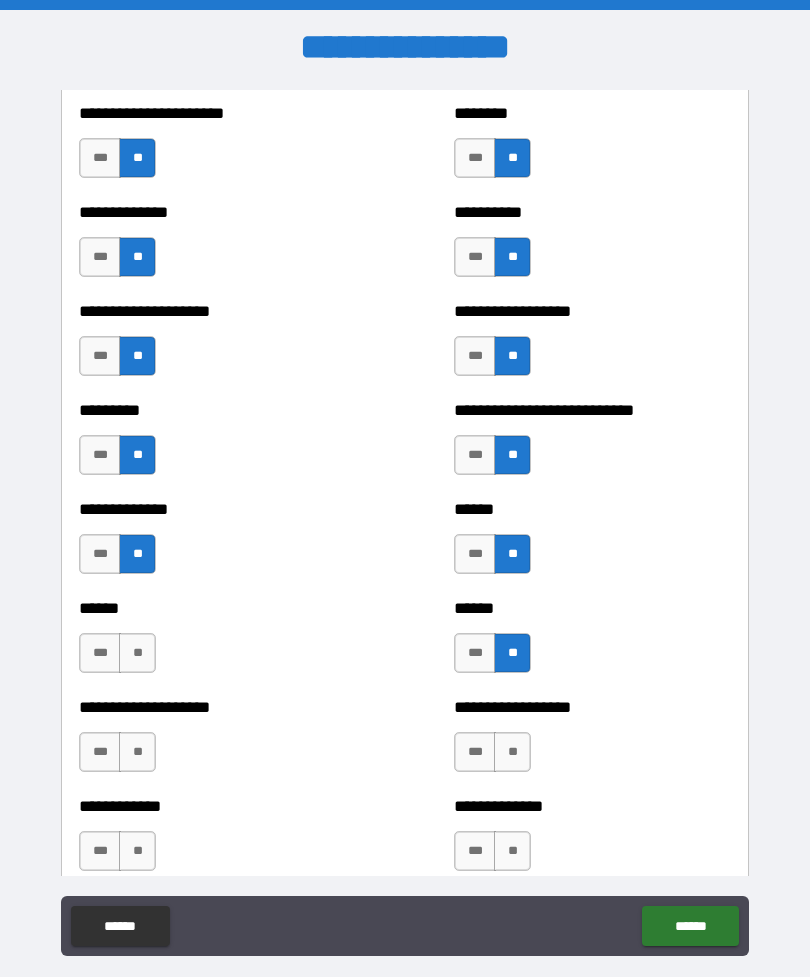 click on "**" at bounding box center (137, 653) 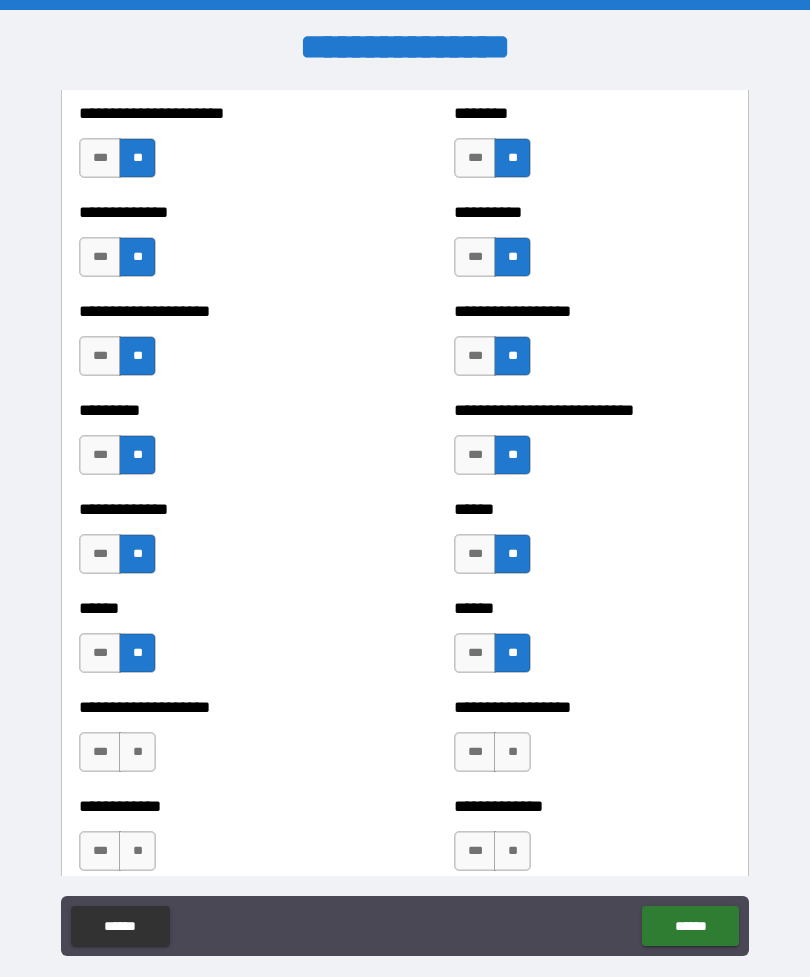 click on "***" at bounding box center [100, 752] 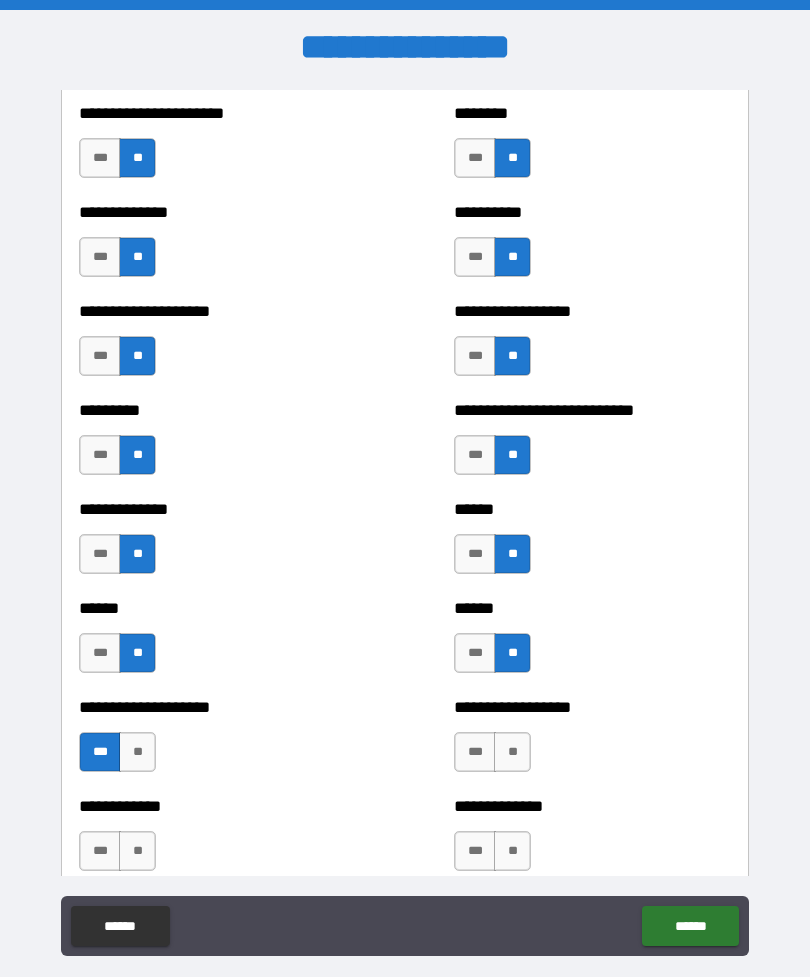 click on "**" at bounding box center (512, 752) 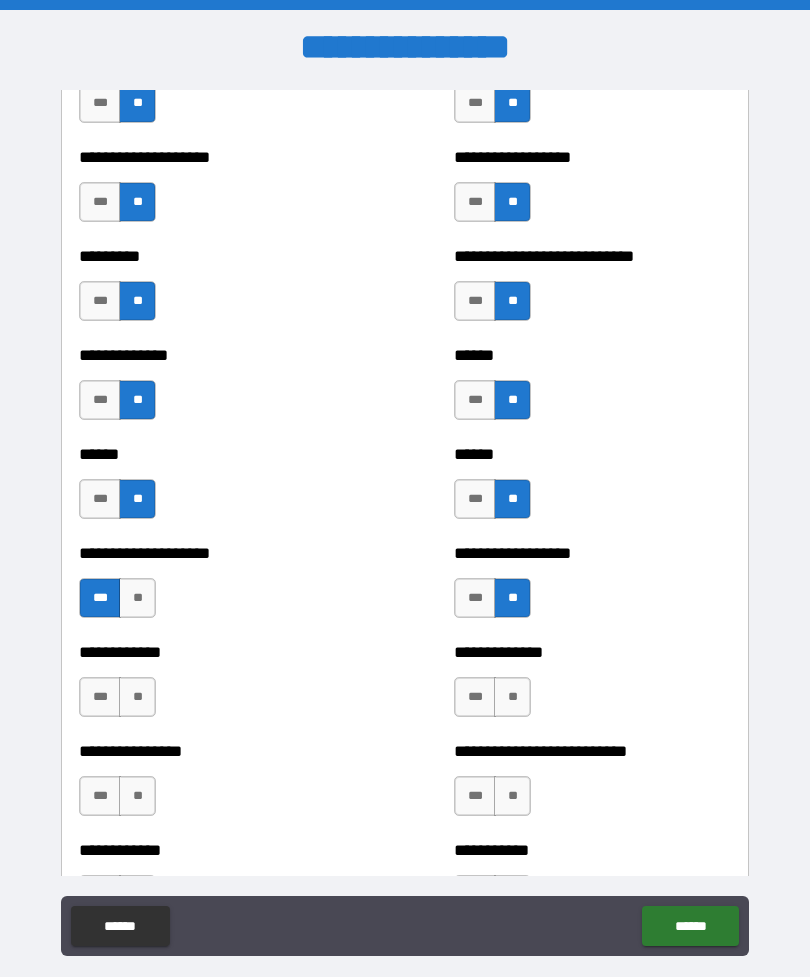 scroll, scrollTop: 3397, scrollLeft: 0, axis: vertical 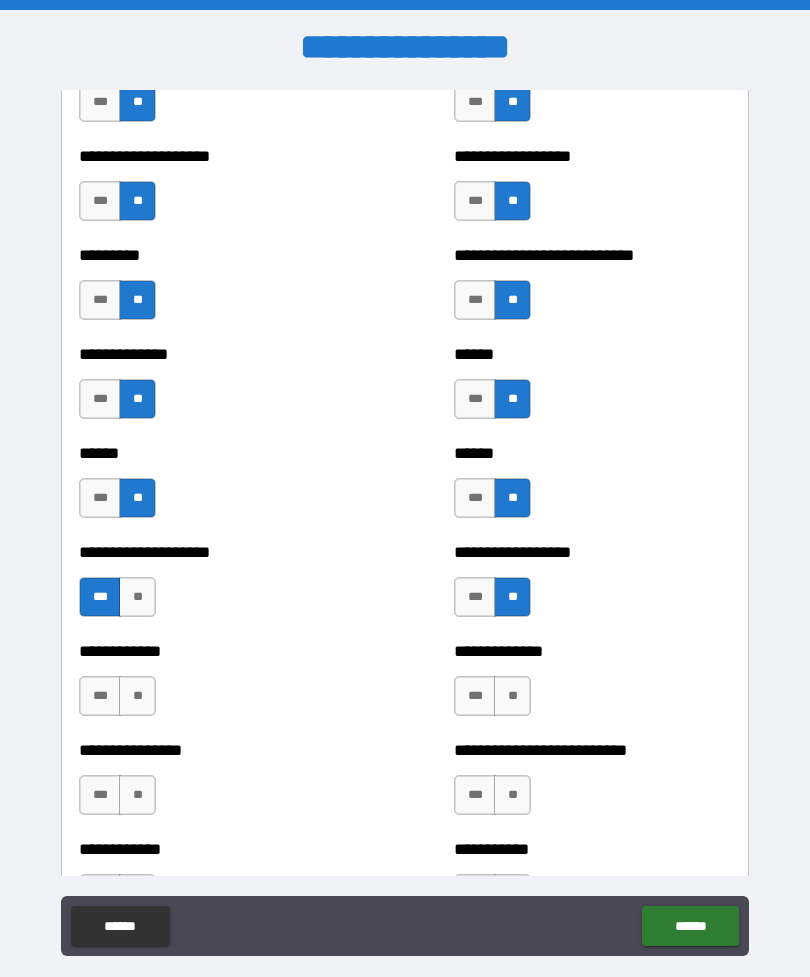 click on "**" at bounding box center [512, 696] 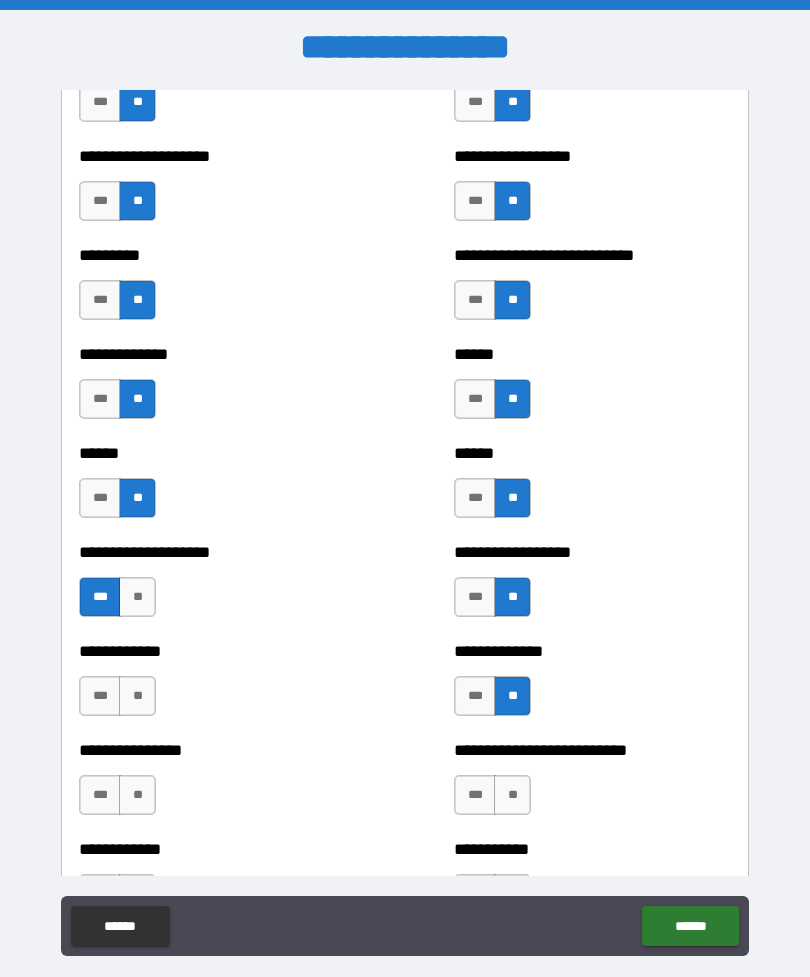 click on "**" at bounding box center (137, 696) 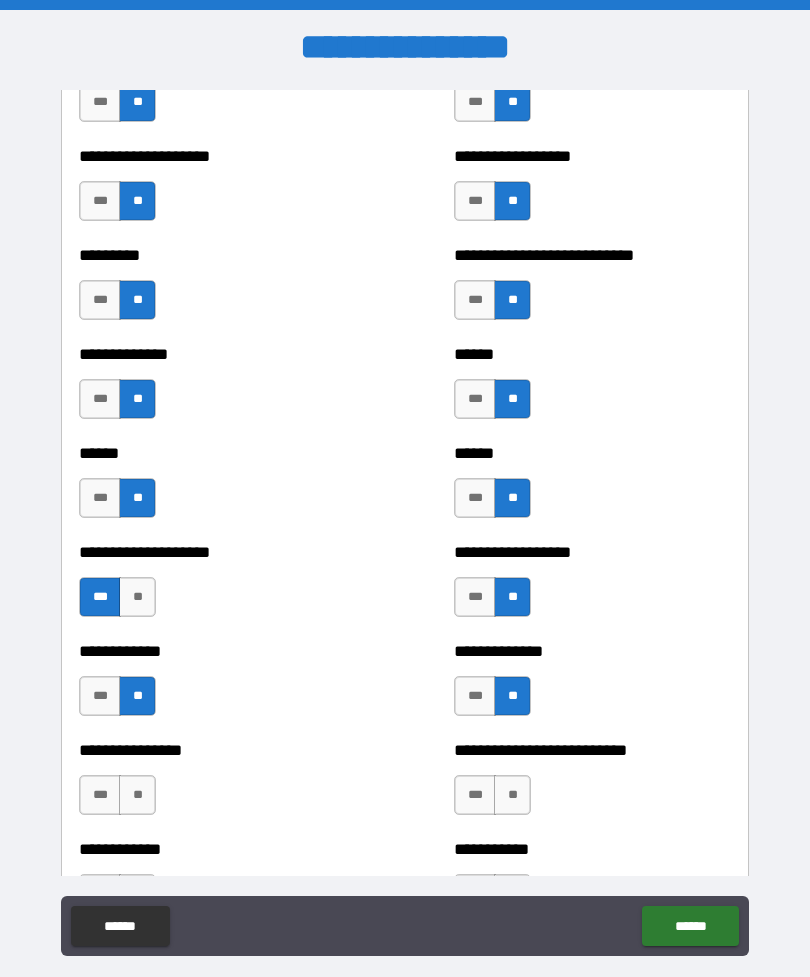 click on "**" at bounding box center (137, 795) 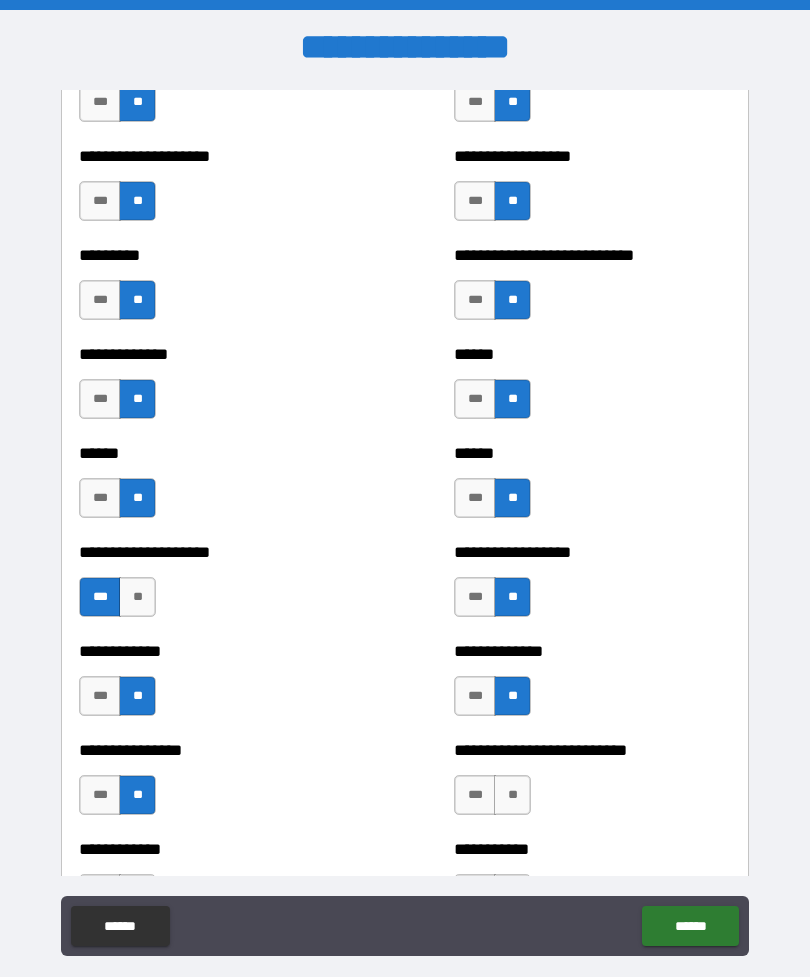 click on "***" at bounding box center (475, 795) 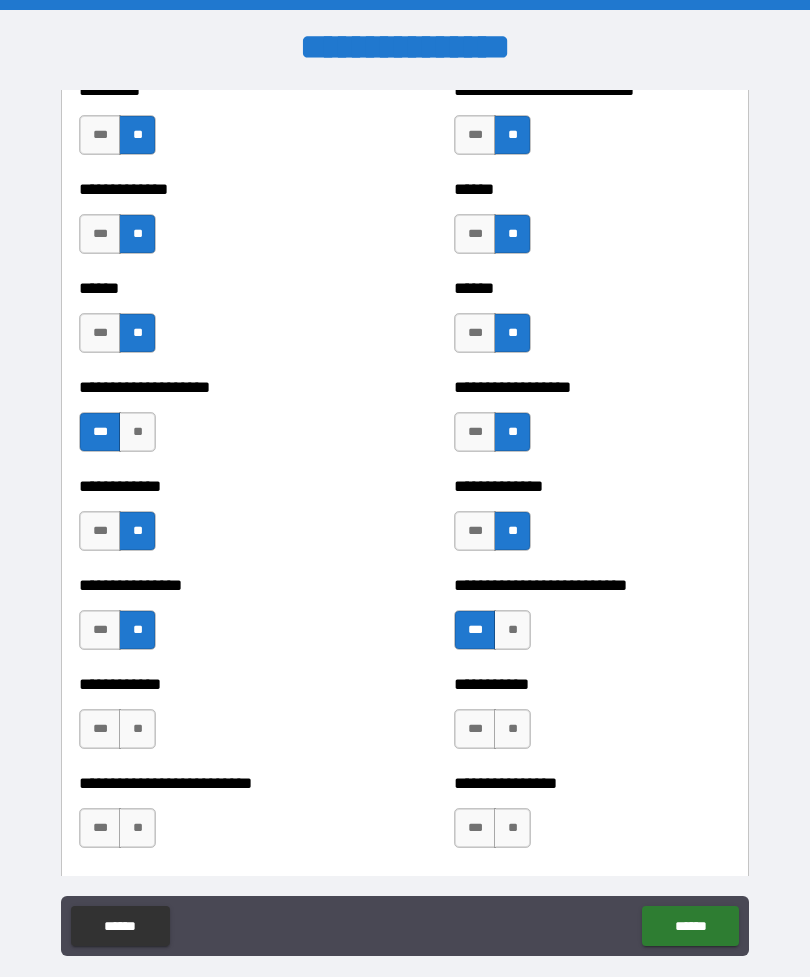 scroll, scrollTop: 3605, scrollLeft: 0, axis: vertical 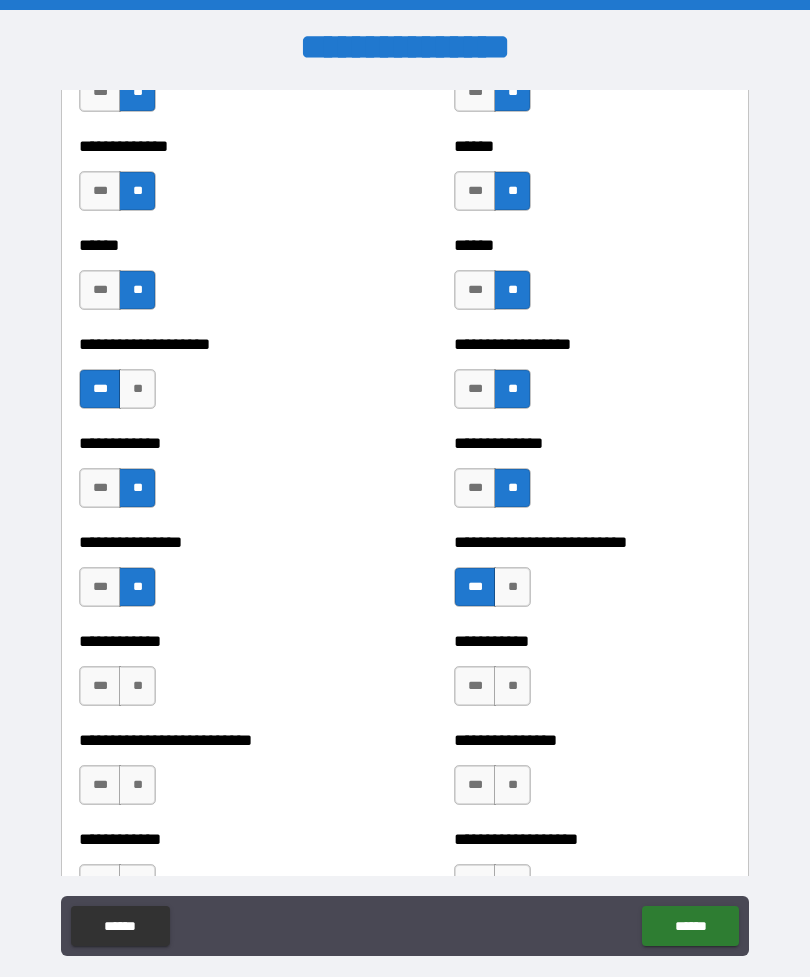 click on "**" at bounding box center (512, 686) 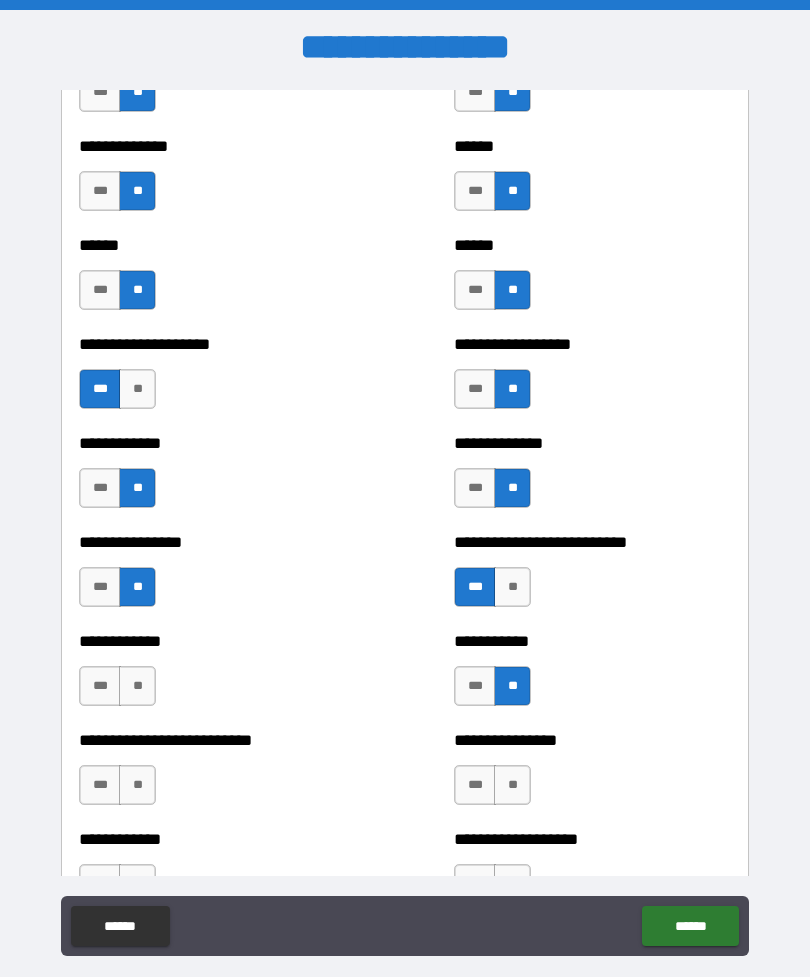 click on "**" at bounding box center [137, 686] 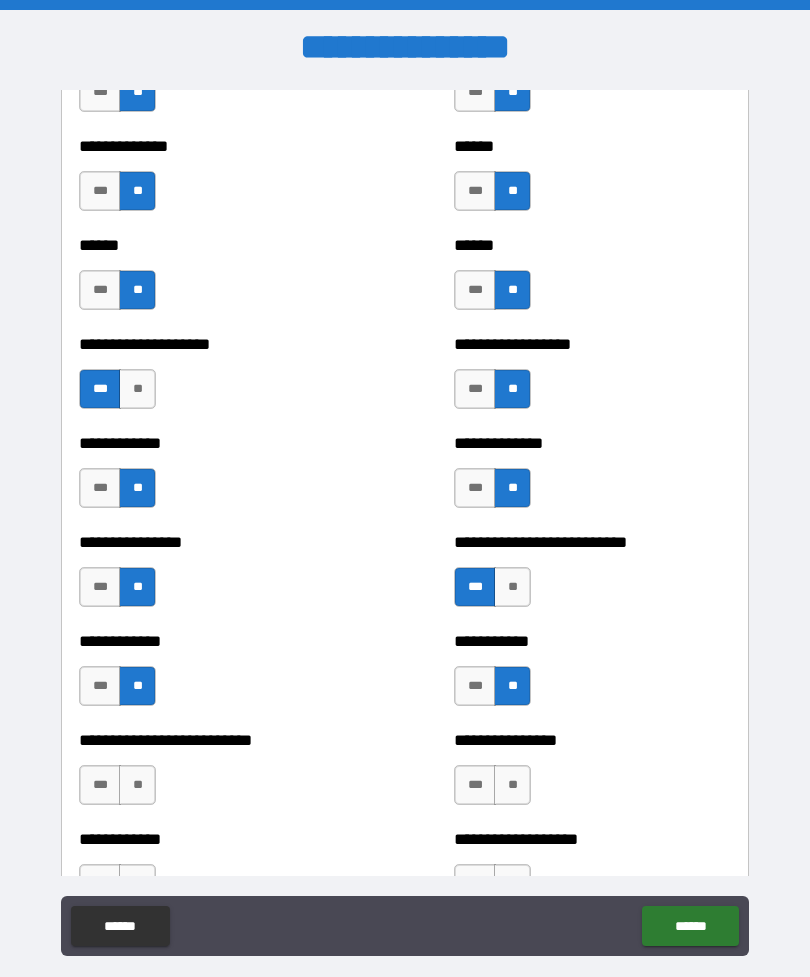 click on "**" at bounding box center [137, 785] 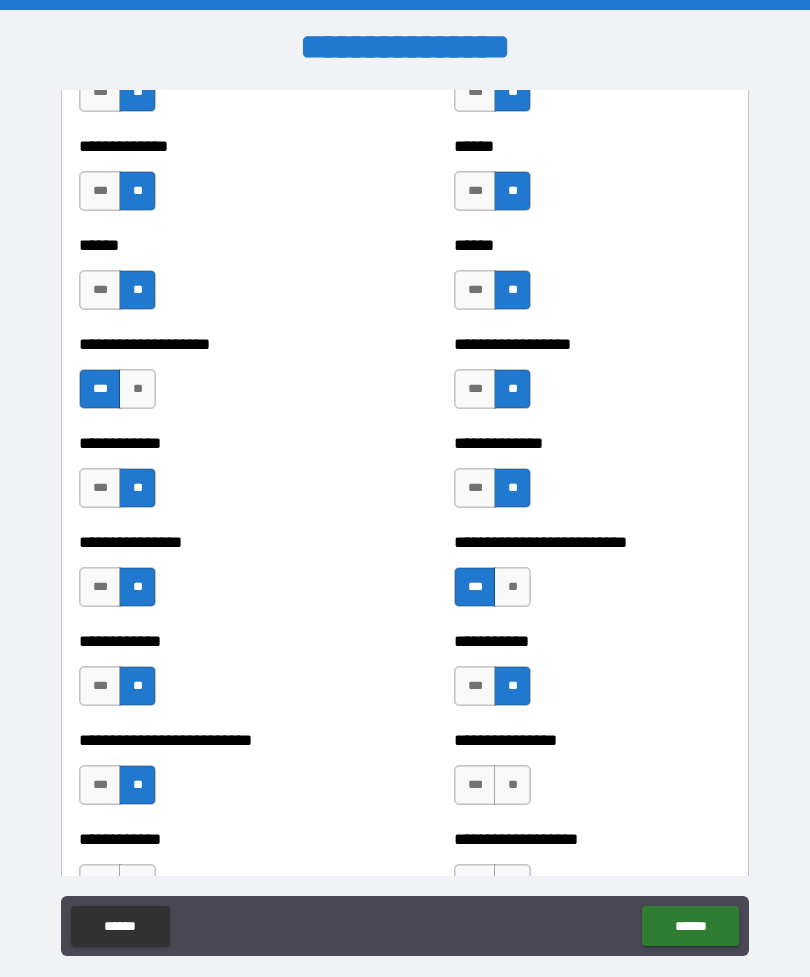 click on "**" at bounding box center (512, 785) 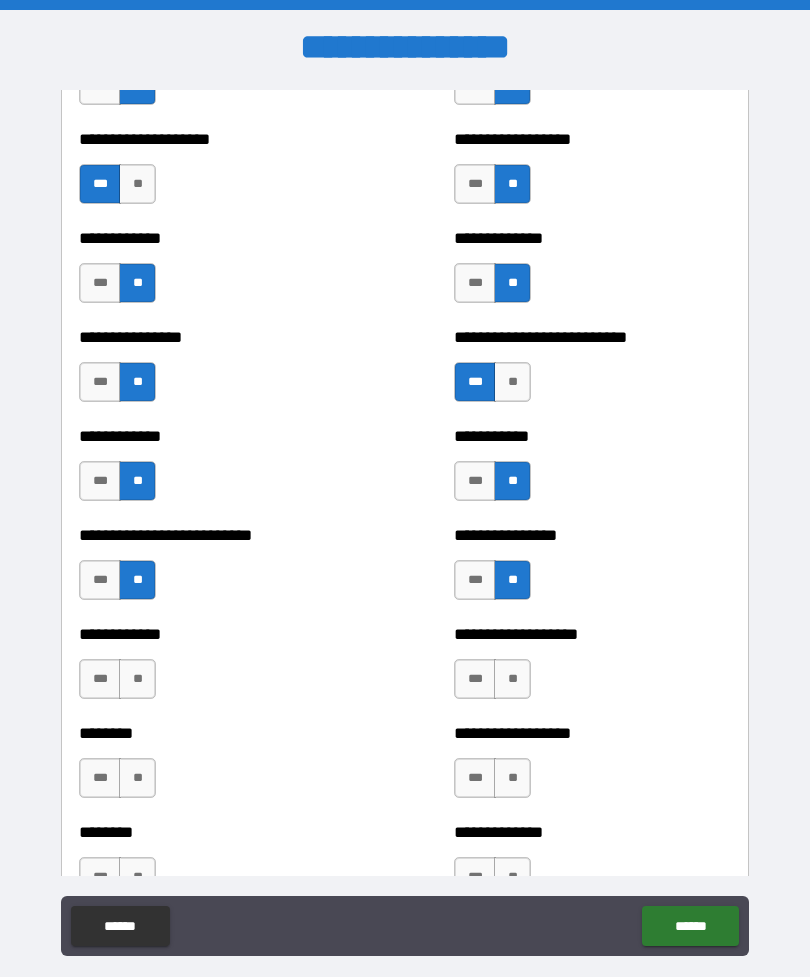 scroll, scrollTop: 3813, scrollLeft: 0, axis: vertical 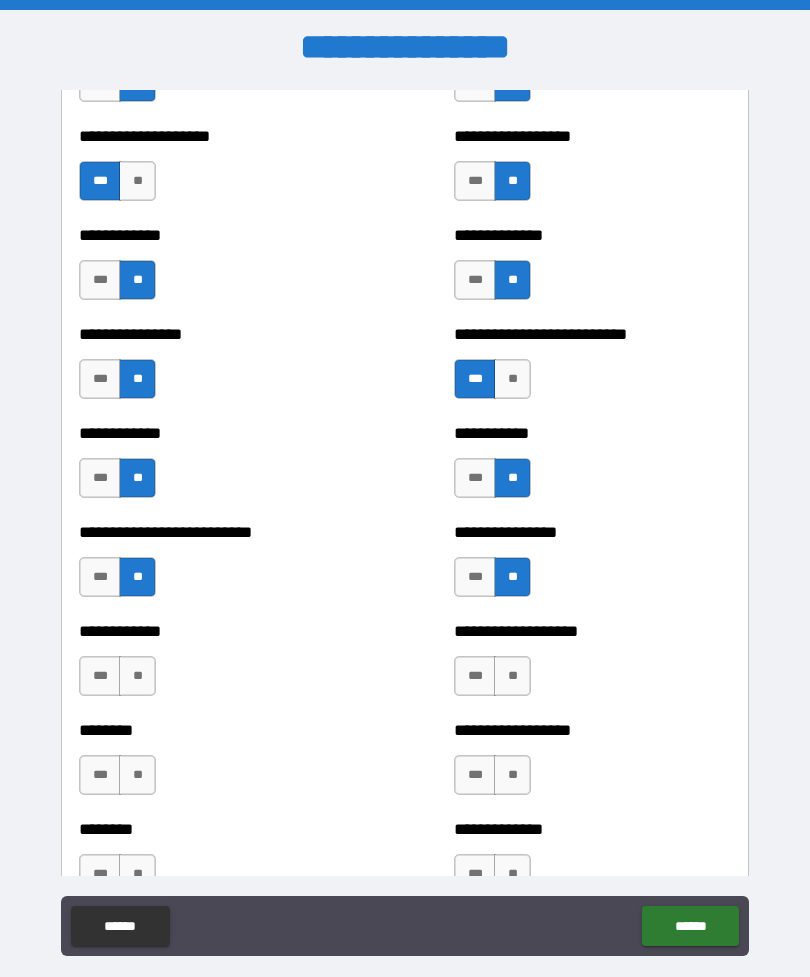 click on "**" at bounding box center (512, 676) 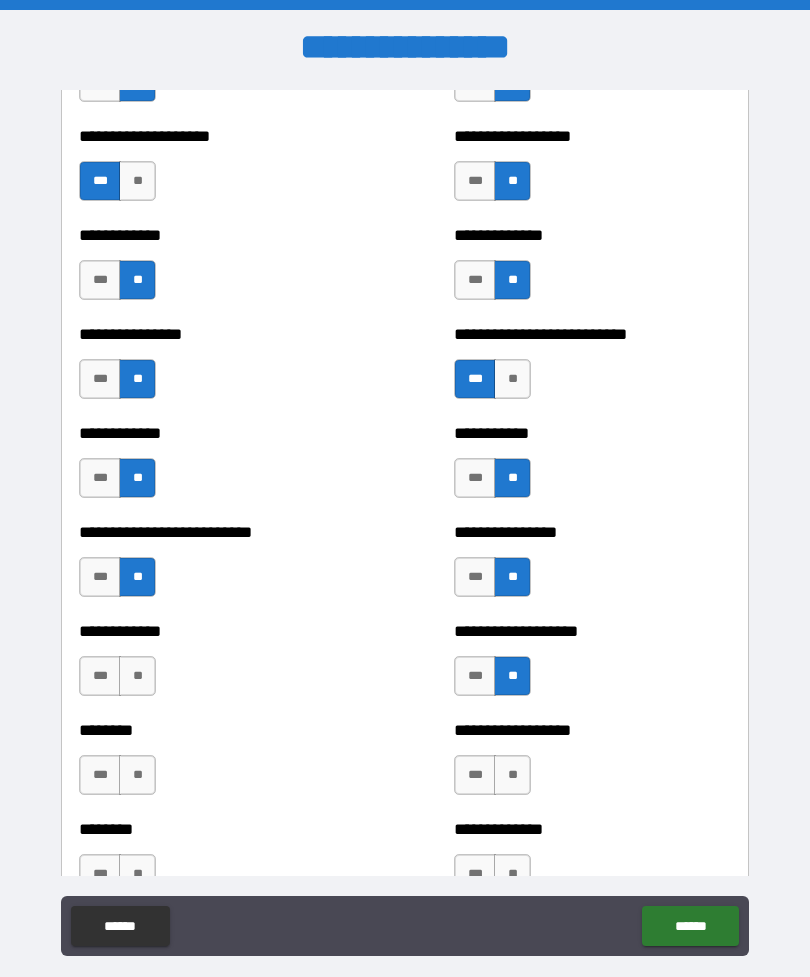 click on "**" at bounding box center [137, 676] 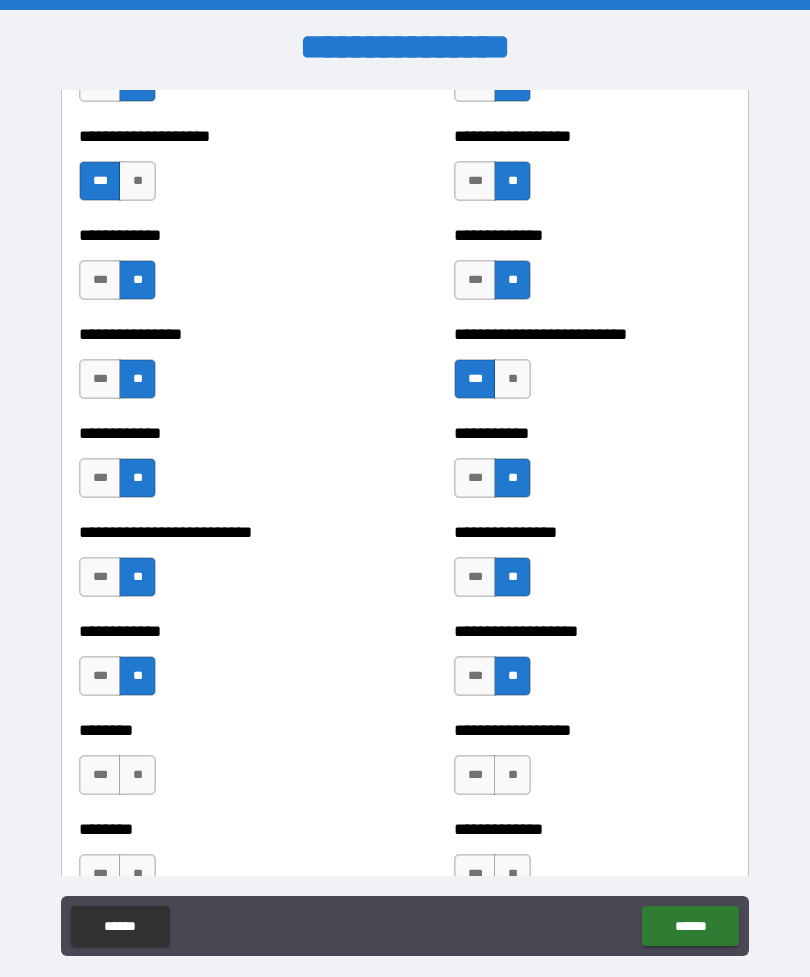 click on "**" at bounding box center [137, 775] 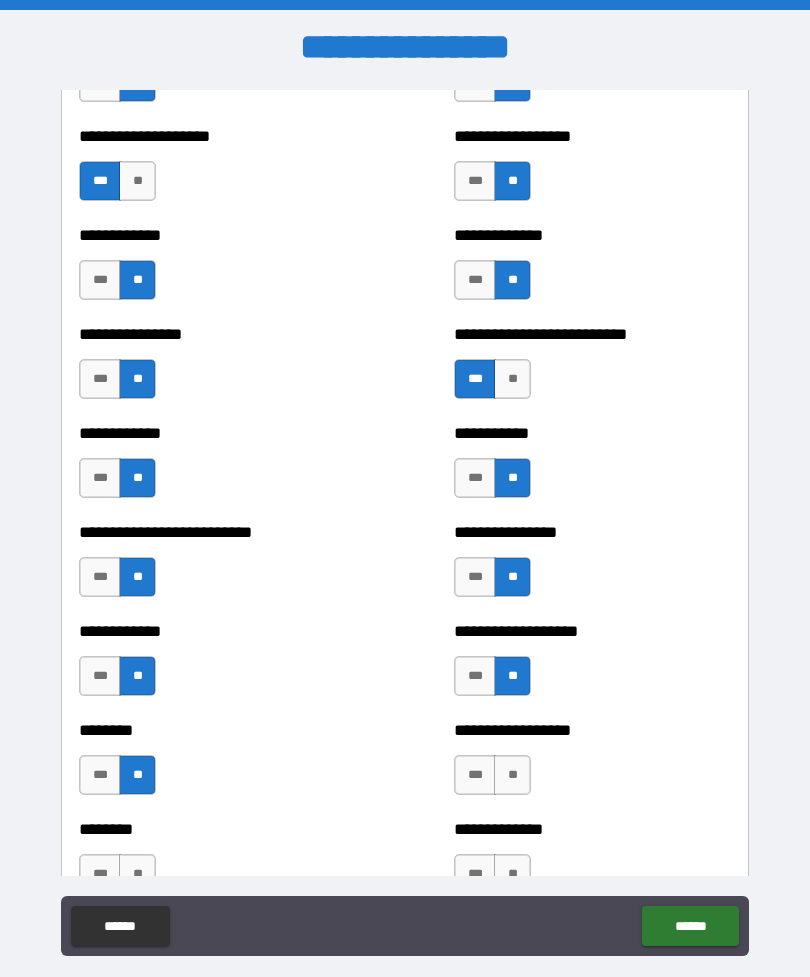 click on "**" at bounding box center [512, 775] 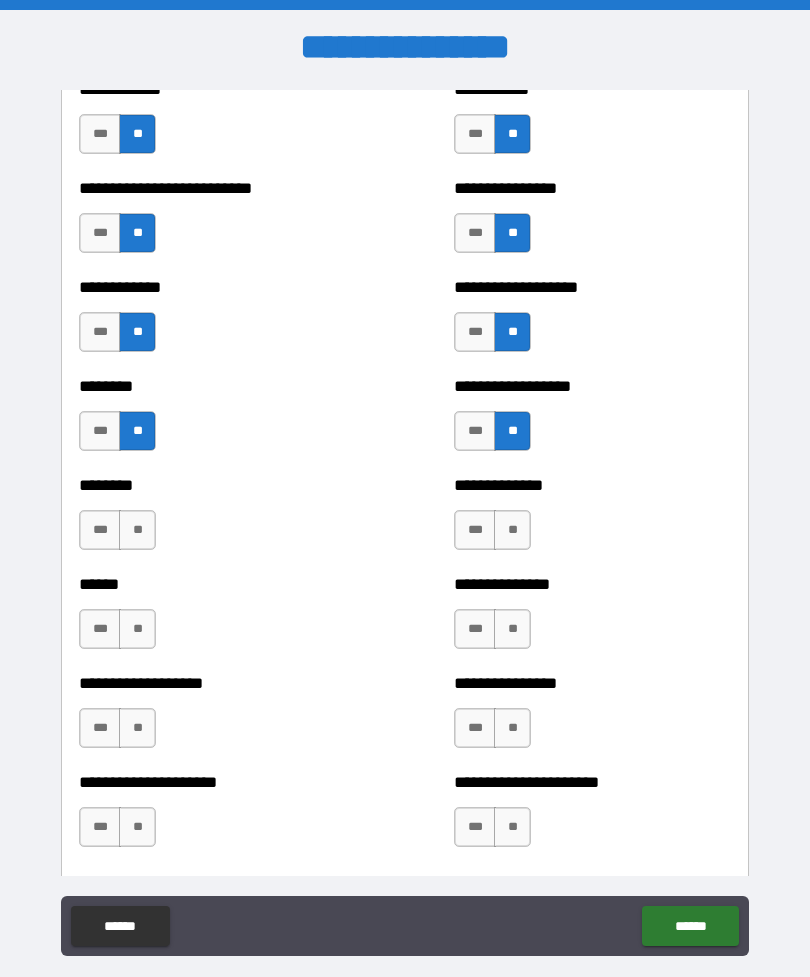 scroll, scrollTop: 4168, scrollLeft: 0, axis: vertical 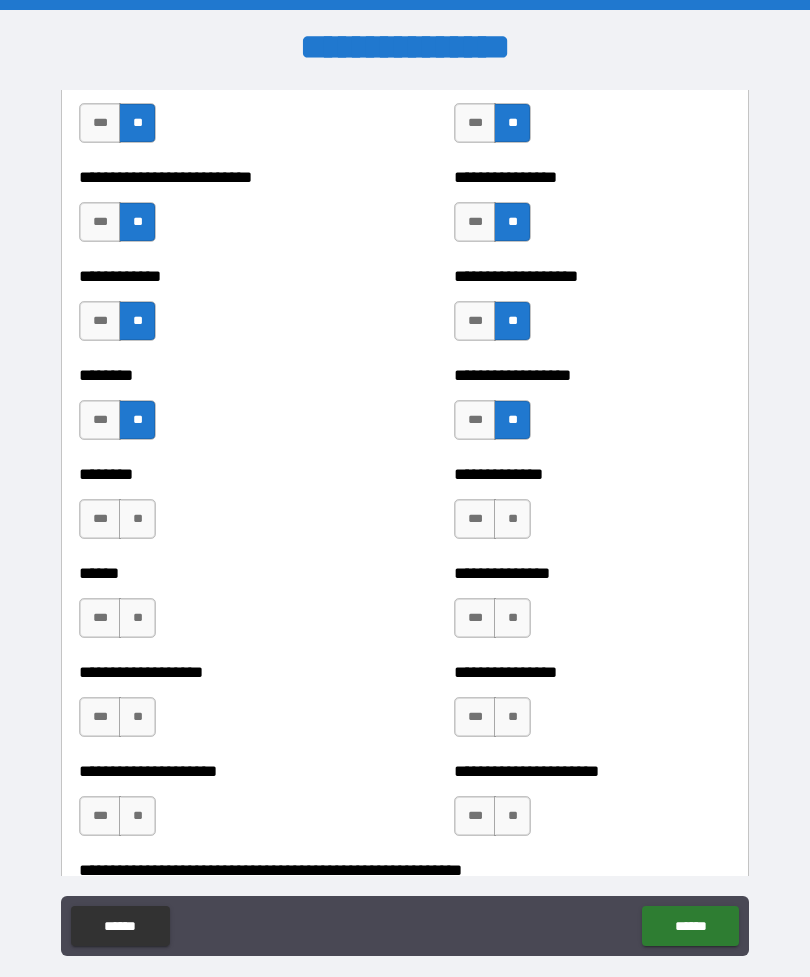 click on "**" at bounding box center [512, 519] 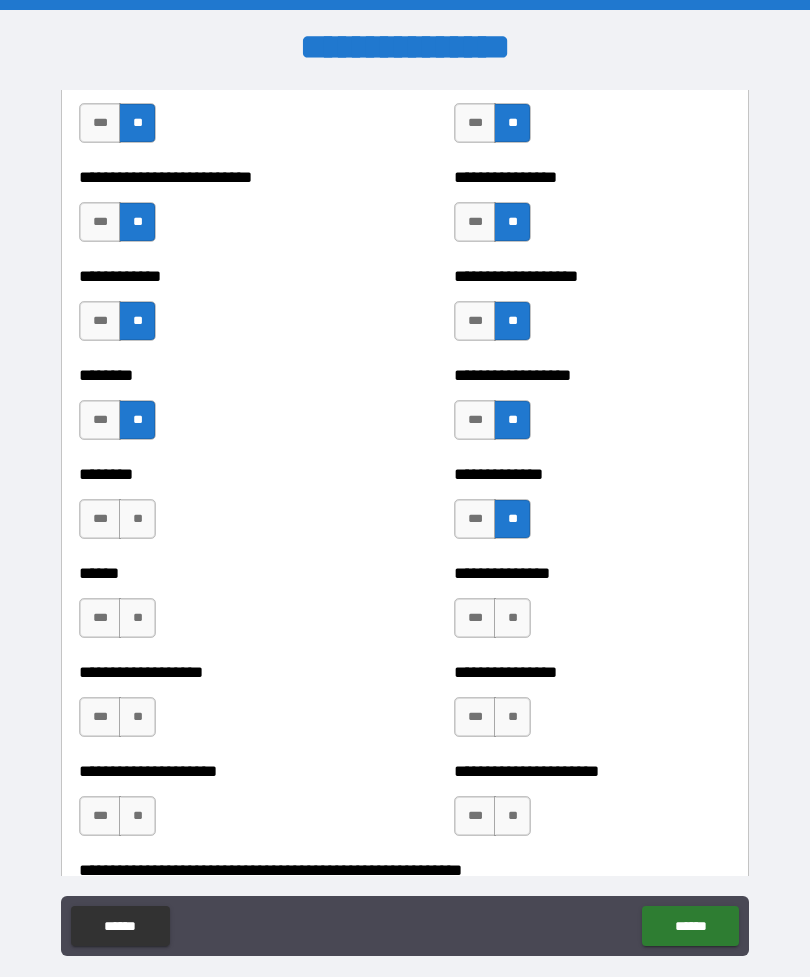 click on "**" at bounding box center (137, 519) 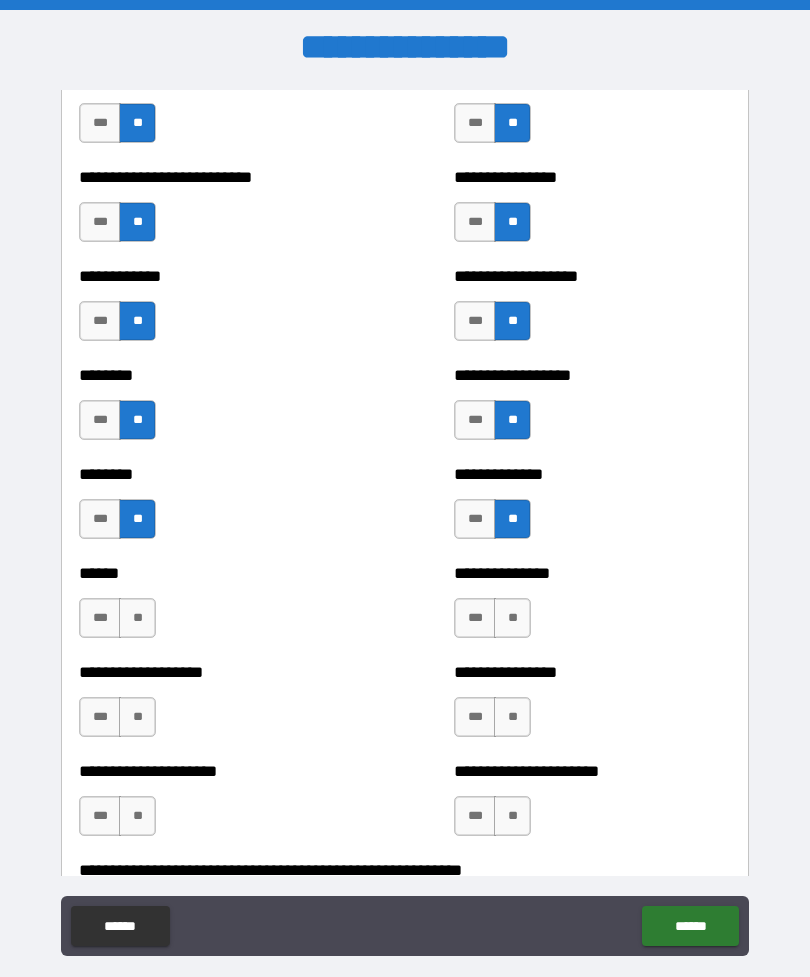 click on "**" at bounding box center (137, 618) 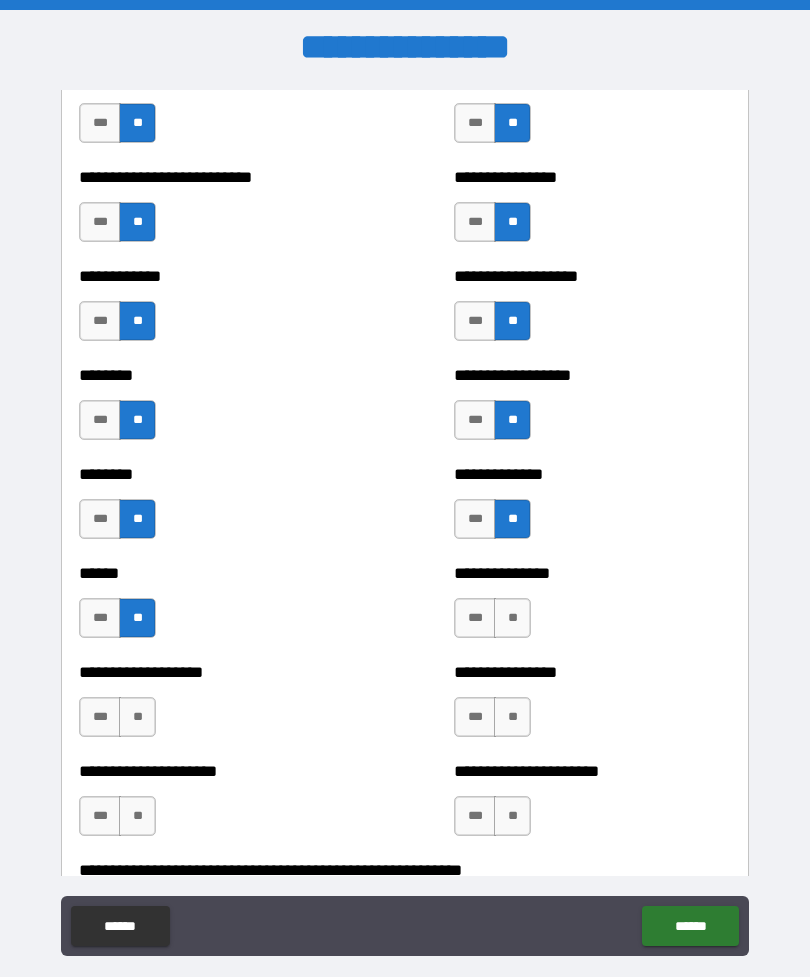click on "**" at bounding box center [512, 618] 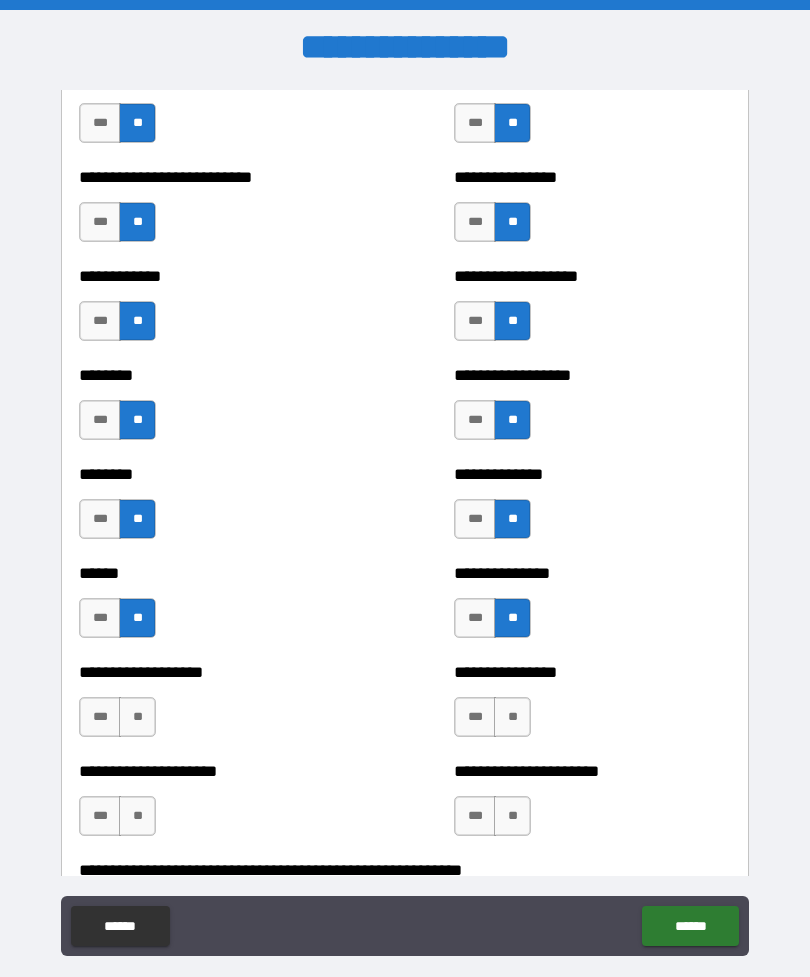 click on "**" at bounding box center [137, 717] 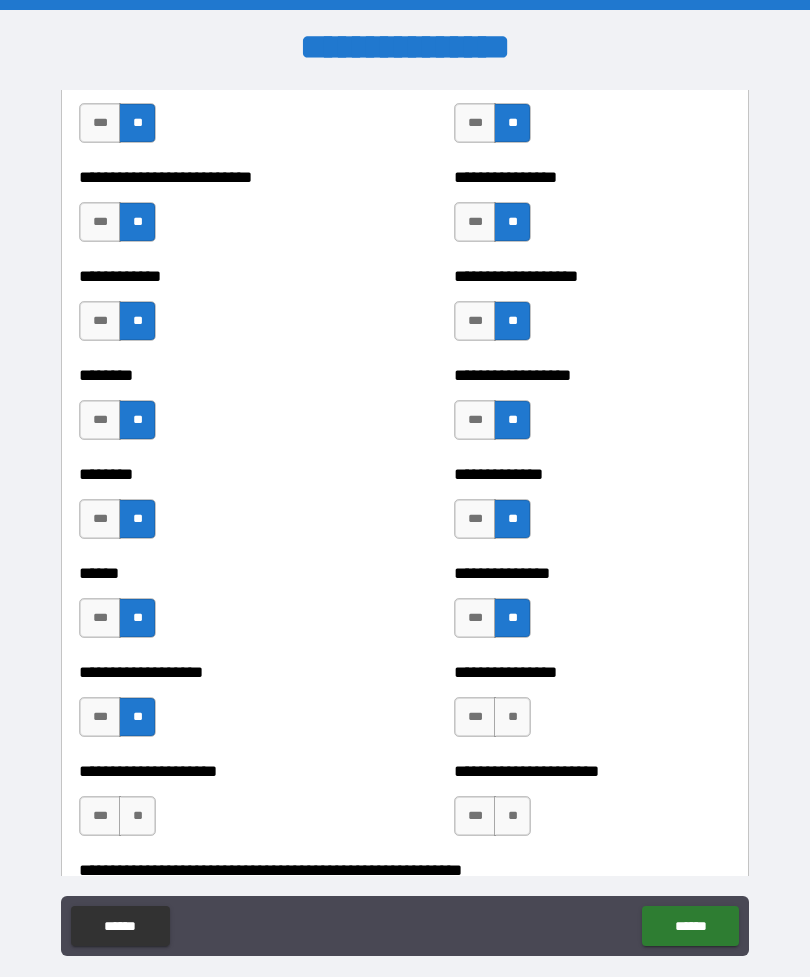 click on "**" at bounding box center [512, 717] 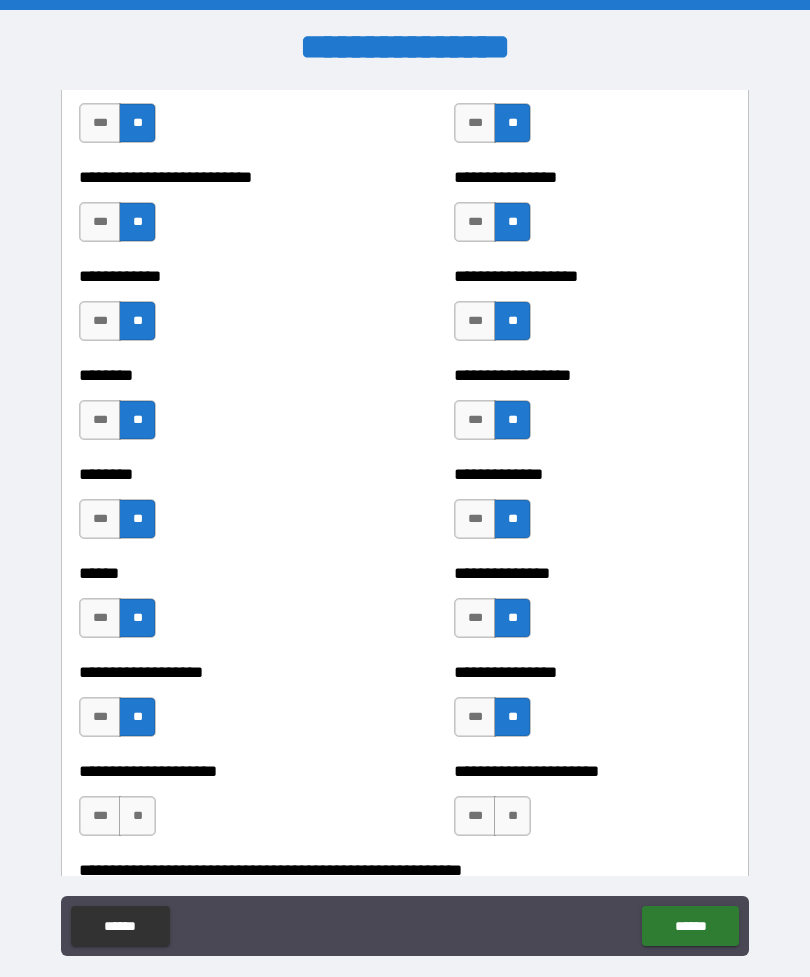 click on "**" at bounding box center (137, 816) 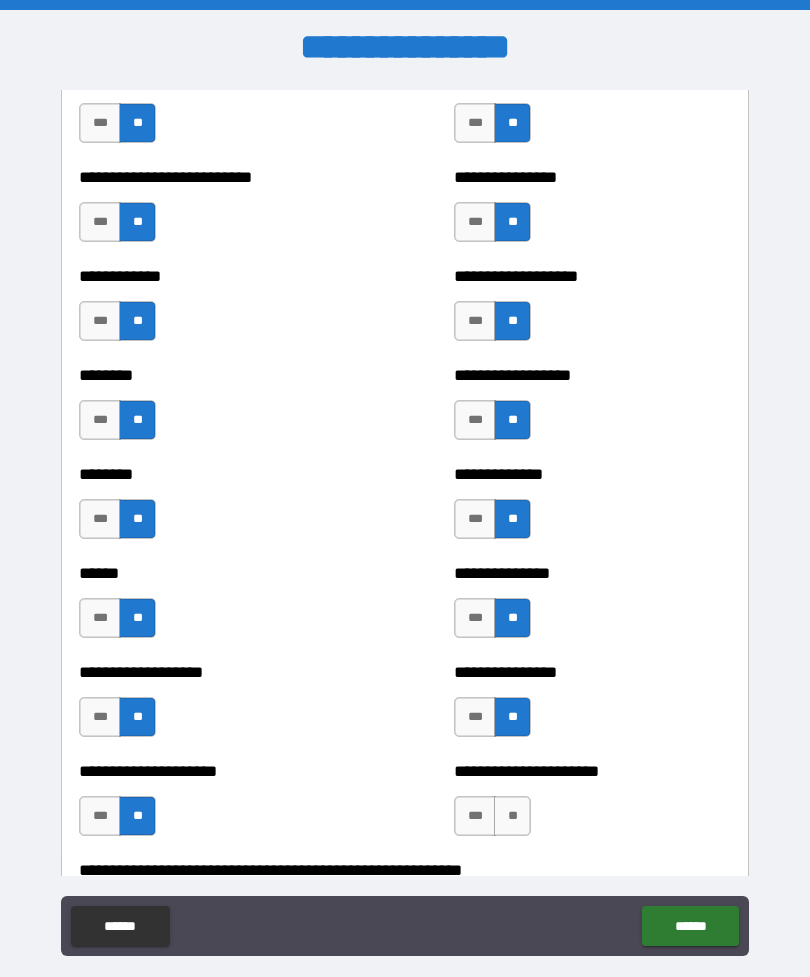 click on "**" at bounding box center [512, 816] 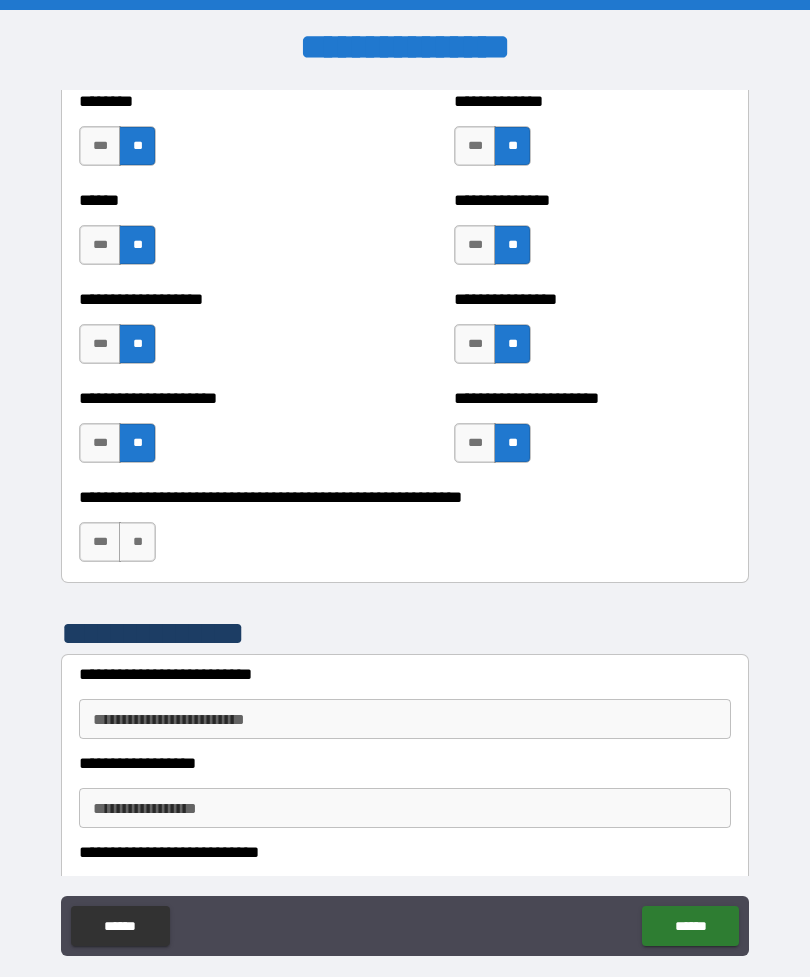 scroll, scrollTop: 4543, scrollLeft: 0, axis: vertical 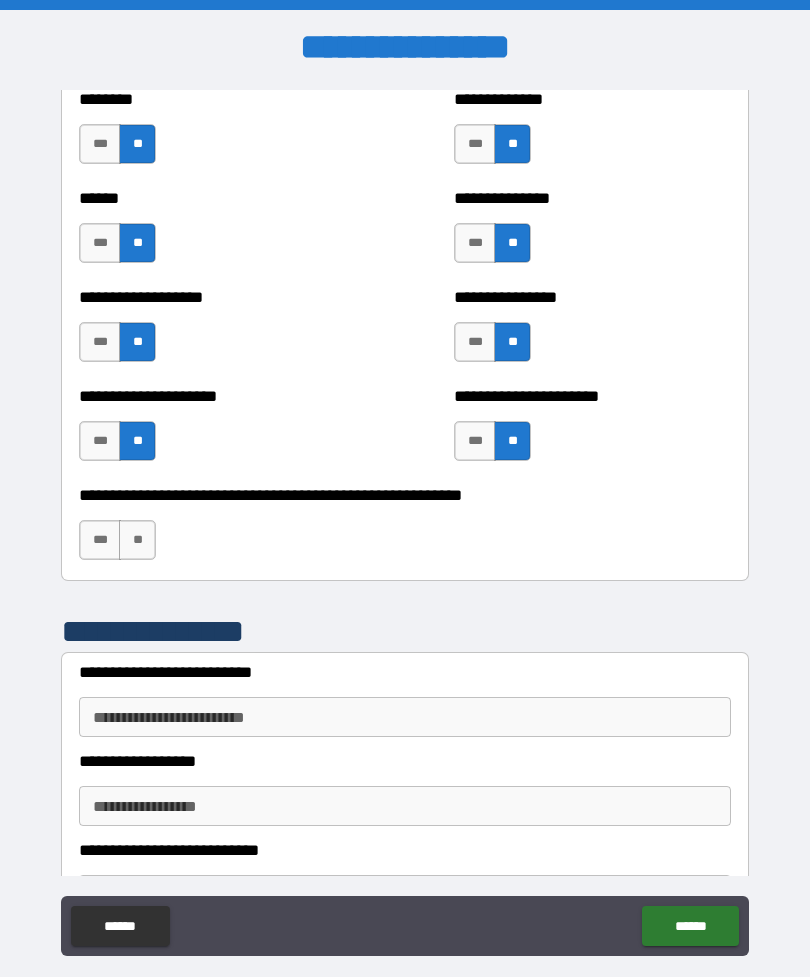 click on "**" at bounding box center (137, 540) 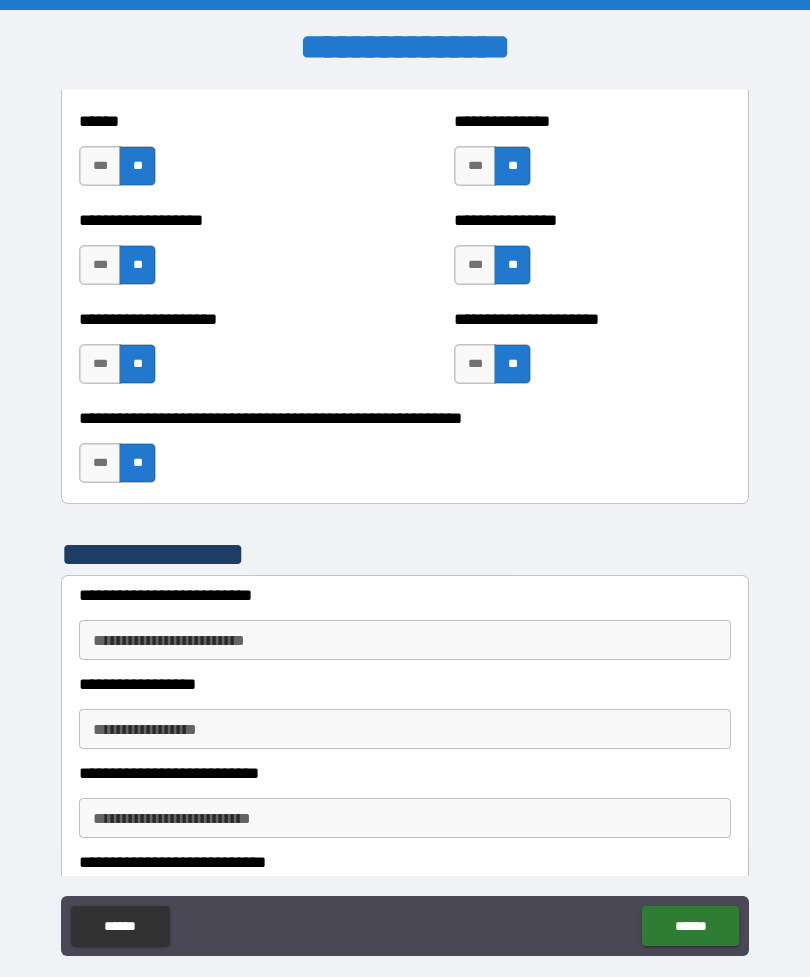 scroll, scrollTop: 4648, scrollLeft: 0, axis: vertical 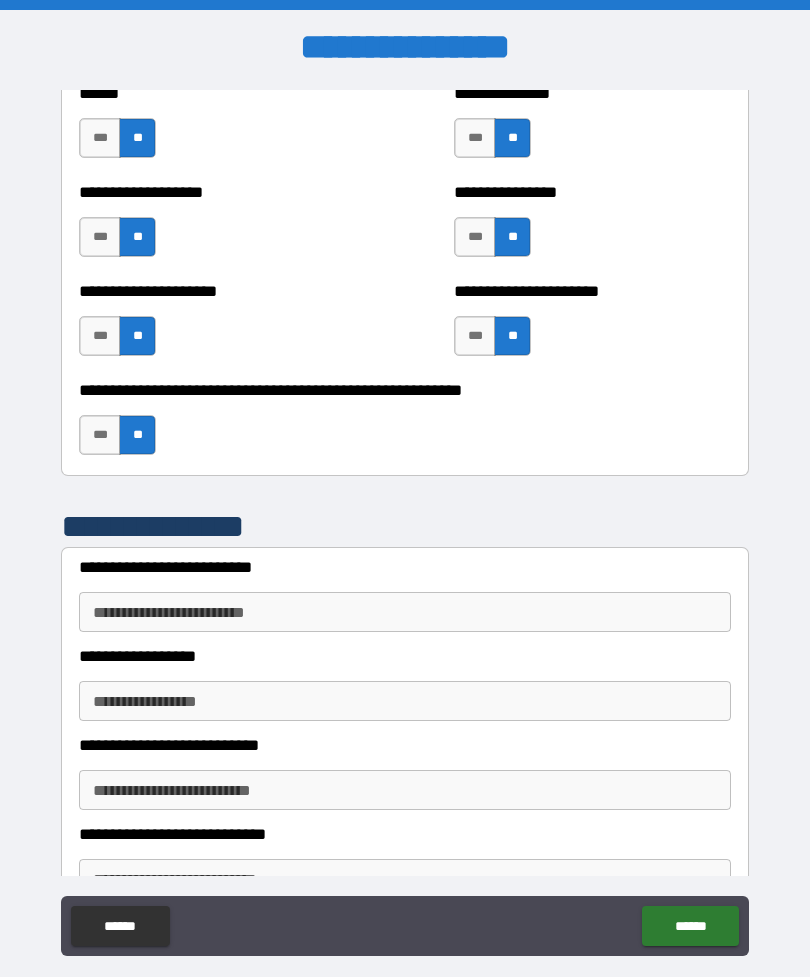 click on "**********" at bounding box center [405, 612] 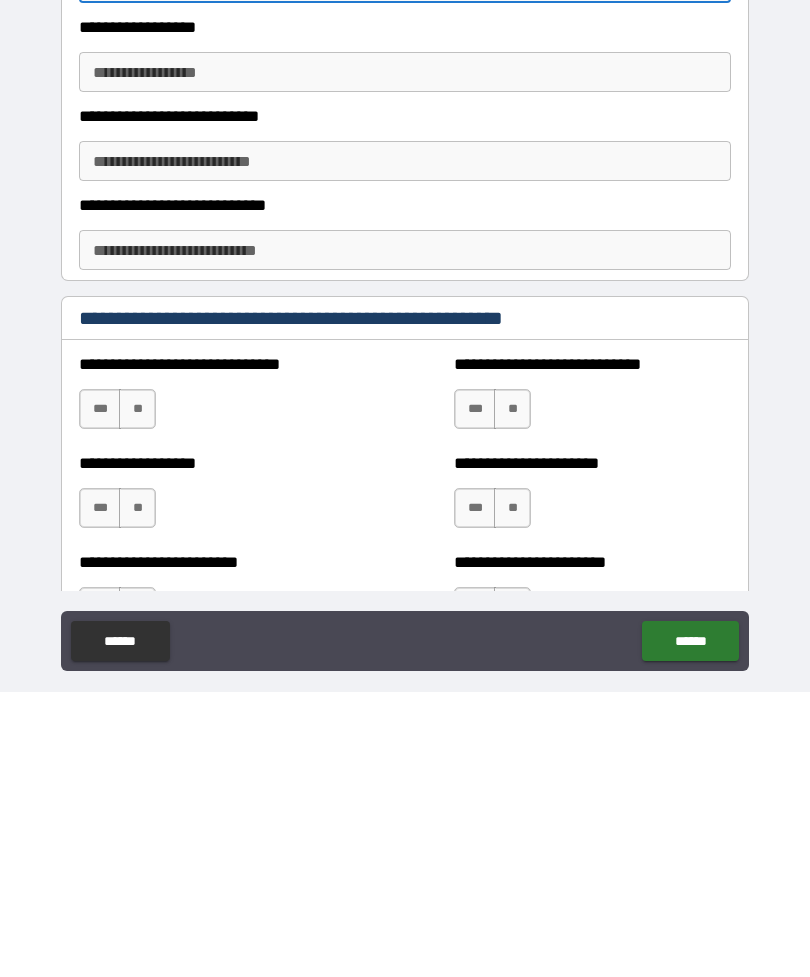 scroll, scrollTop: 4993, scrollLeft: 0, axis: vertical 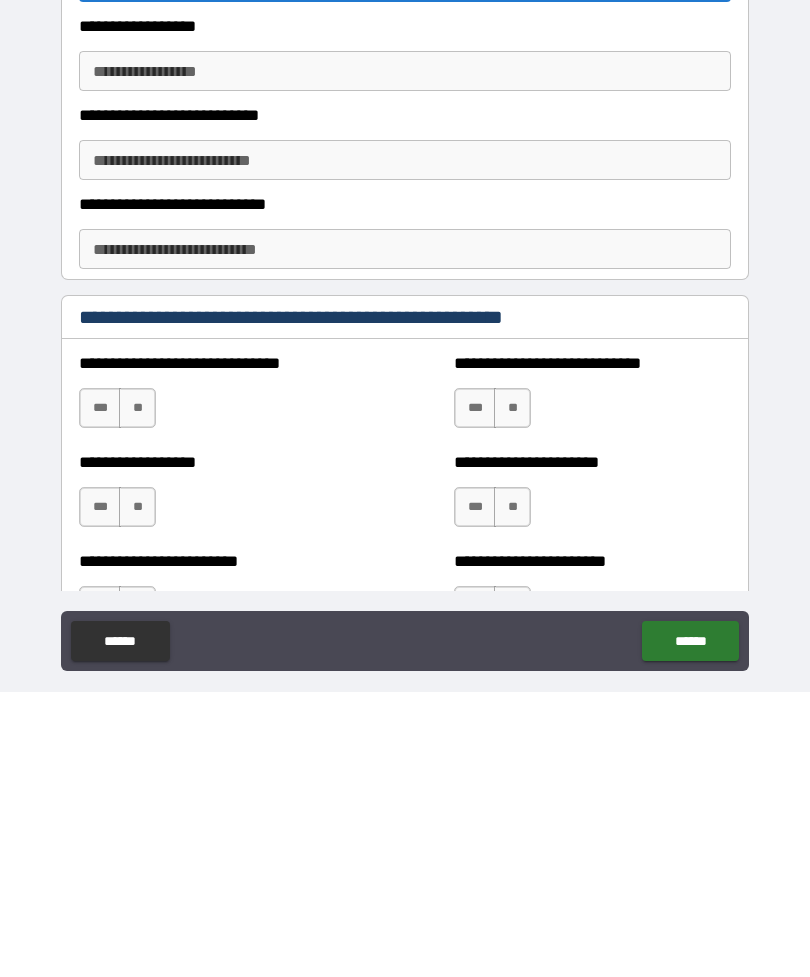 type on "********" 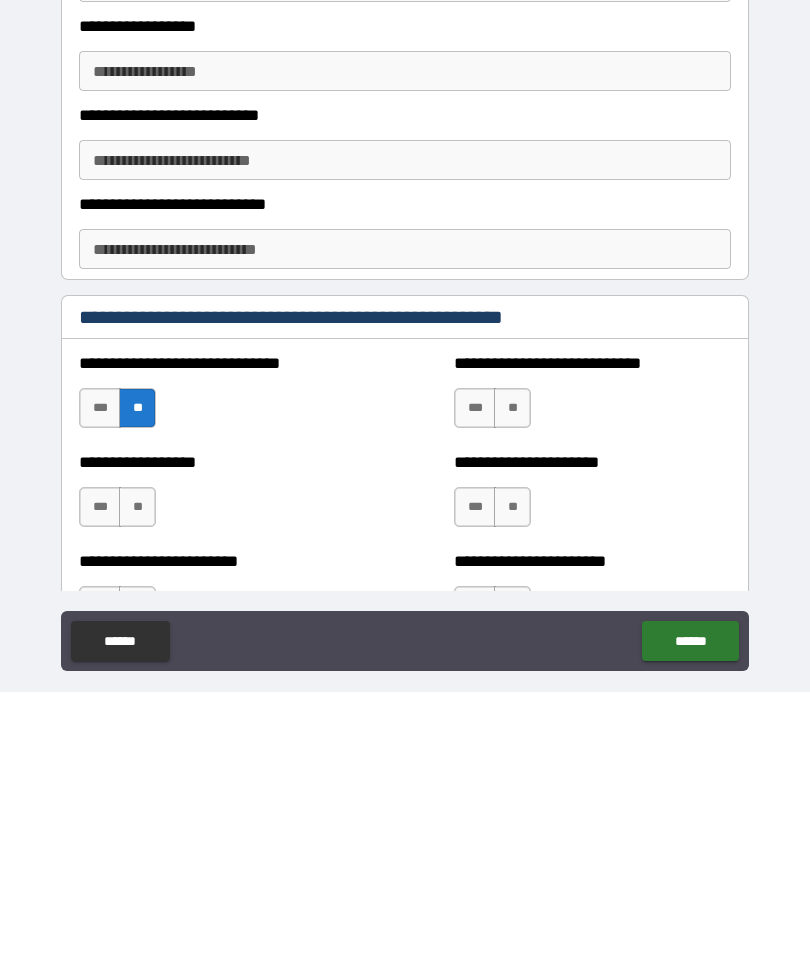 scroll, scrollTop: 64, scrollLeft: 0, axis: vertical 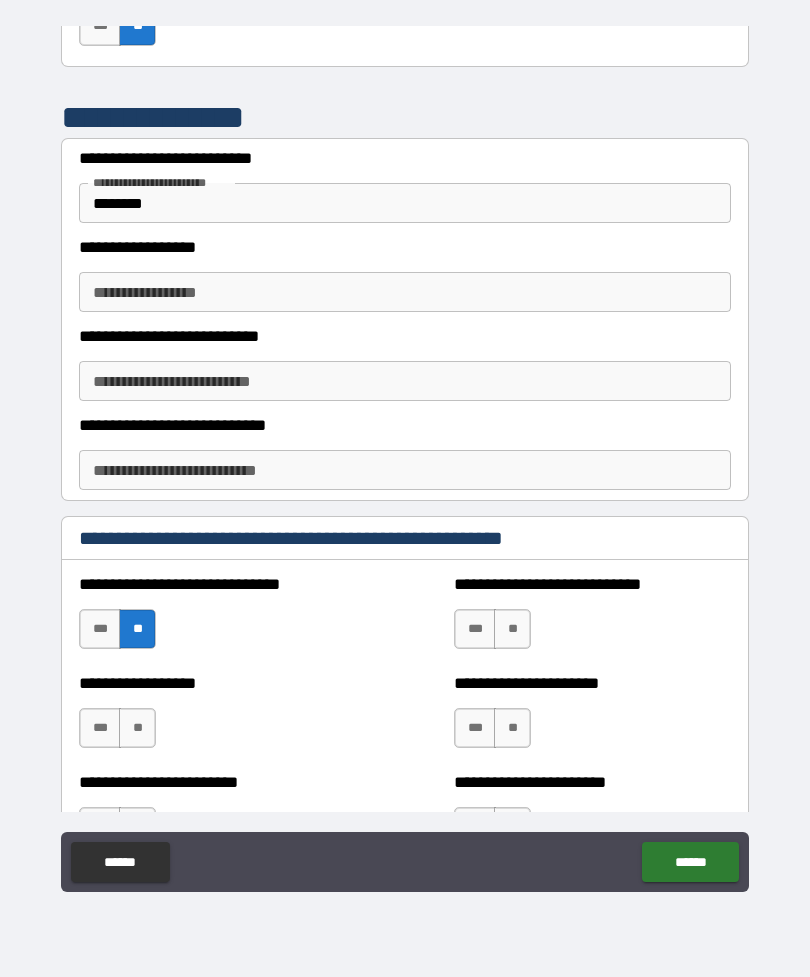 click on "**" at bounding box center (512, 629) 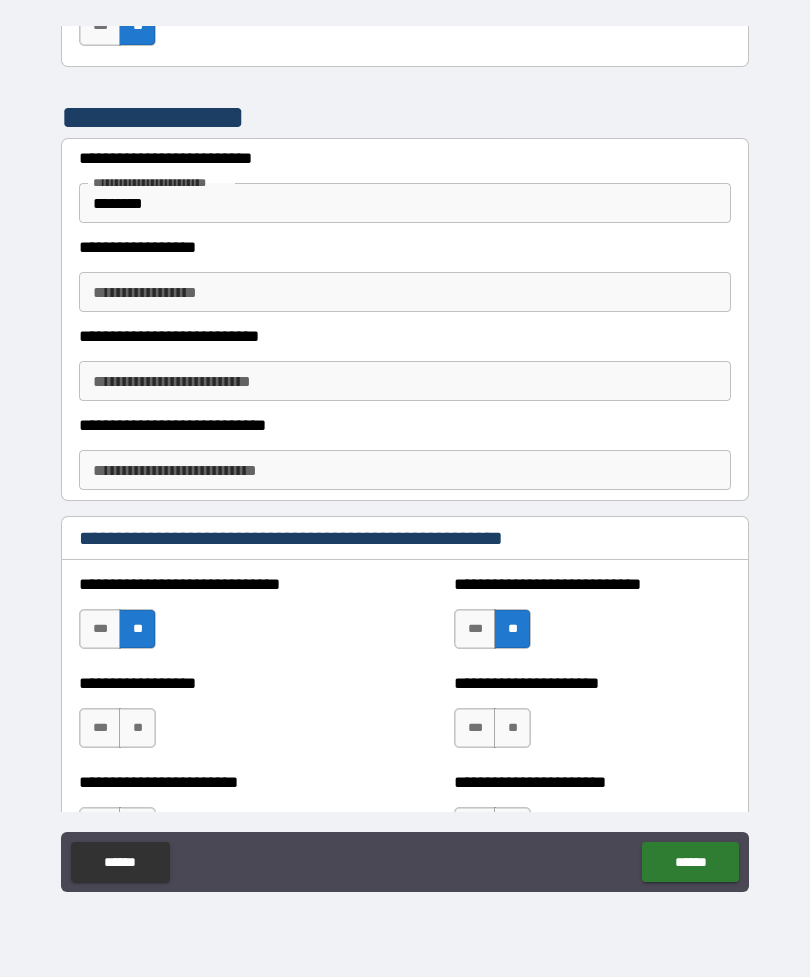 click on "**" at bounding box center [137, 728] 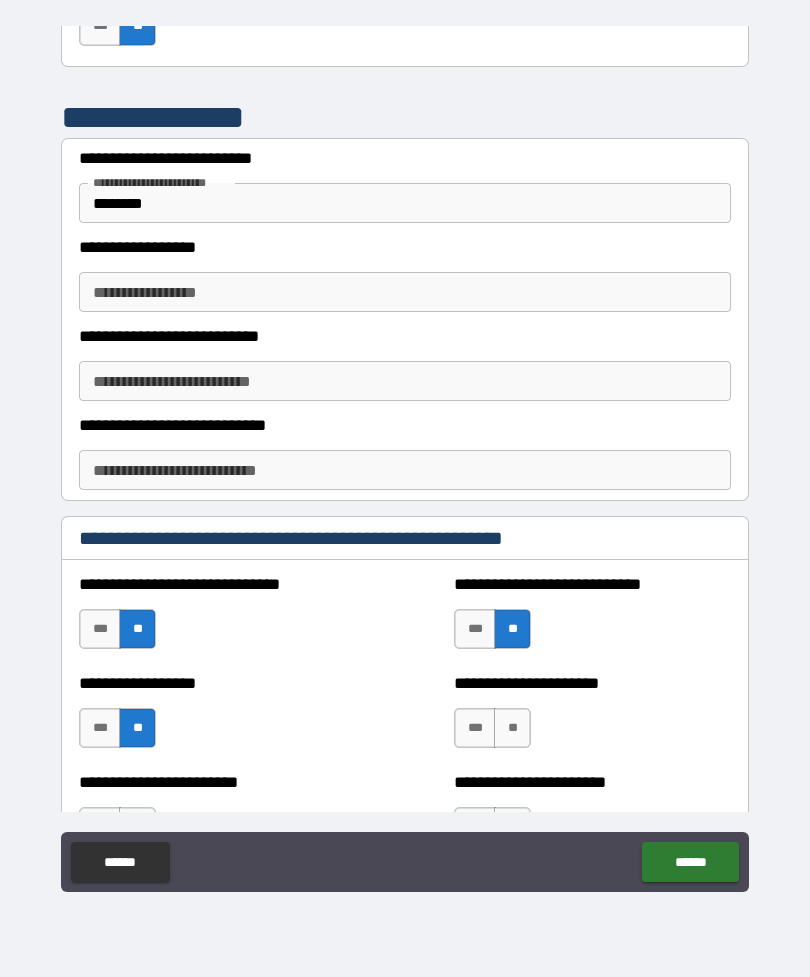 click on "**" at bounding box center (512, 728) 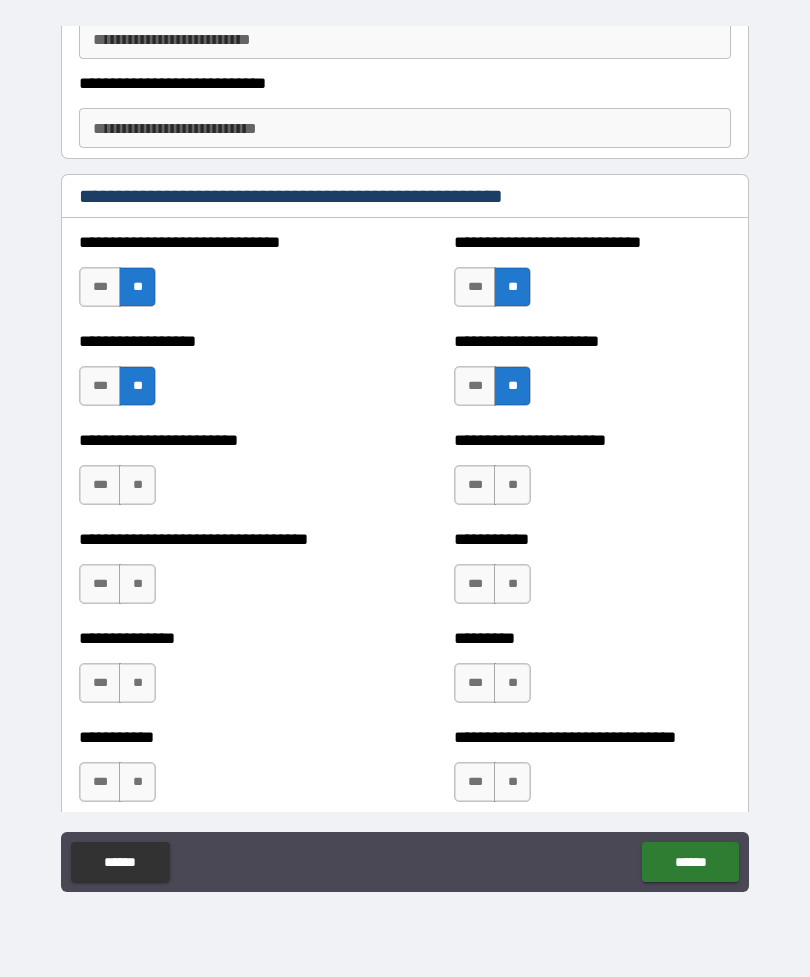 scroll, scrollTop: 5336, scrollLeft: 0, axis: vertical 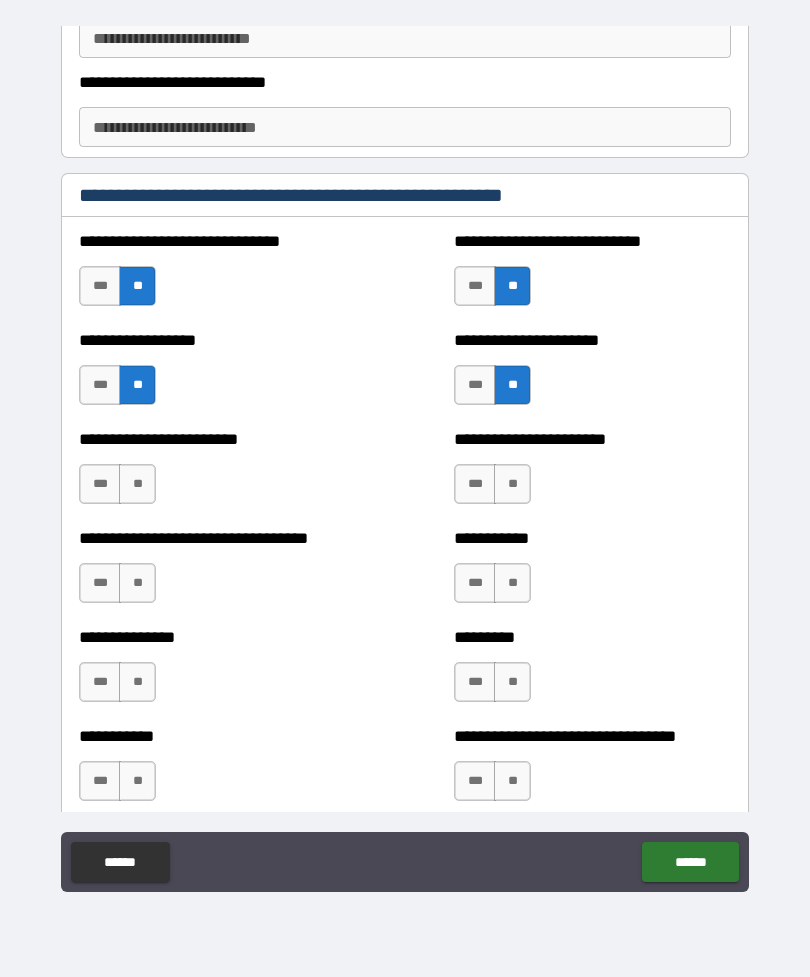 click on "**" at bounding box center [137, 484] 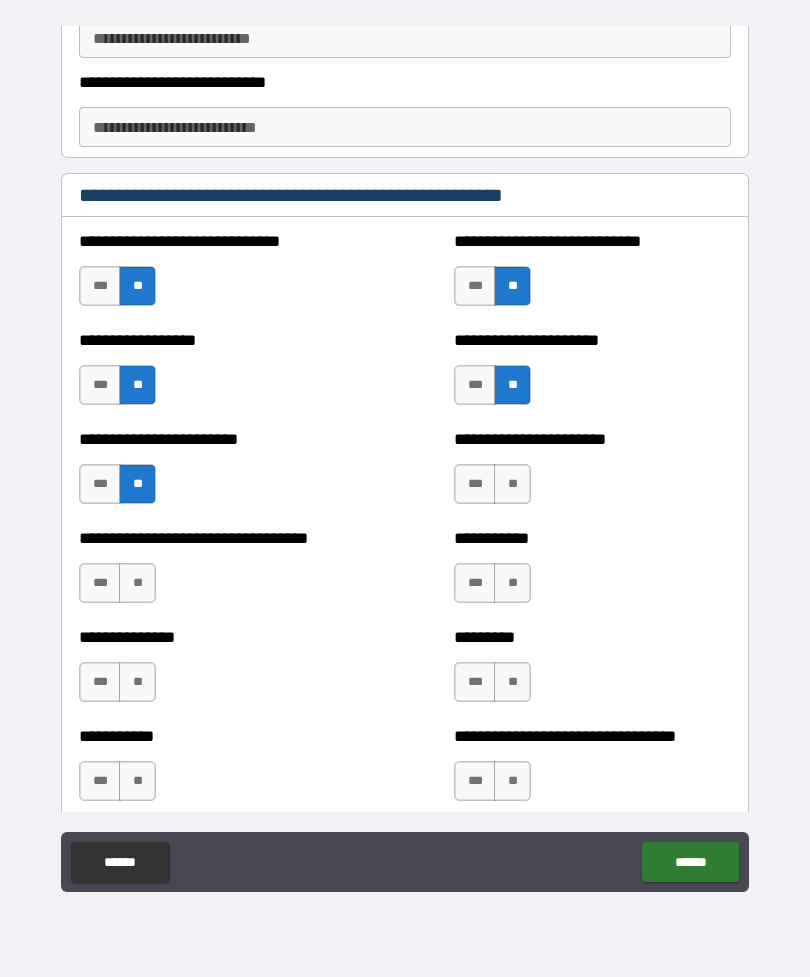 click on "**" at bounding box center (512, 484) 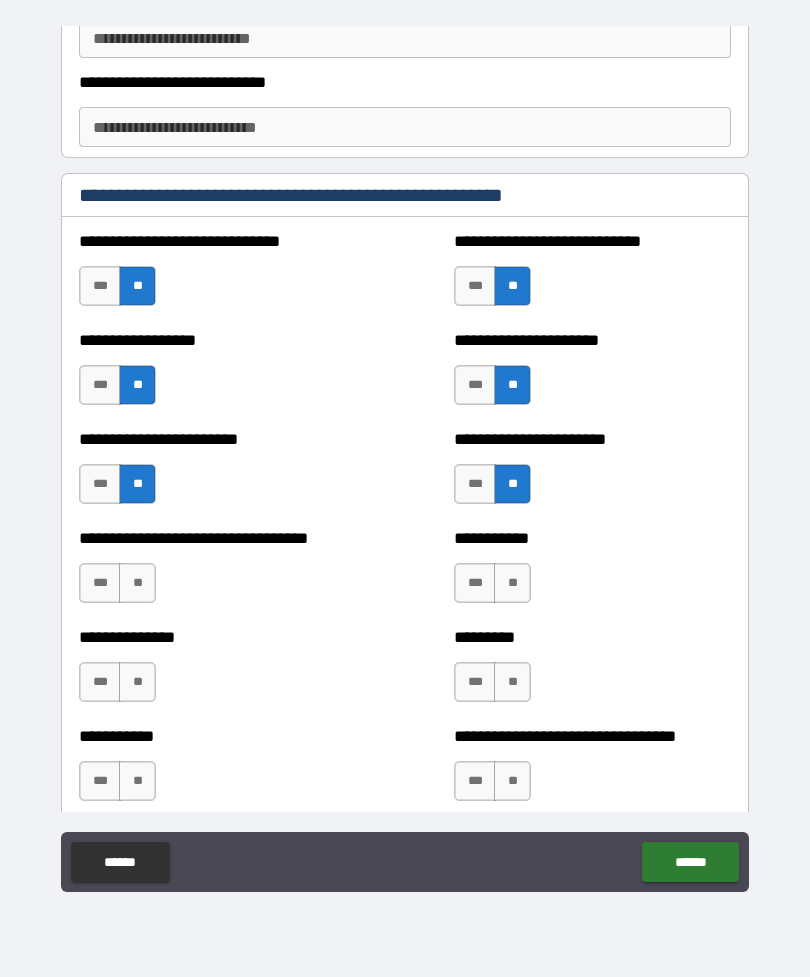 click on "**" at bounding box center (137, 583) 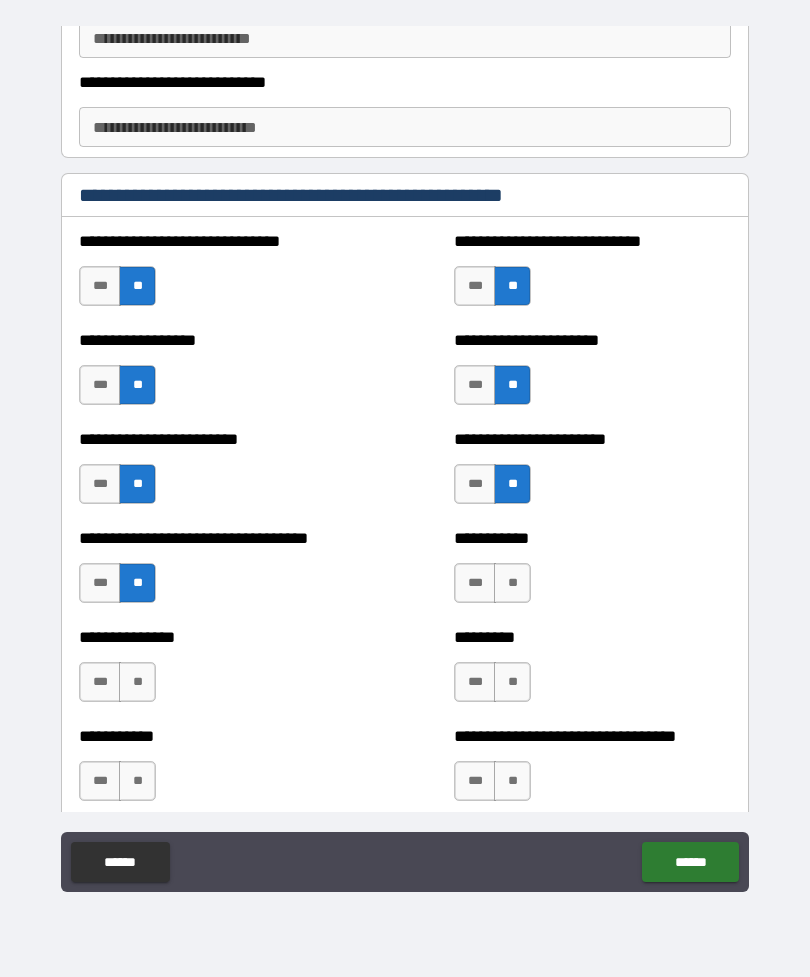click on "**" at bounding box center (512, 583) 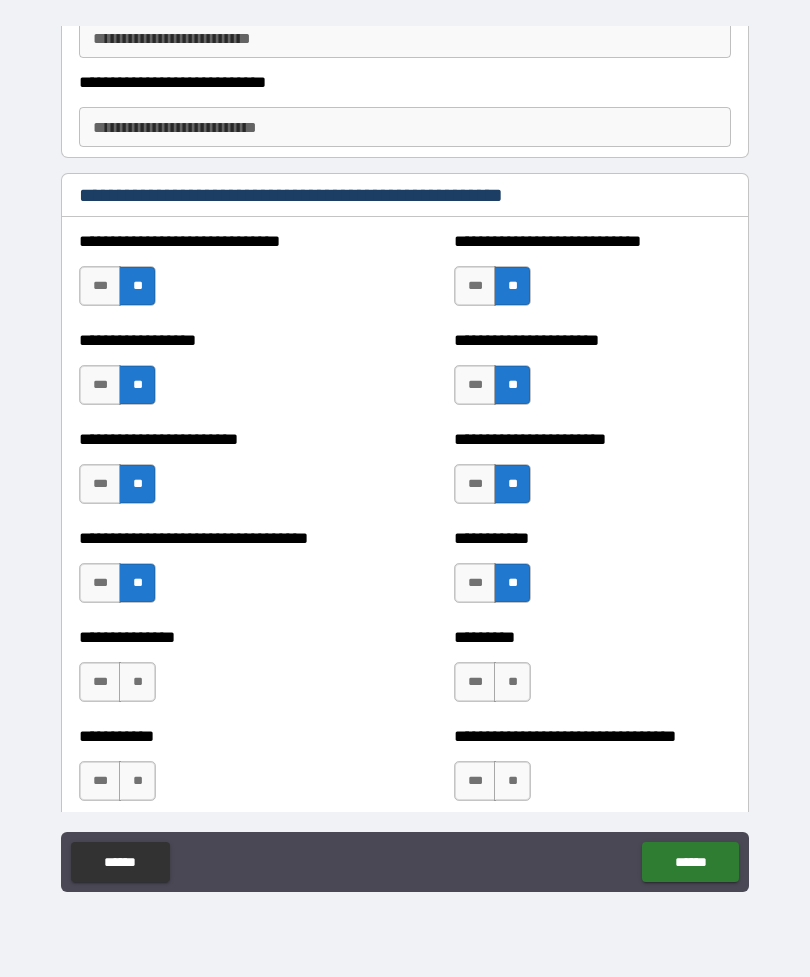 click on "**" at bounding box center [137, 682] 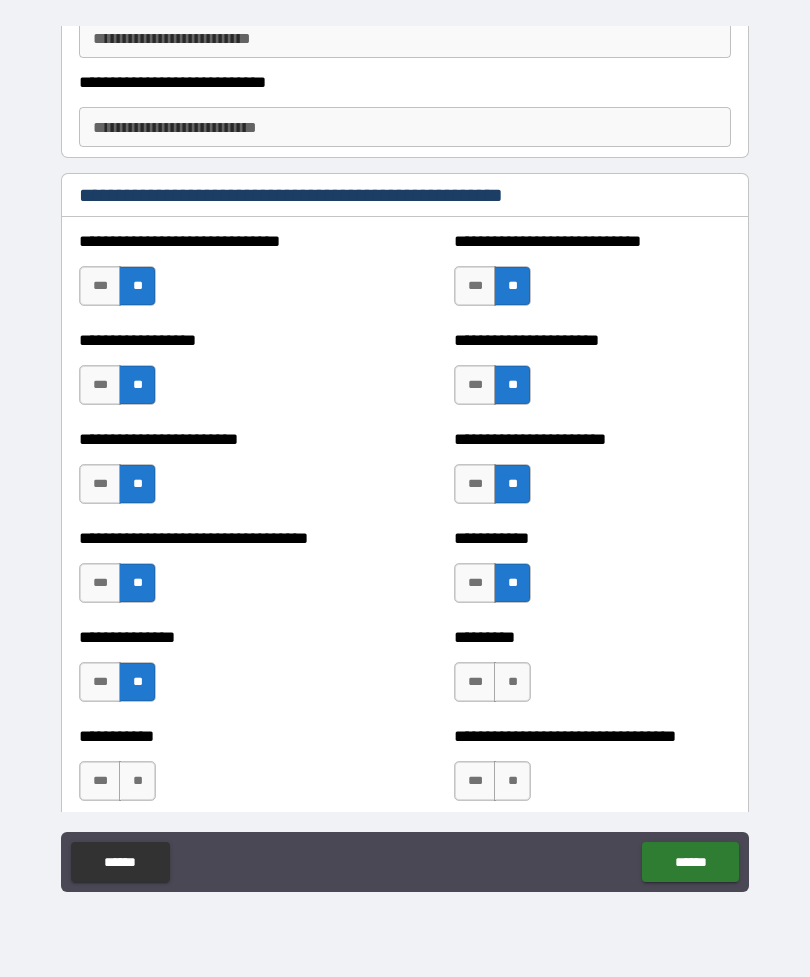 click on "**" at bounding box center (512, 682) 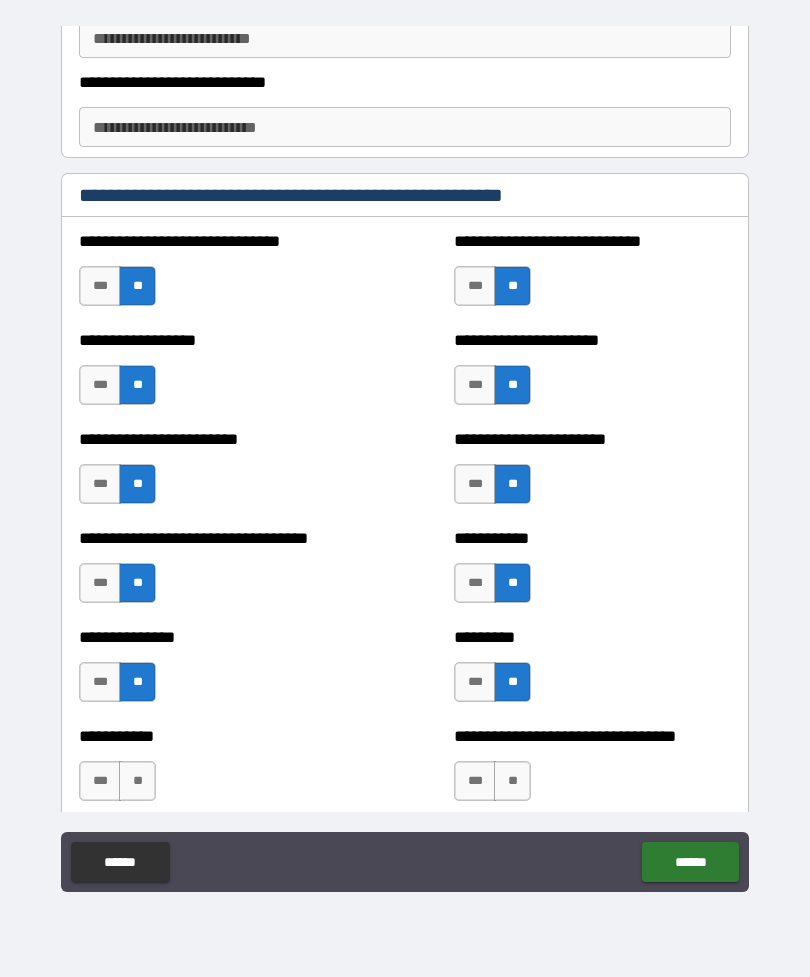 click on "**" at bounding box center (137, 781) 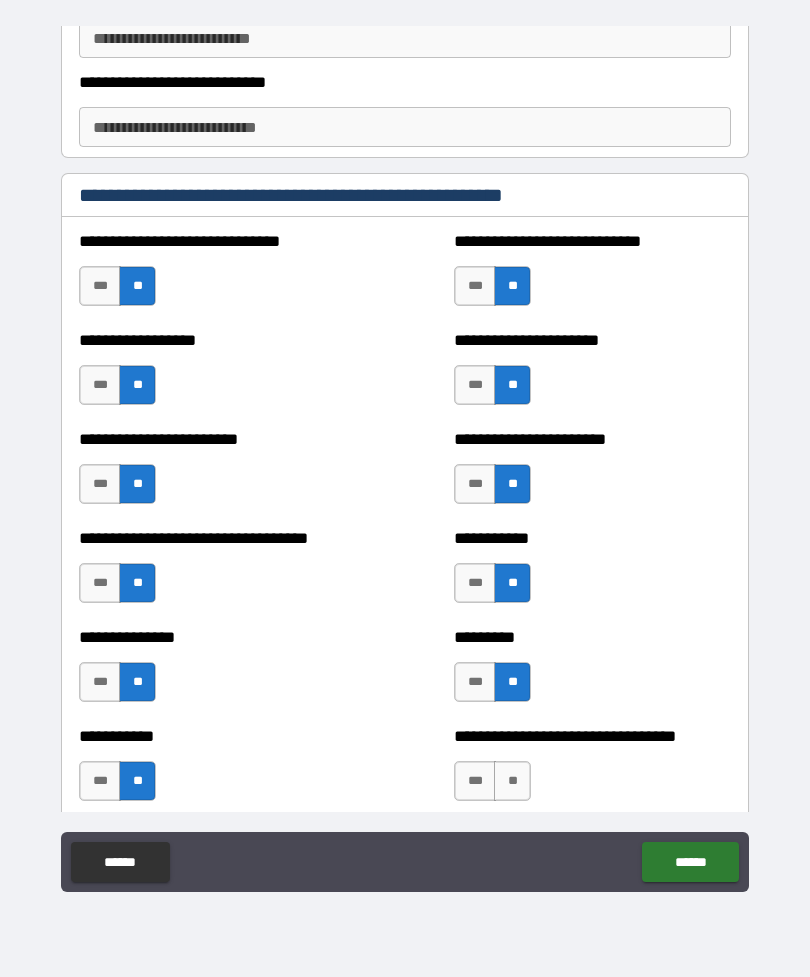 click on "**" at bounding box center (512, 781) 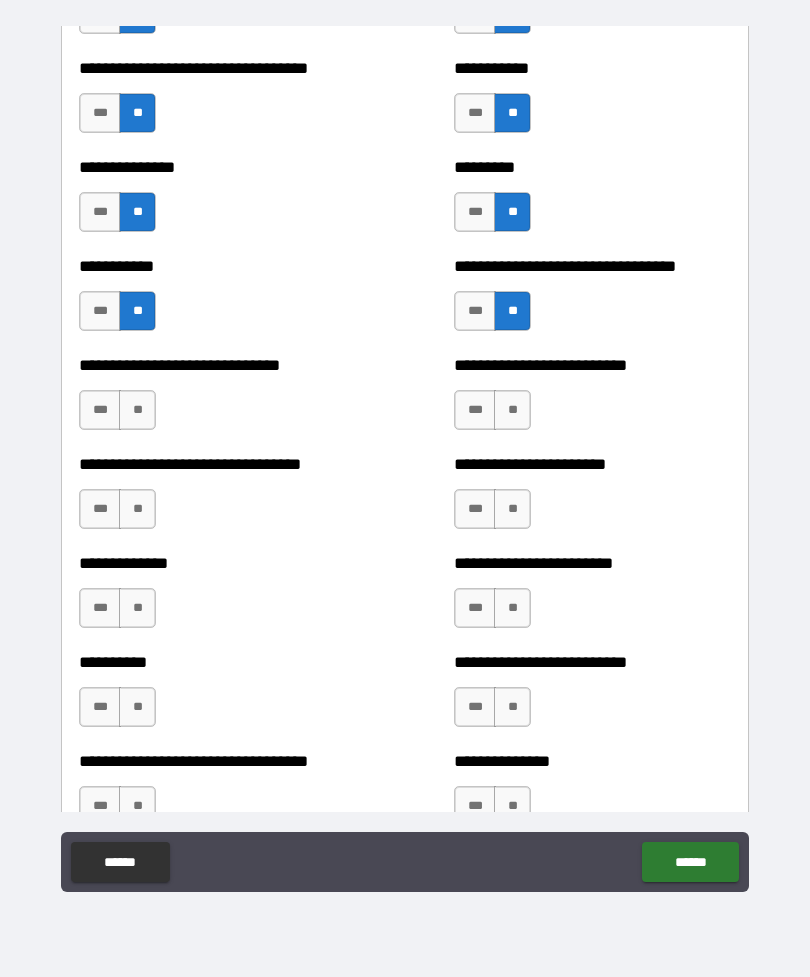 scroll, scrollTop: 5808, scrollLeft: 0, axis: vertical 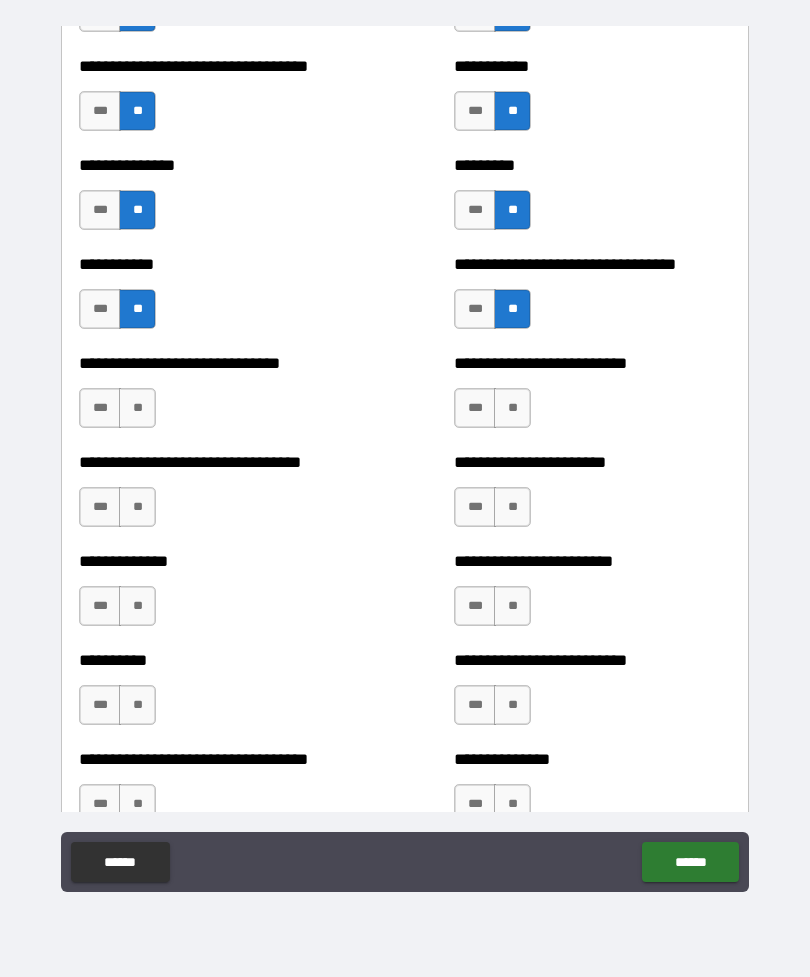 click on "**" at bounding box center (137, 507) 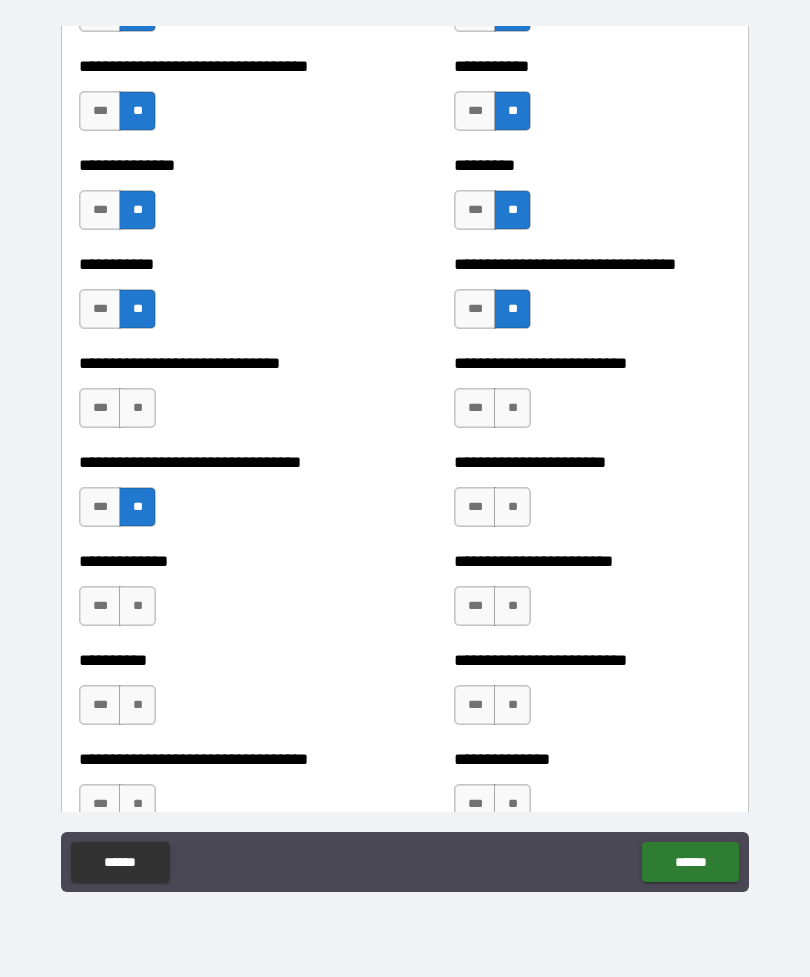 click on "**" at bounding box center [512, 408] 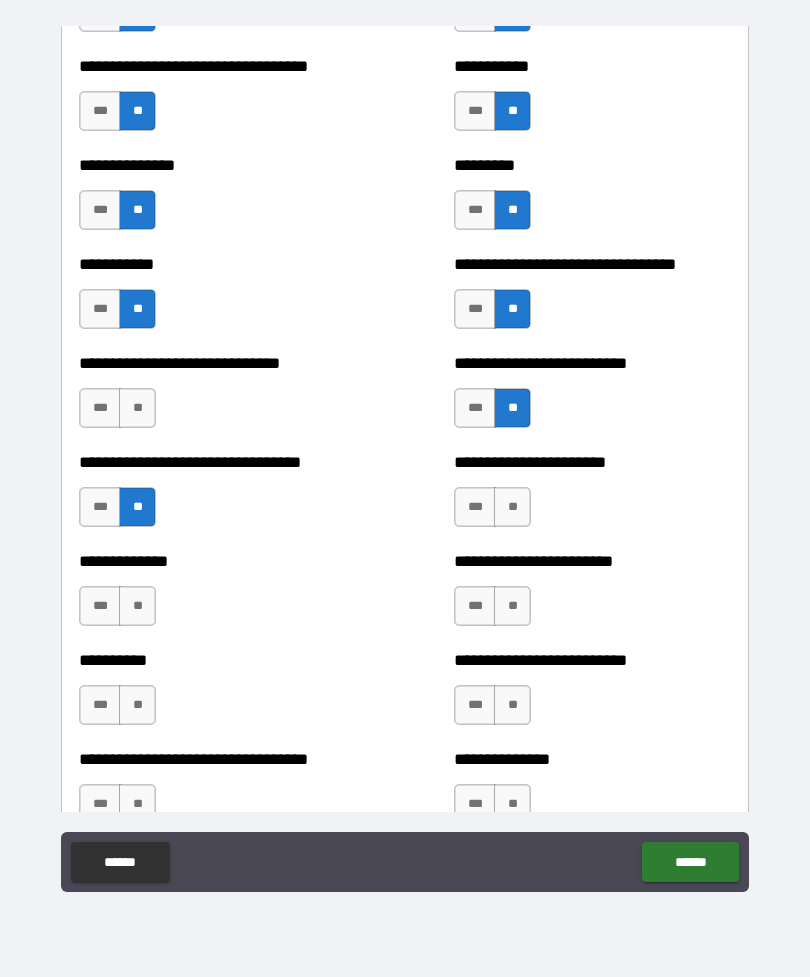 click on "**" at bounding box center [512, 507] 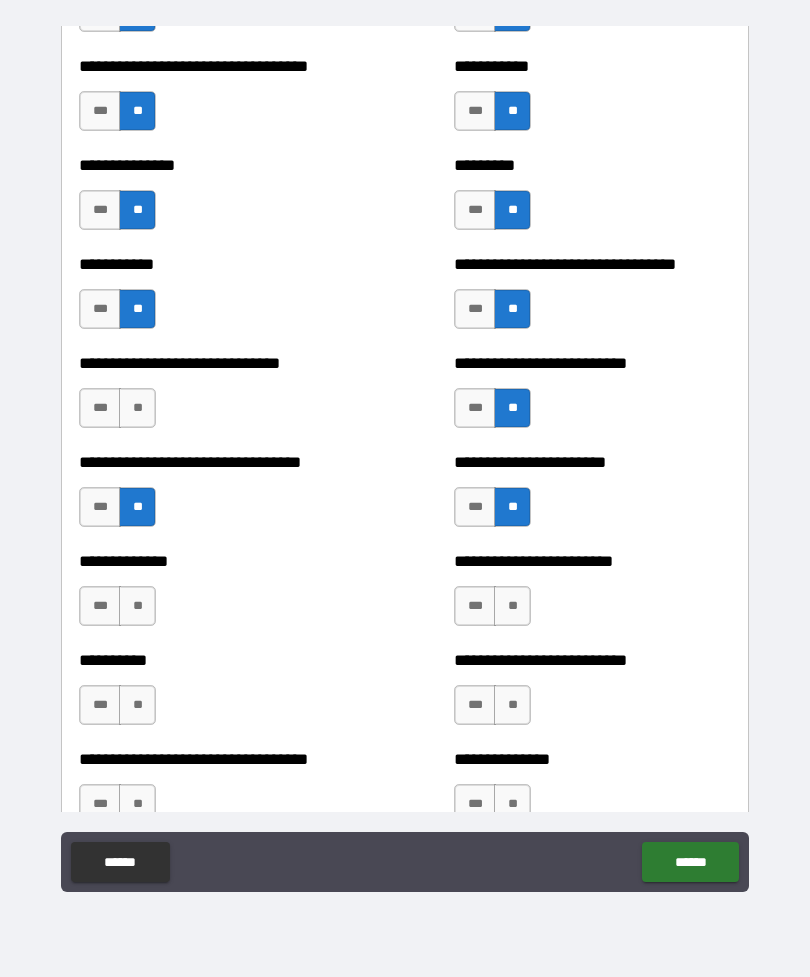 click on "**" at bounding box center (512, 606) 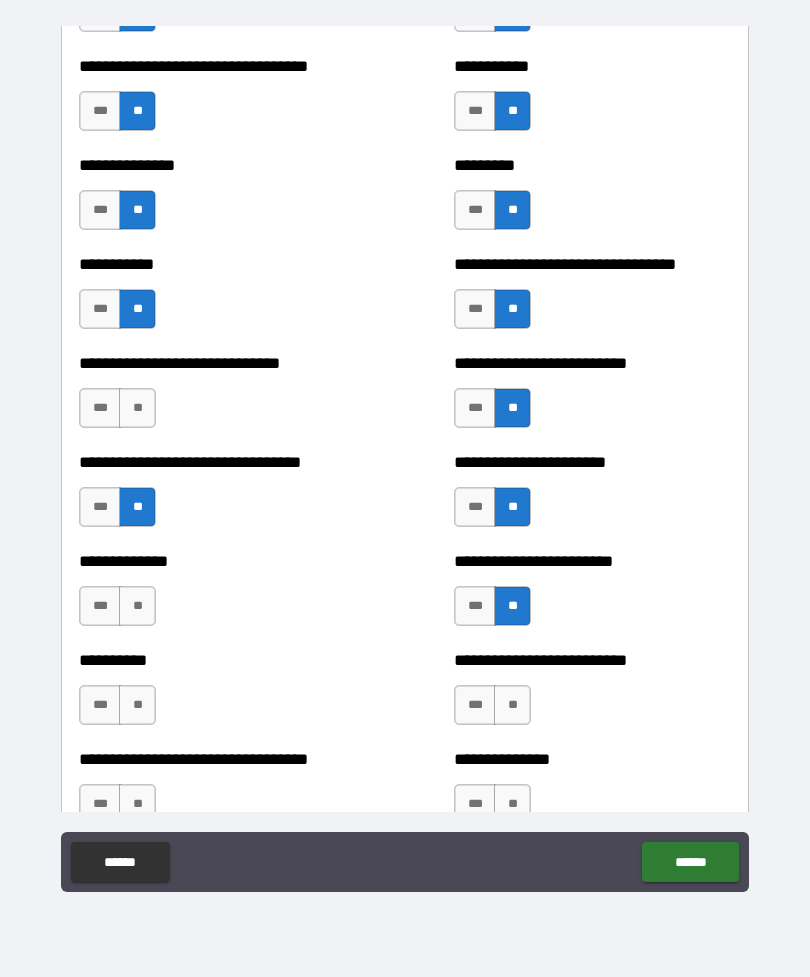 click on "**" at bounding box center [137, 606] 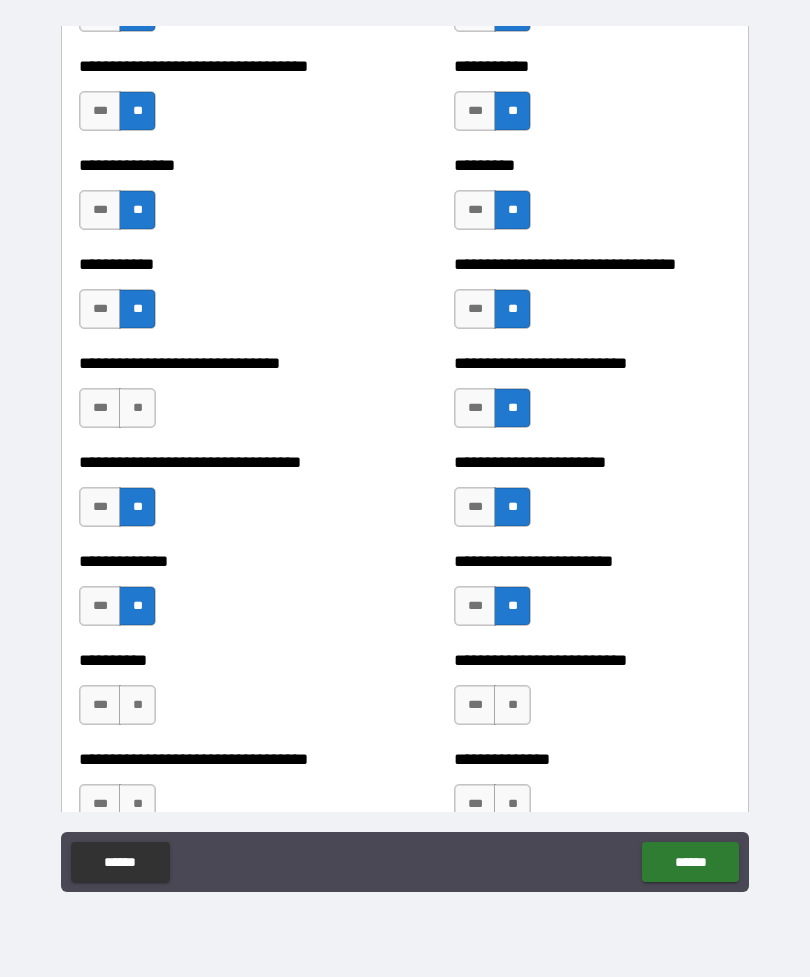 click on "**" at bounding box center [137, 705] 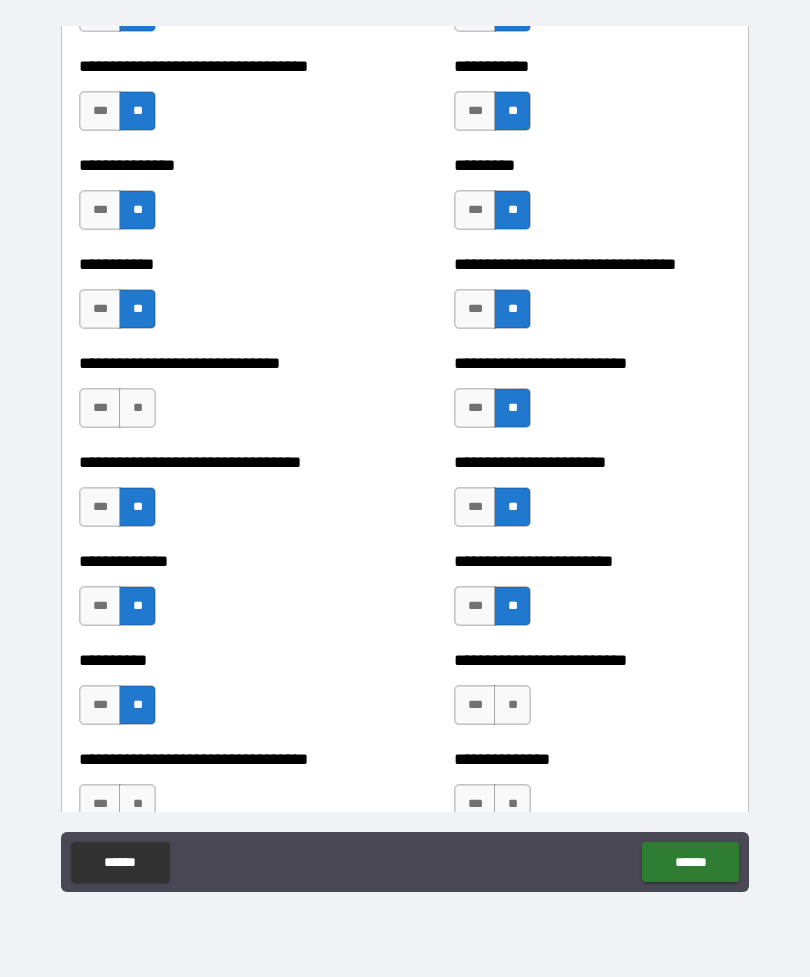 click on "**" at bounding box center [512, 705] 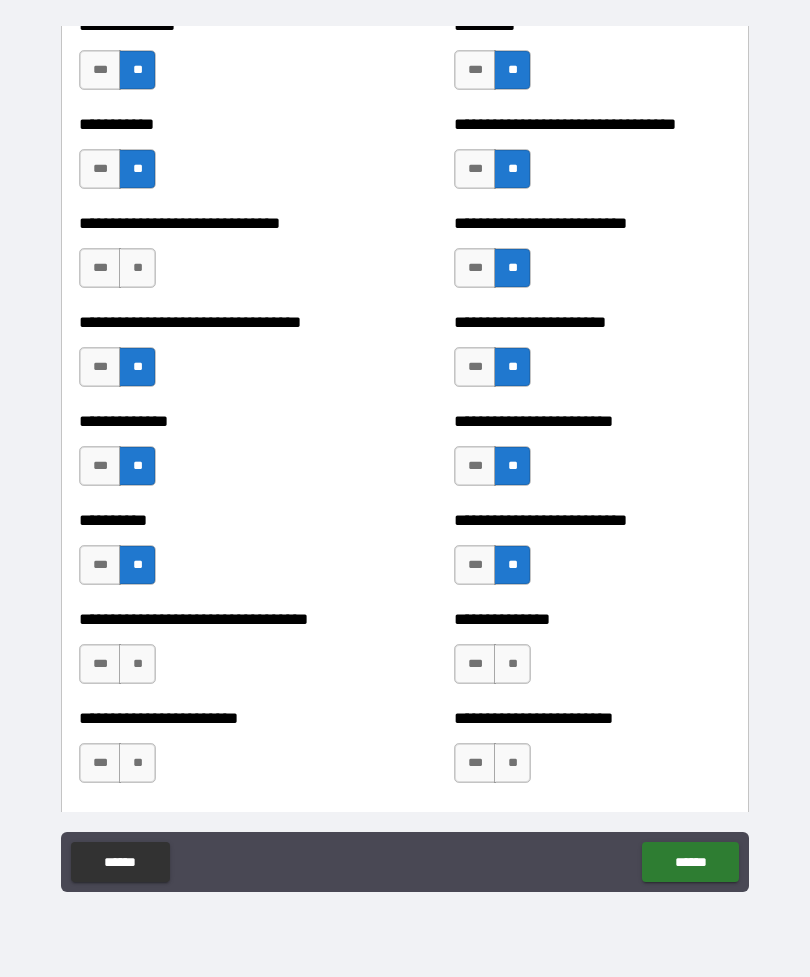 scroll, scrollTop: 5951, scrollLeft: 0, axis: vertical 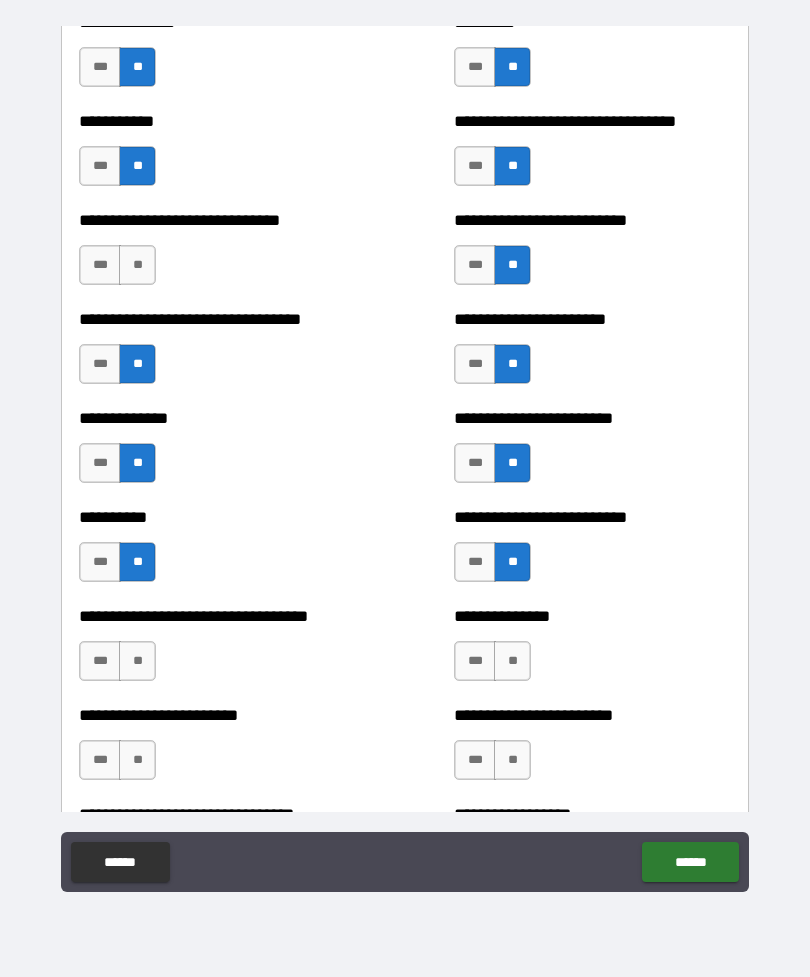 click on "**" at bounding box center [512, 661] 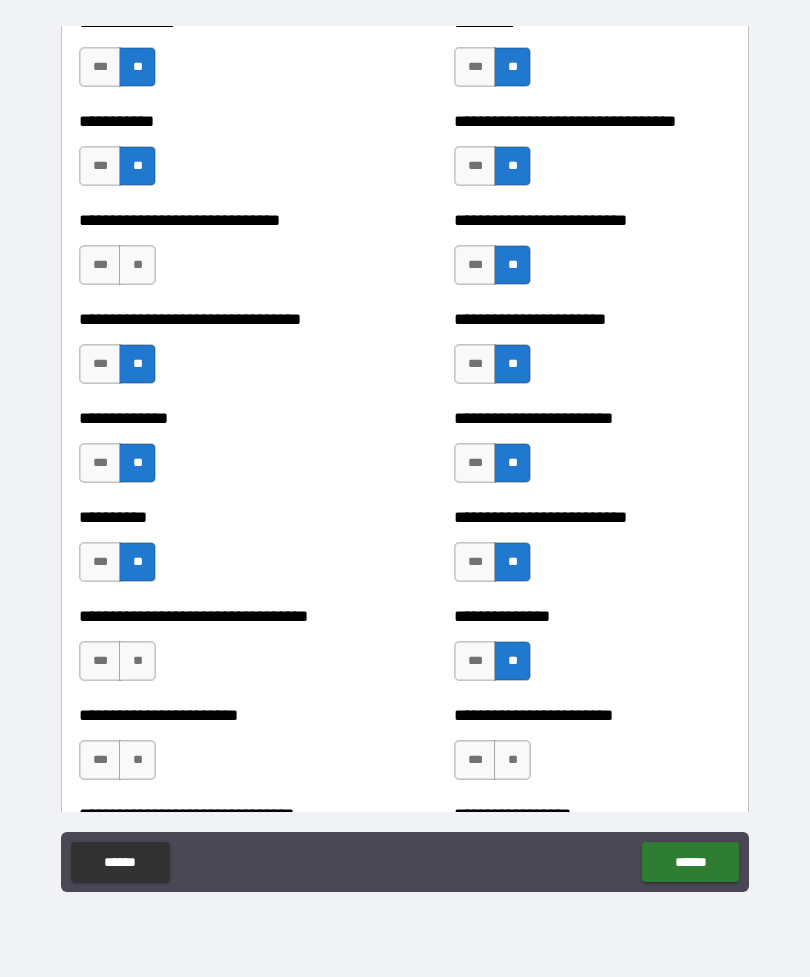 click on "**" at bounding box center [137, 661] 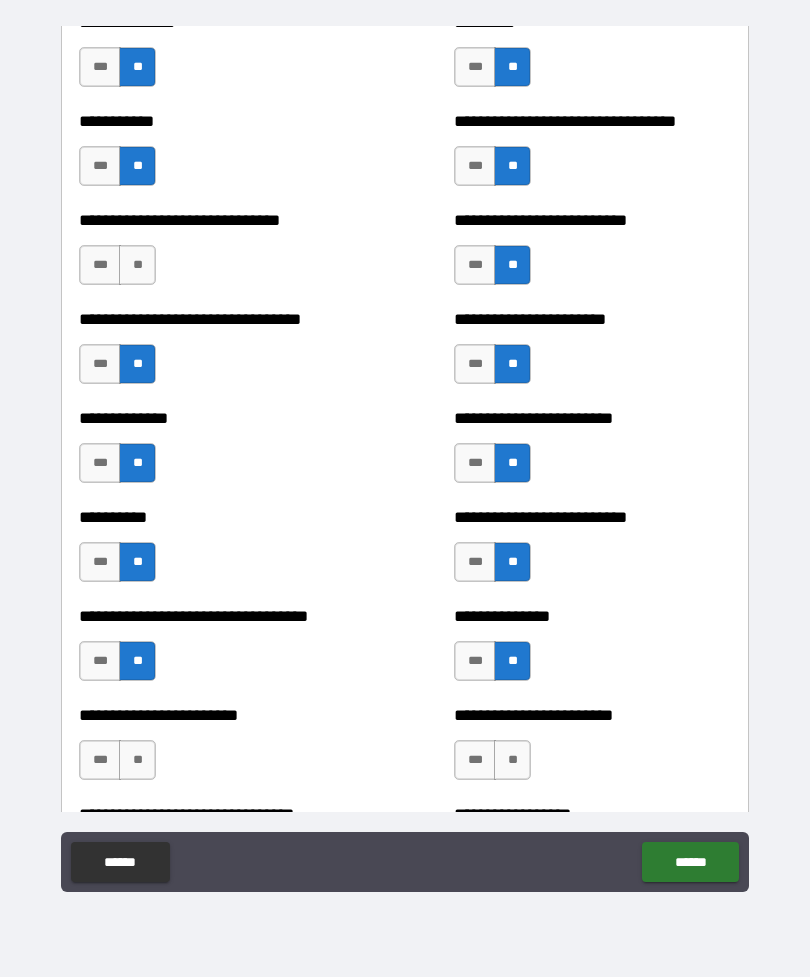 click on "**" at bounding box center [137, 760] 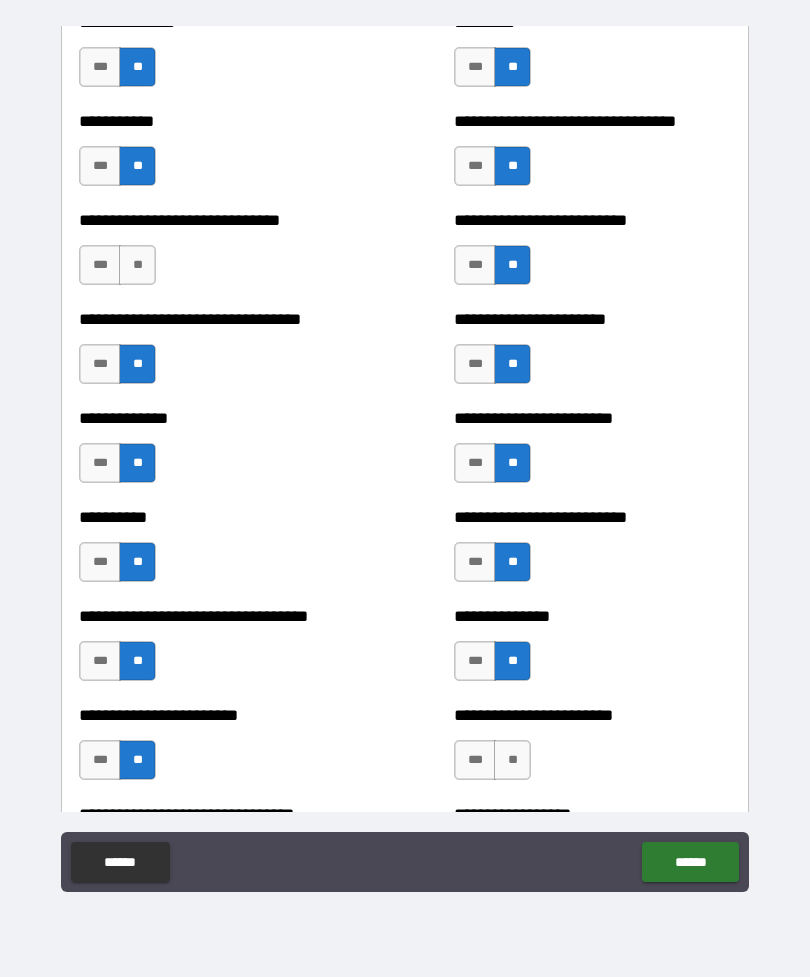 click on "**" at bounding box center (512, 760) 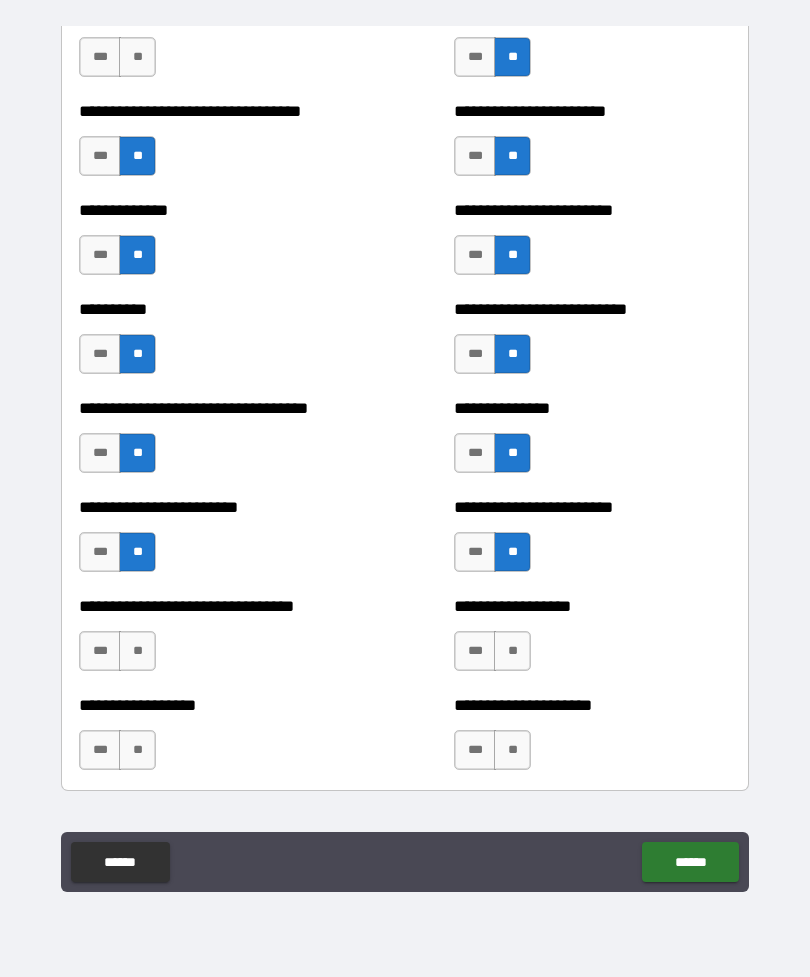 scroll, scrollTop: 6160, scrollLeft: 0, axis: vertical 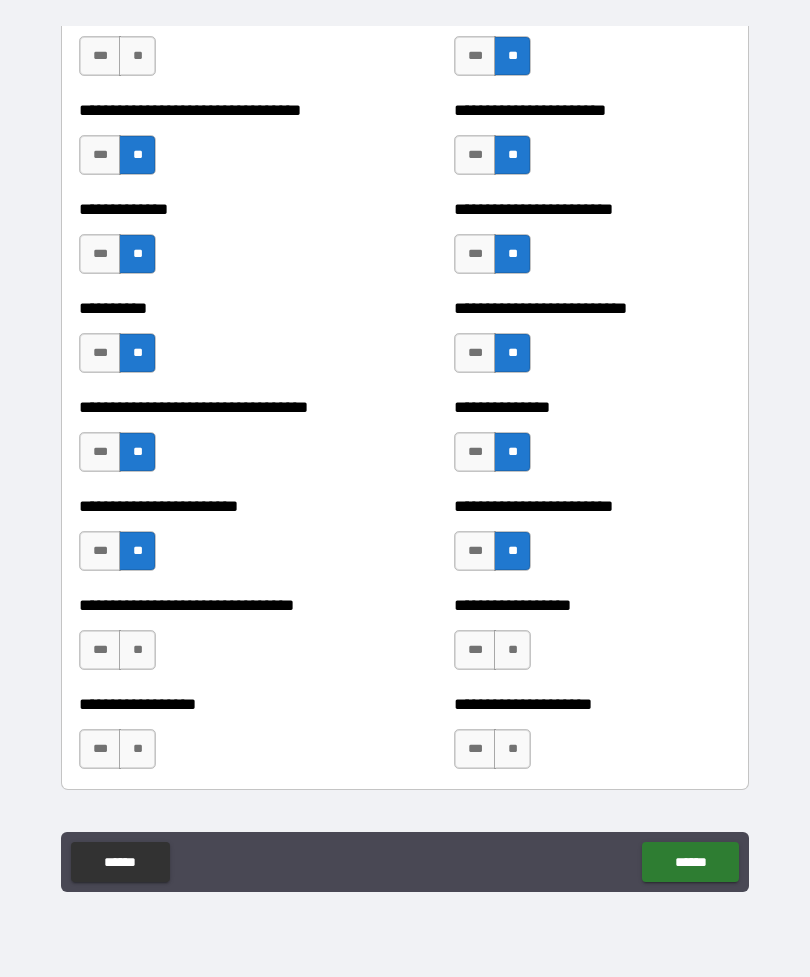 click on "**" at bounding box center (512, 650) 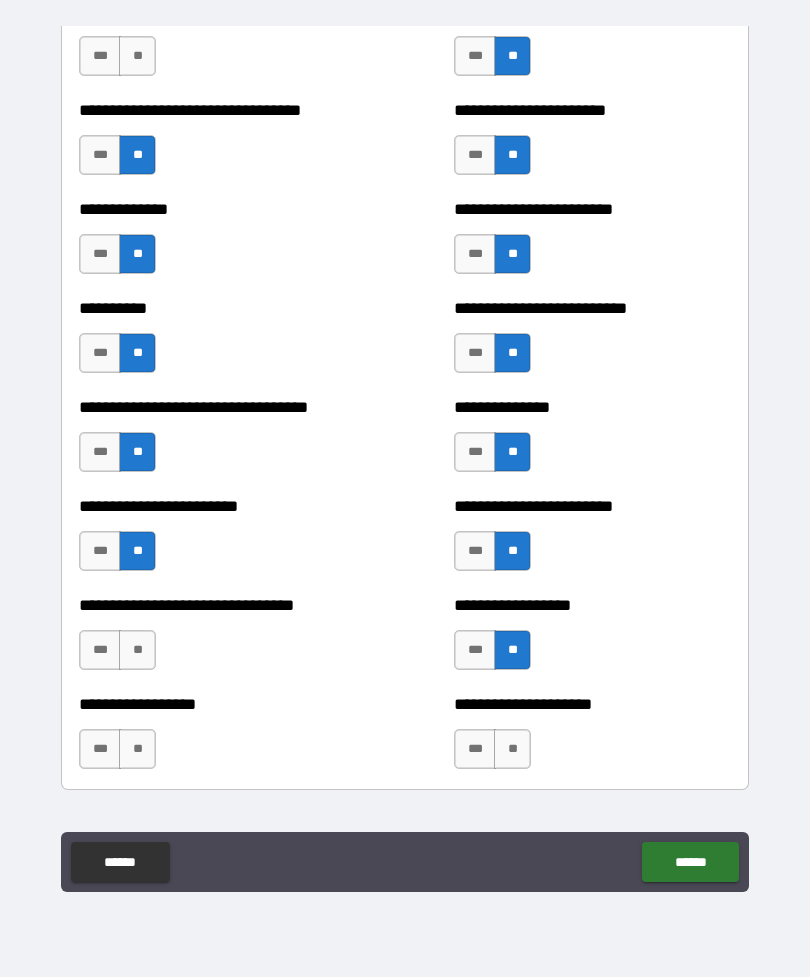 click on "**" at bounding box center [137, 650] 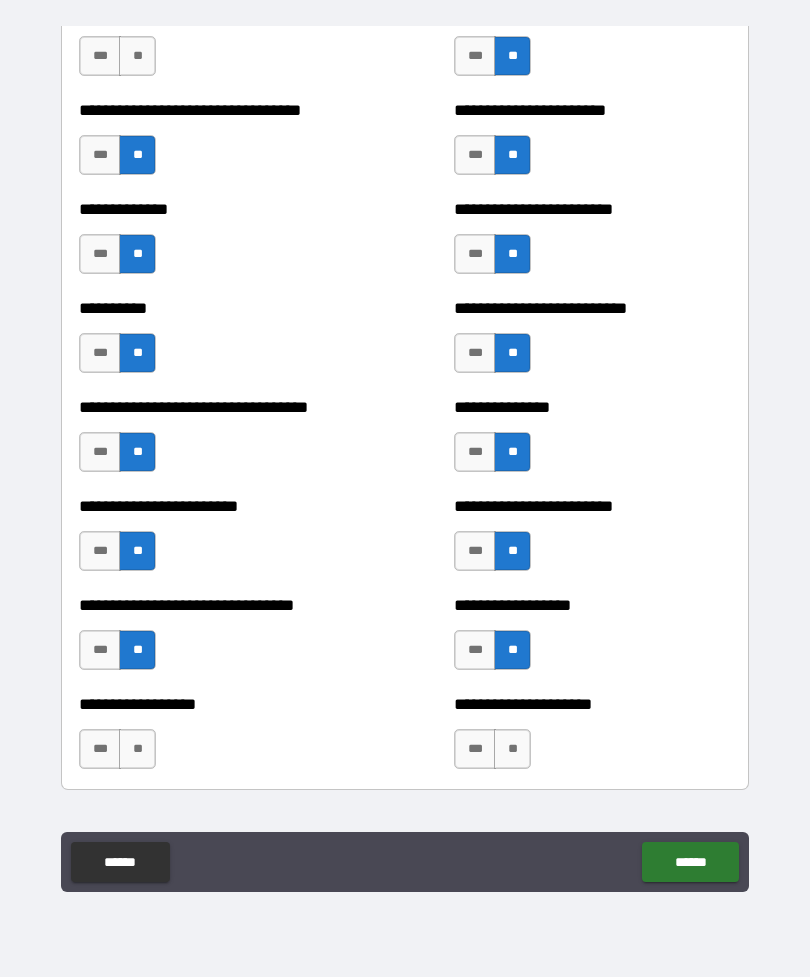 click on "***" at bounding box center [100, 650] 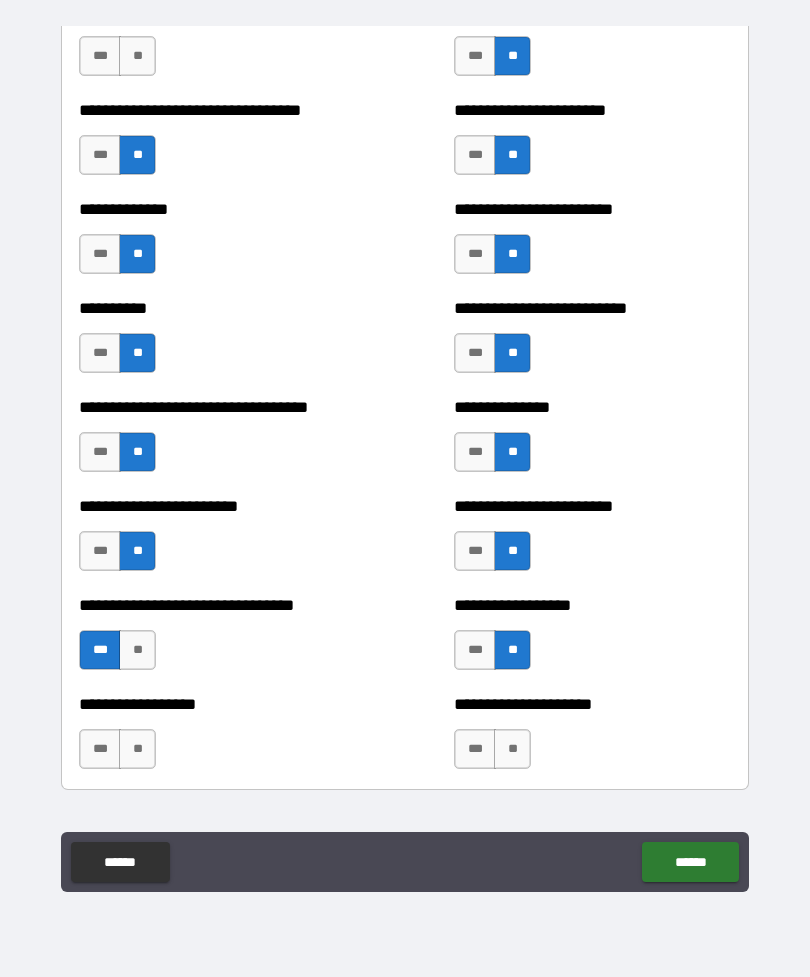 click on "**" at bounding box center [137, 749] 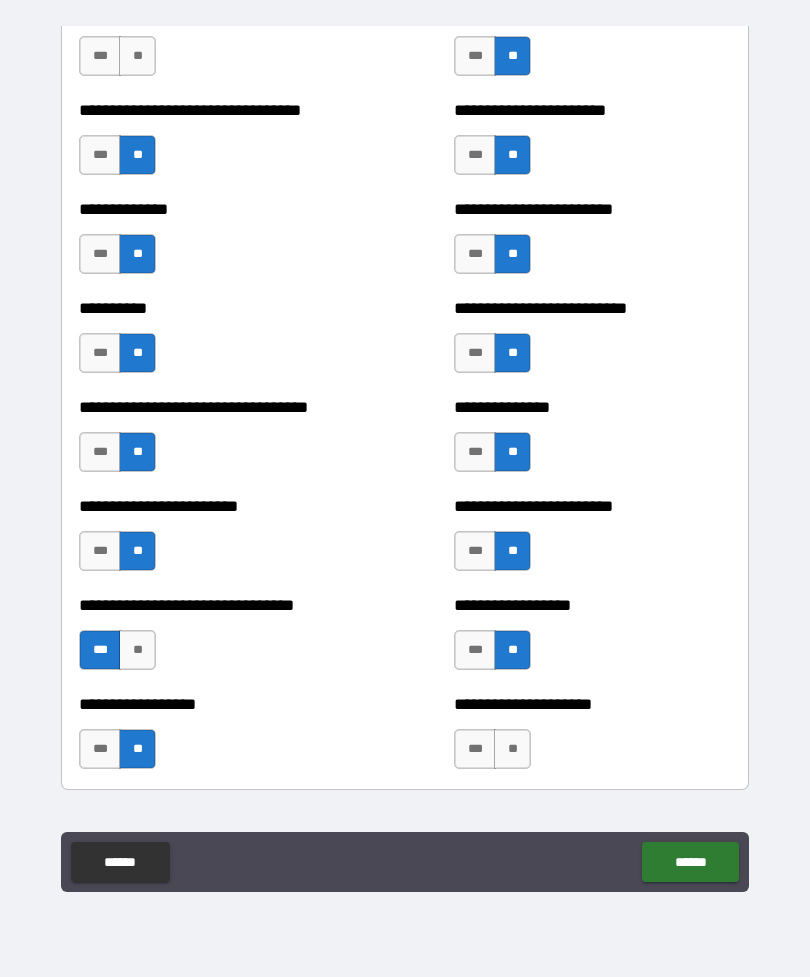 click on "**" at bounding box center [512, 749] 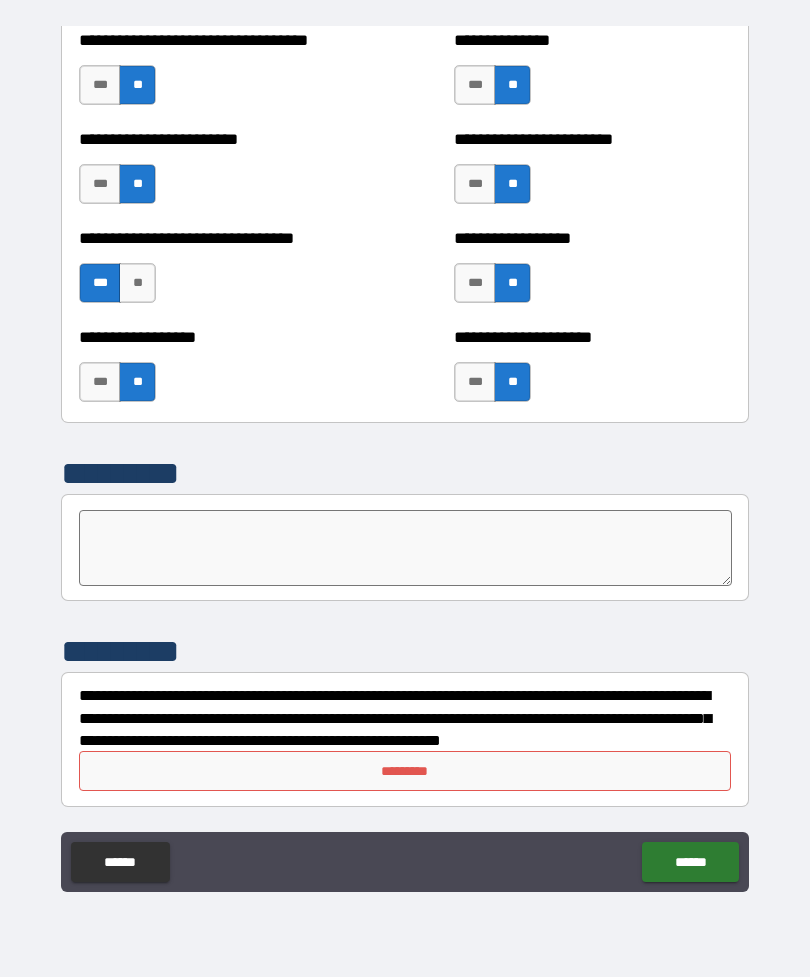 scroll, scrollTop: 6527, scrollLeft: 0, axis: vertical 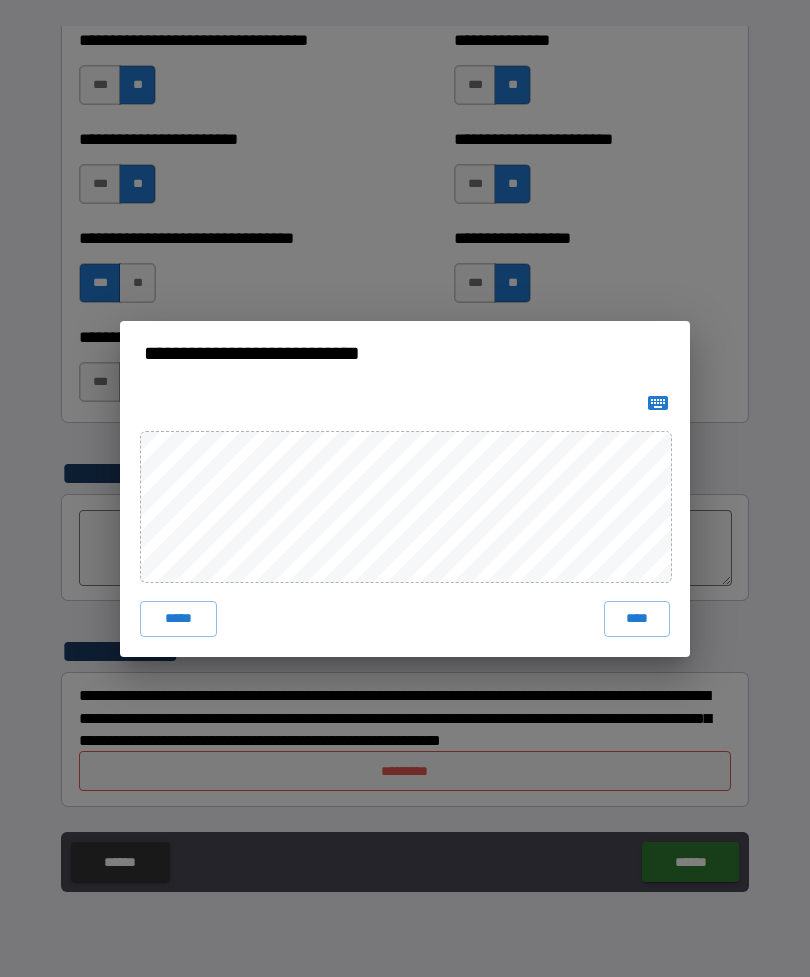 click on "****" at bounding box center (637, 619) 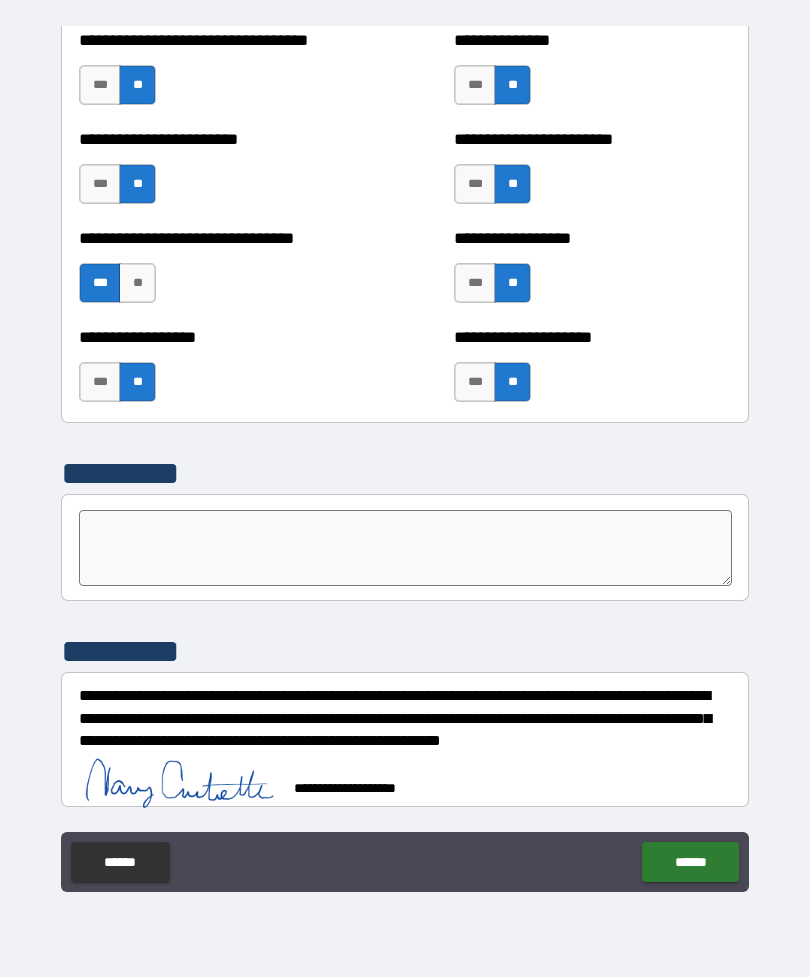 scroll, scrollTop: 6517, scrollLeft: 0, axis: vertical 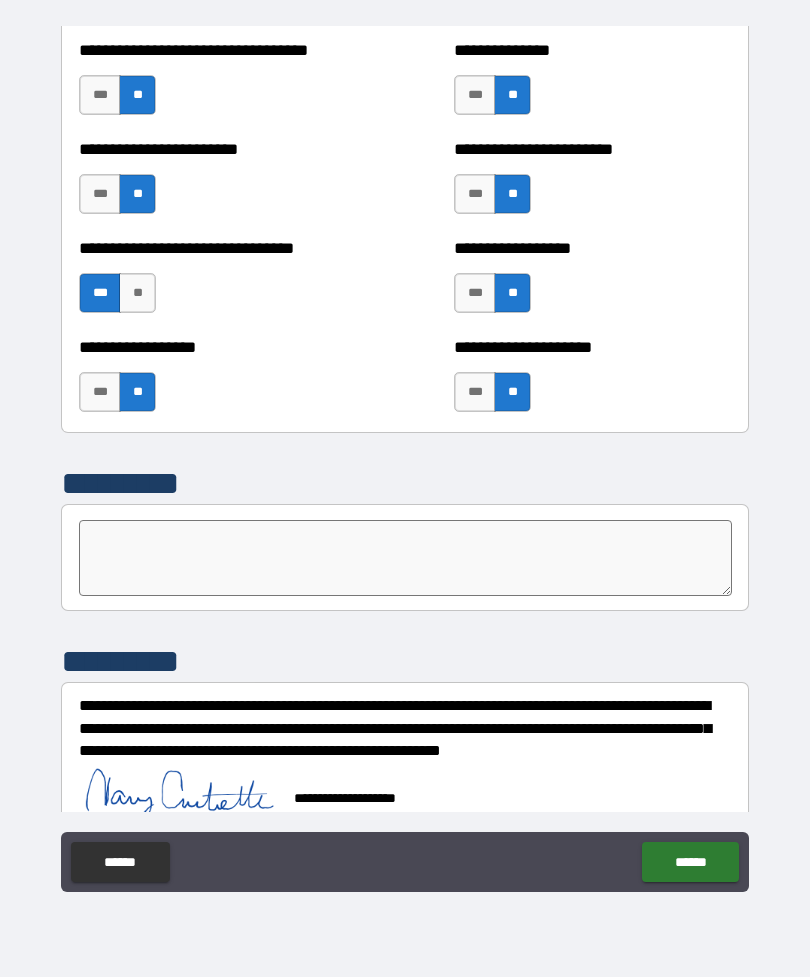 click on "**********" at bounding box center [405, 797] 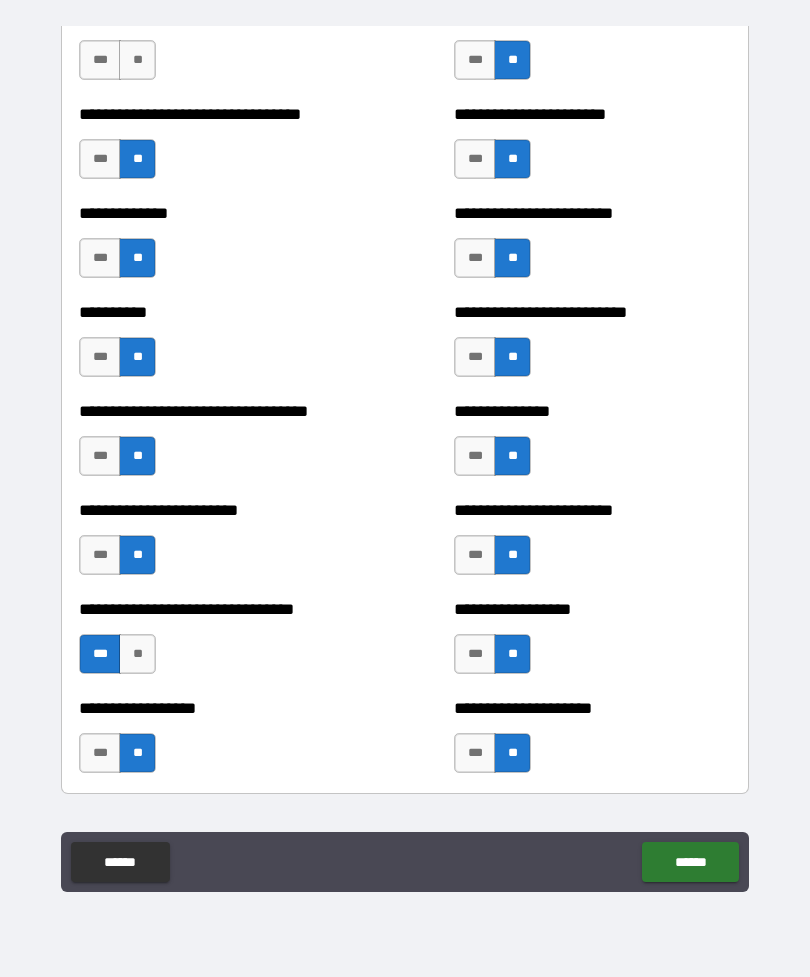 scroll, scrollTop: 6154, scrollLeft: 0, axis: vertical 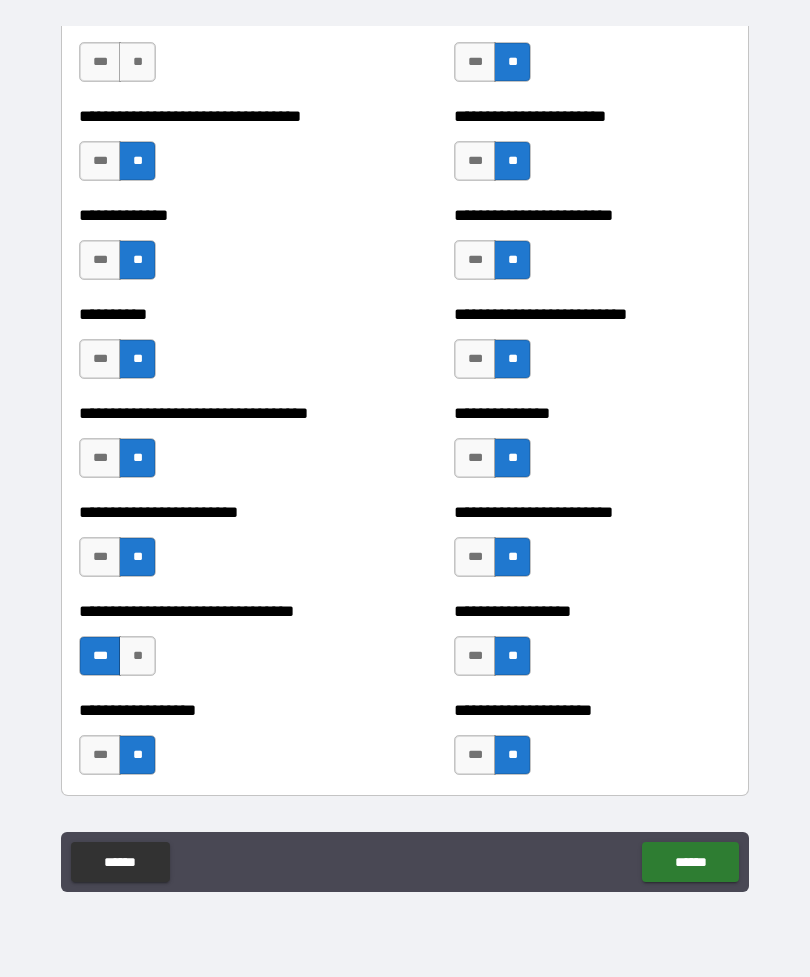 click on "******" at bounding box center [690, 862] 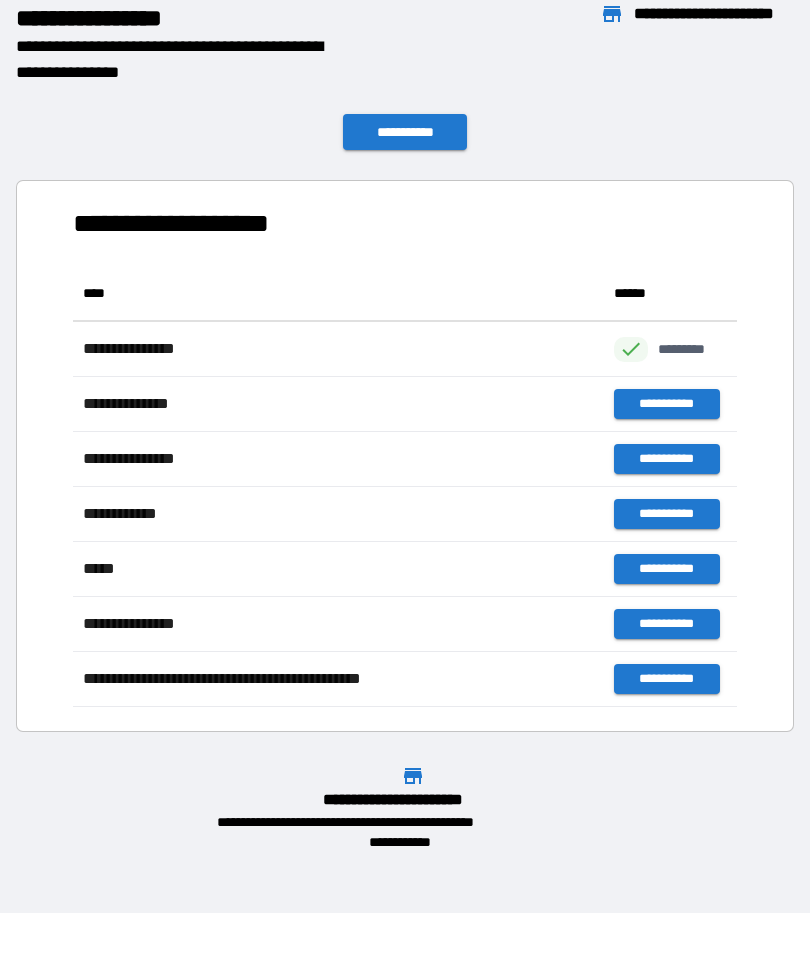 scroll, scrollTop: 441, scrollLeft: 664, axis: both 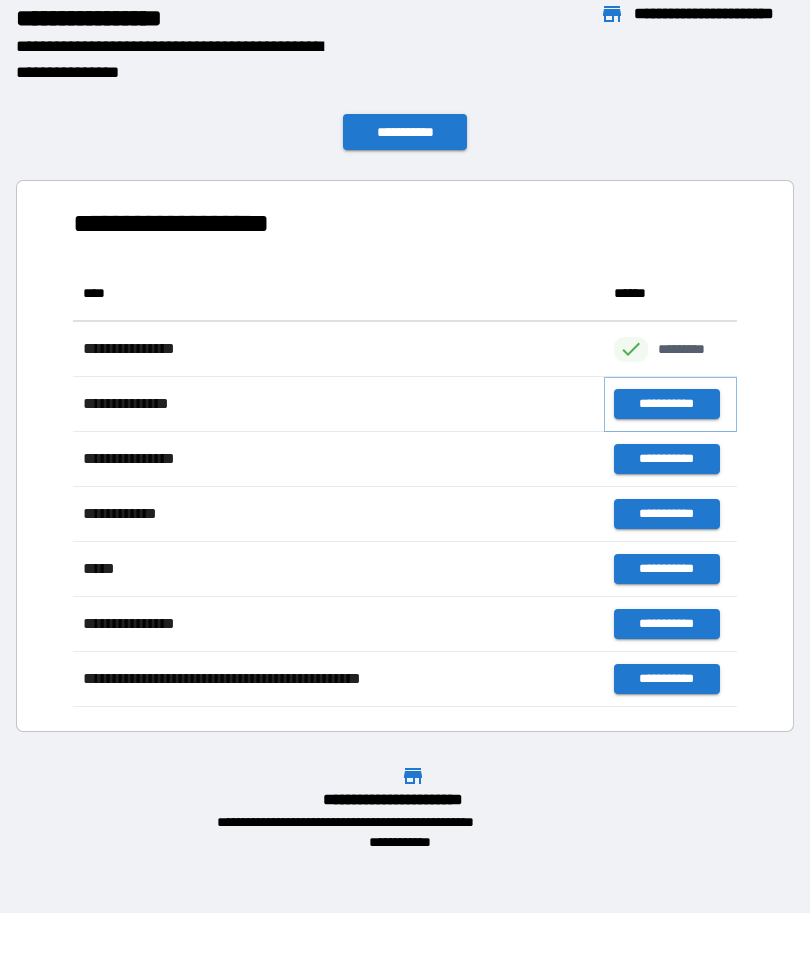 click on "**********" at bounding box center (666, 404) 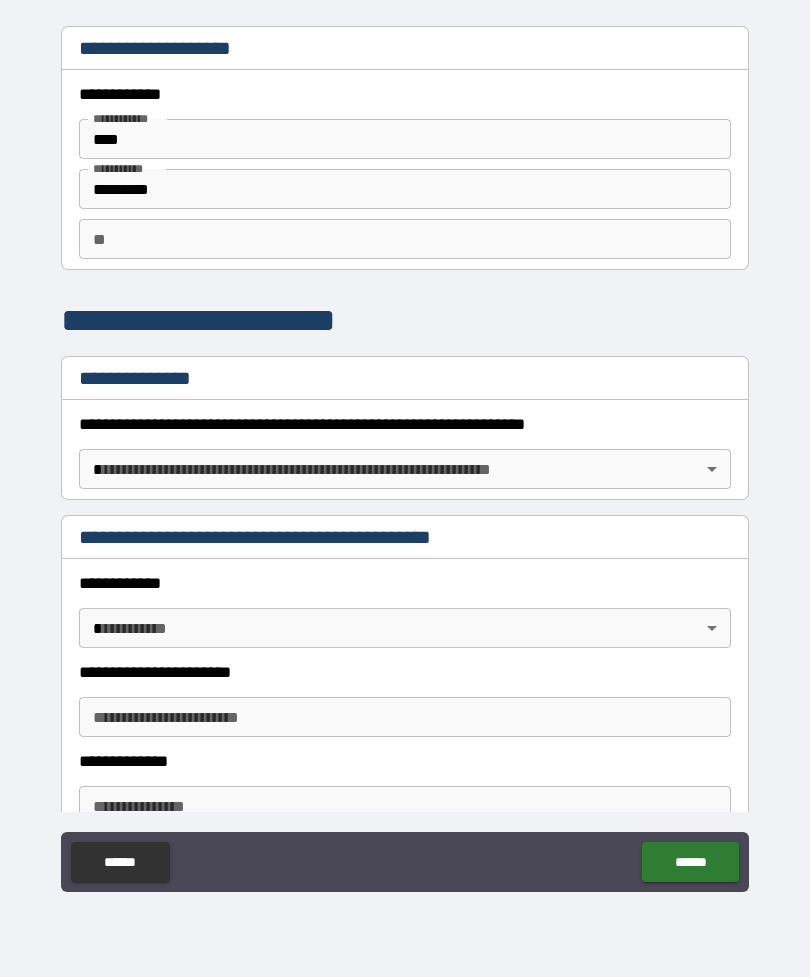 click on "**********" at bounding box center [405, 456] 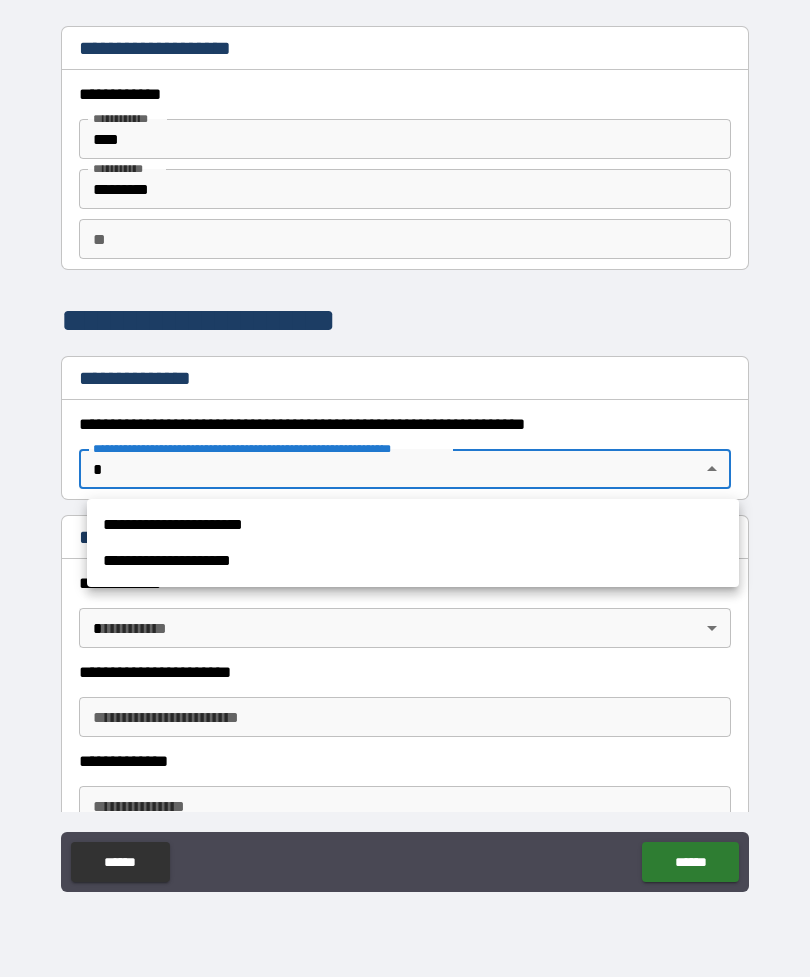 click on "**********" at bounding box center [413, 561] 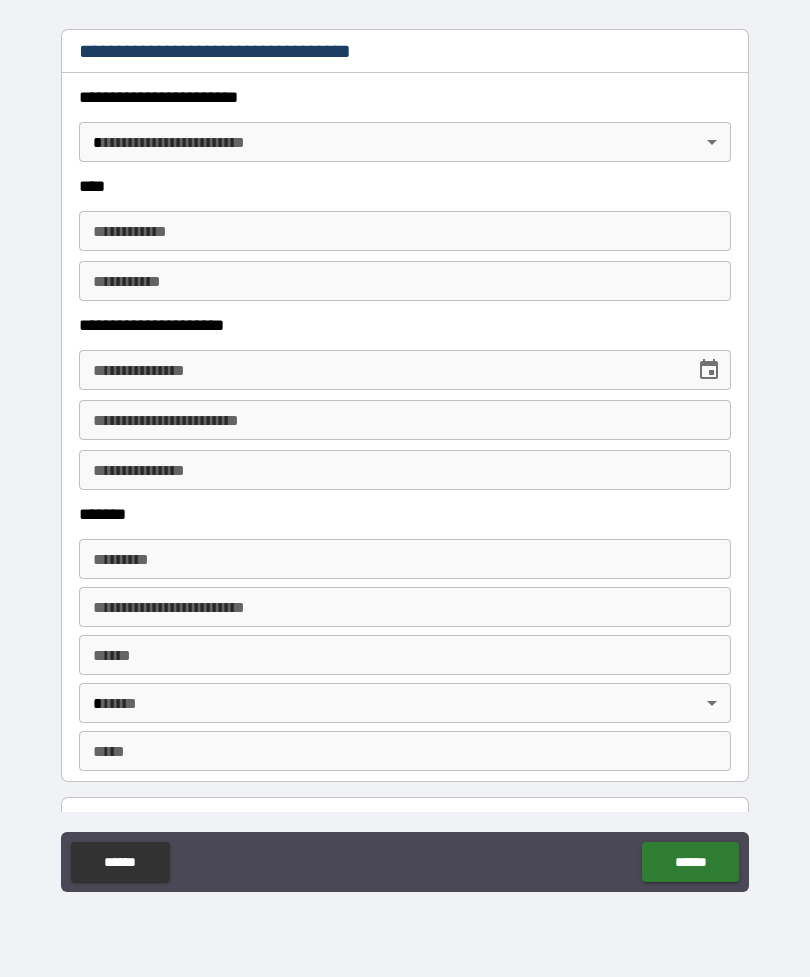 click on "******" at bounding box center (690, 862) 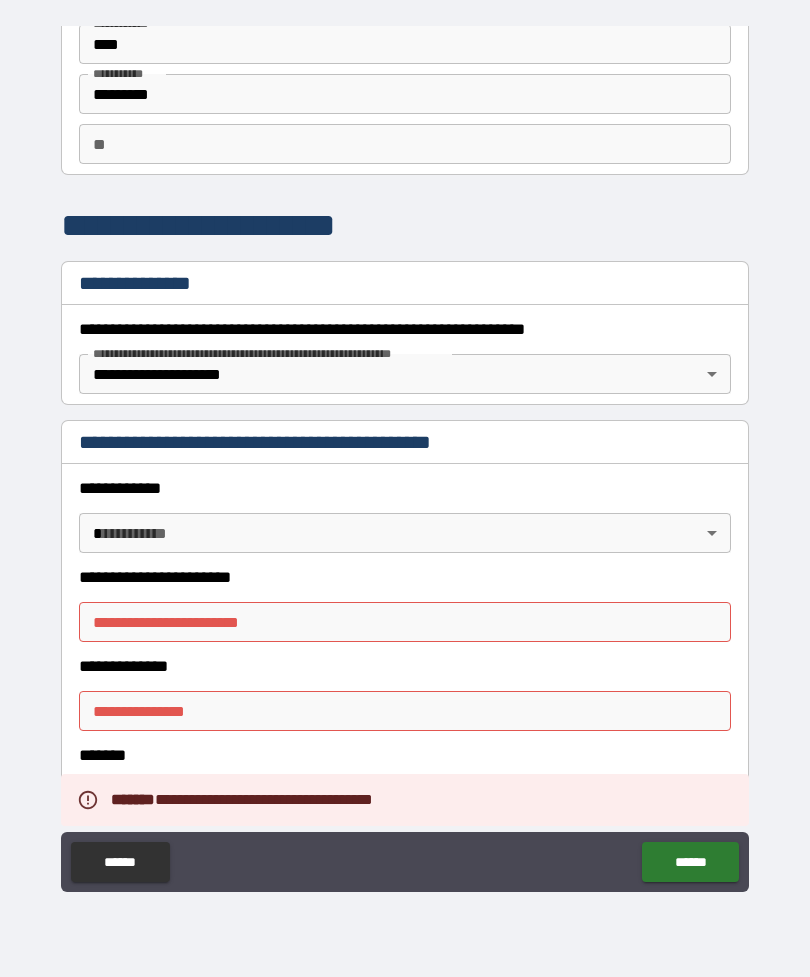 scroll, scrollTop: 93, scrollLeft: 0, axis: vertical 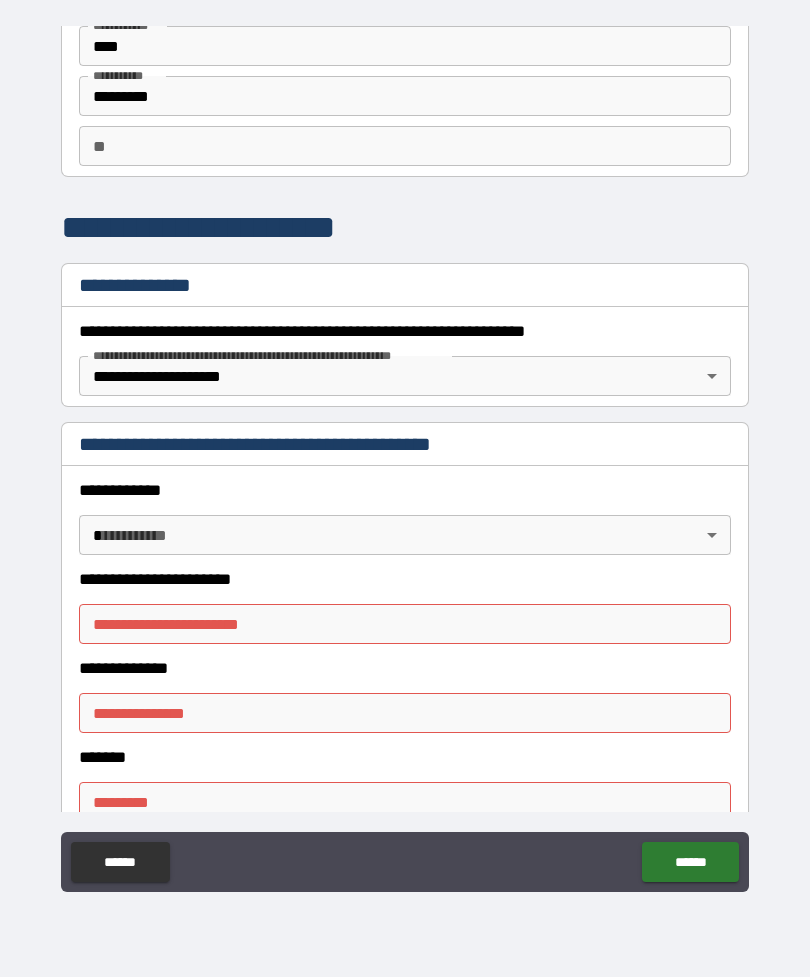 click on "**********" at bounding box center [405, 456] 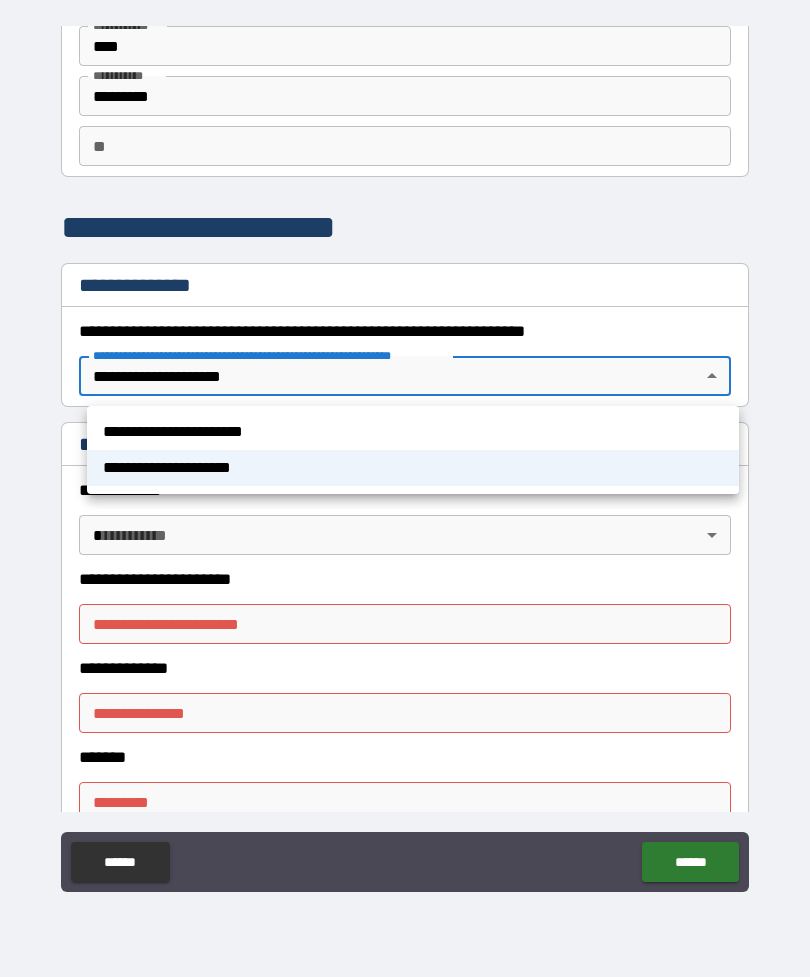 click on "**********" at bounding box center (413, 468) 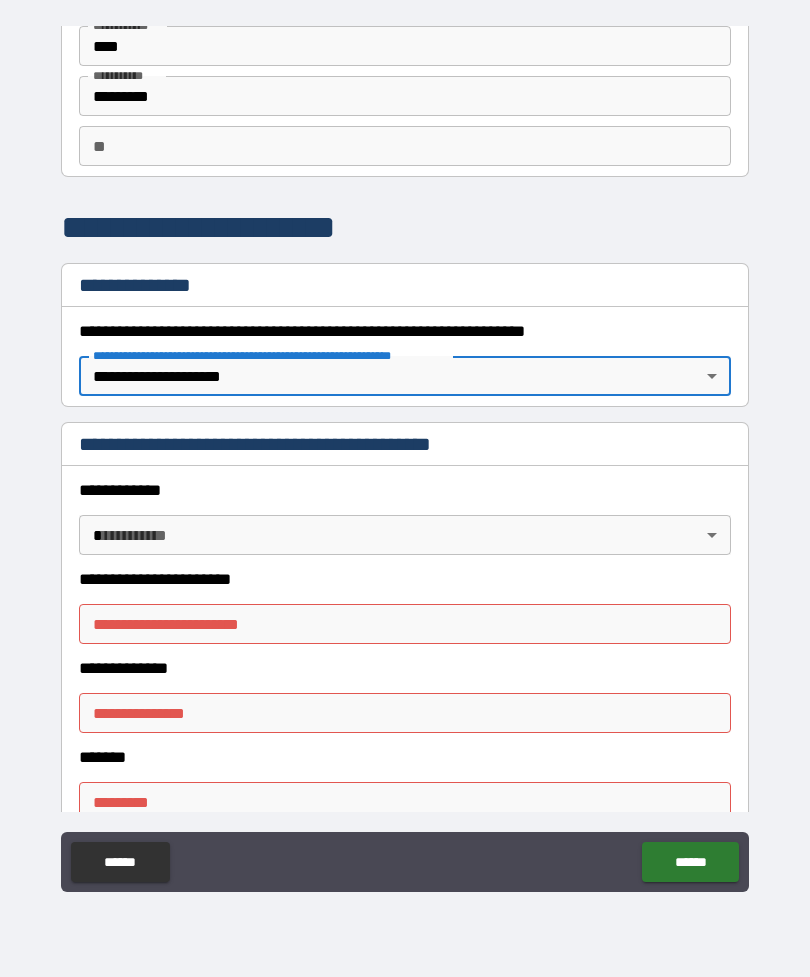 click on "**********" at bounding box center (405, 456) 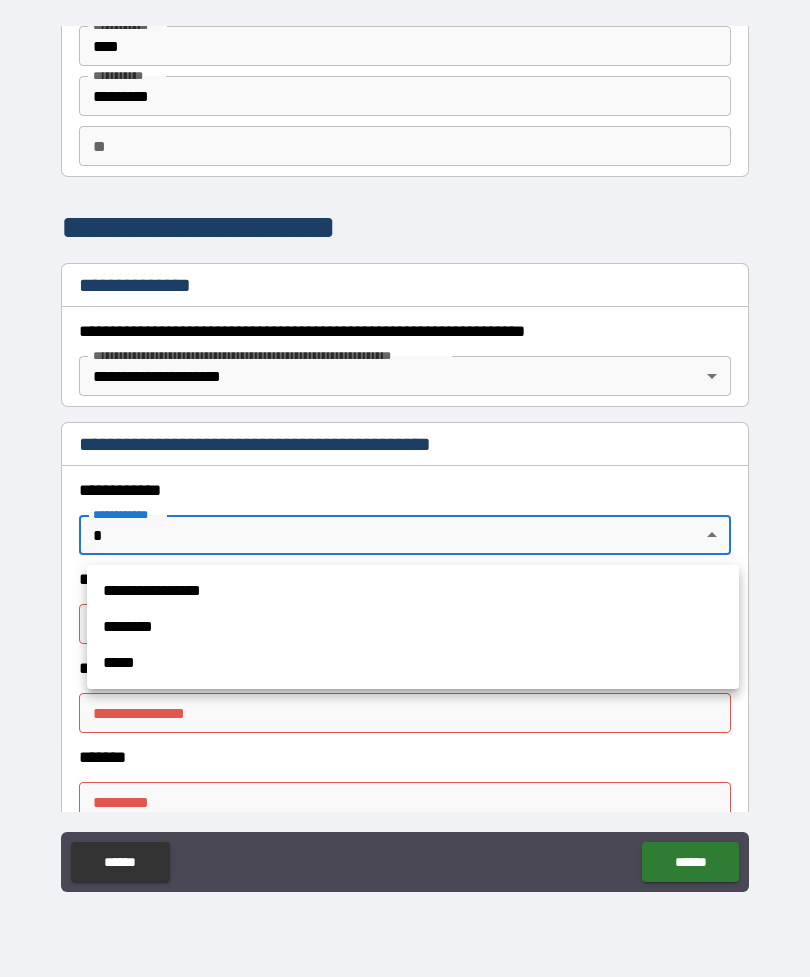 click at bounding box center (405, 488) 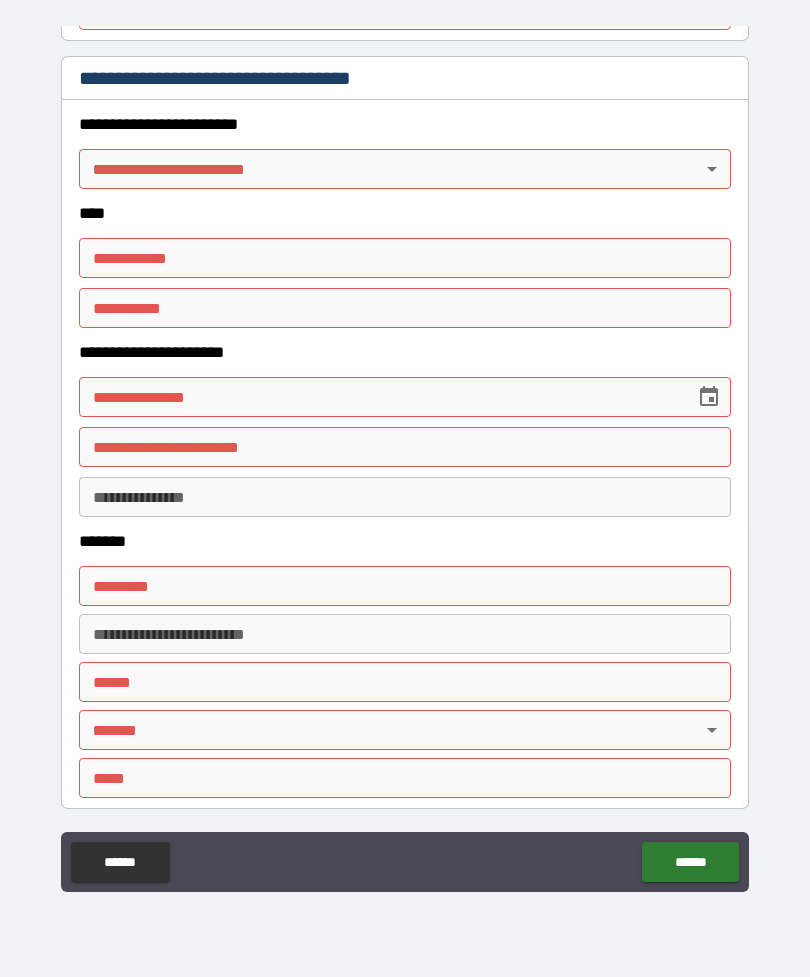 scroll, scrollTop: 887, scrollLeft: 0, axis: vertical 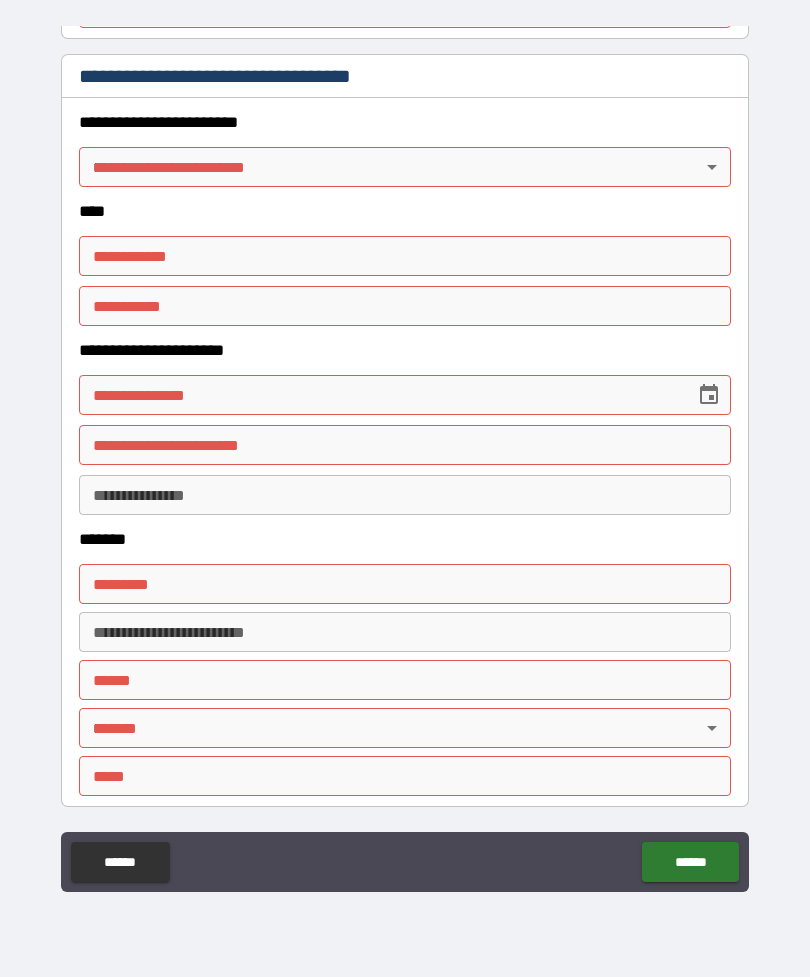 click 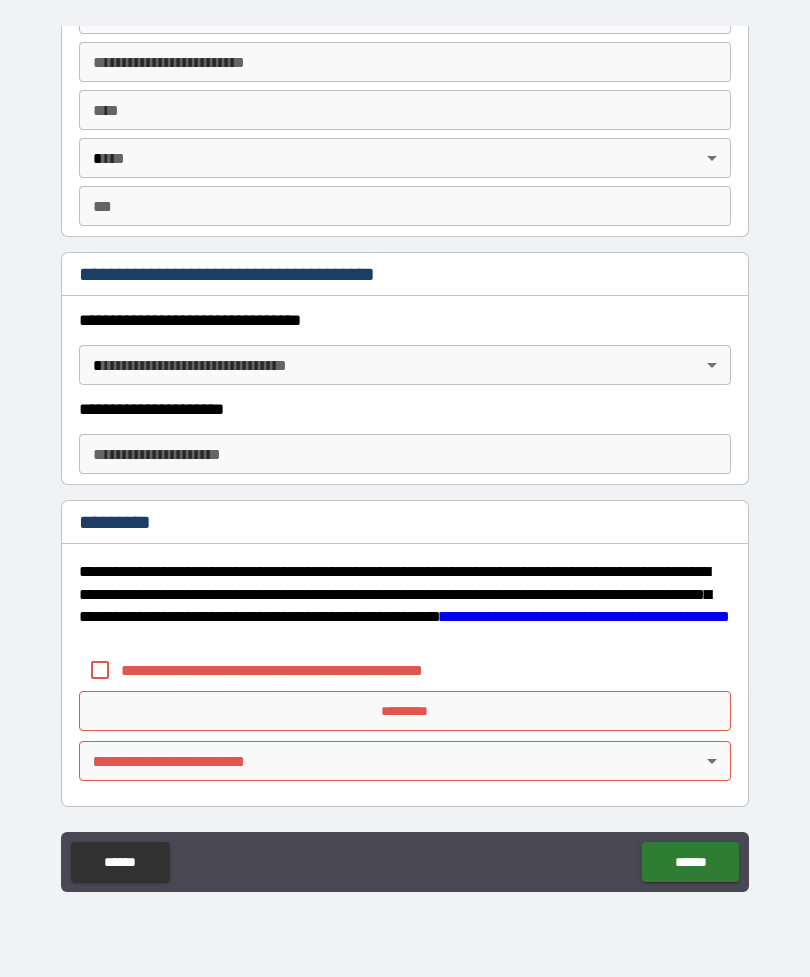 scroll, scrollTop: 2988, scrollLeft: 0, axis: vertical 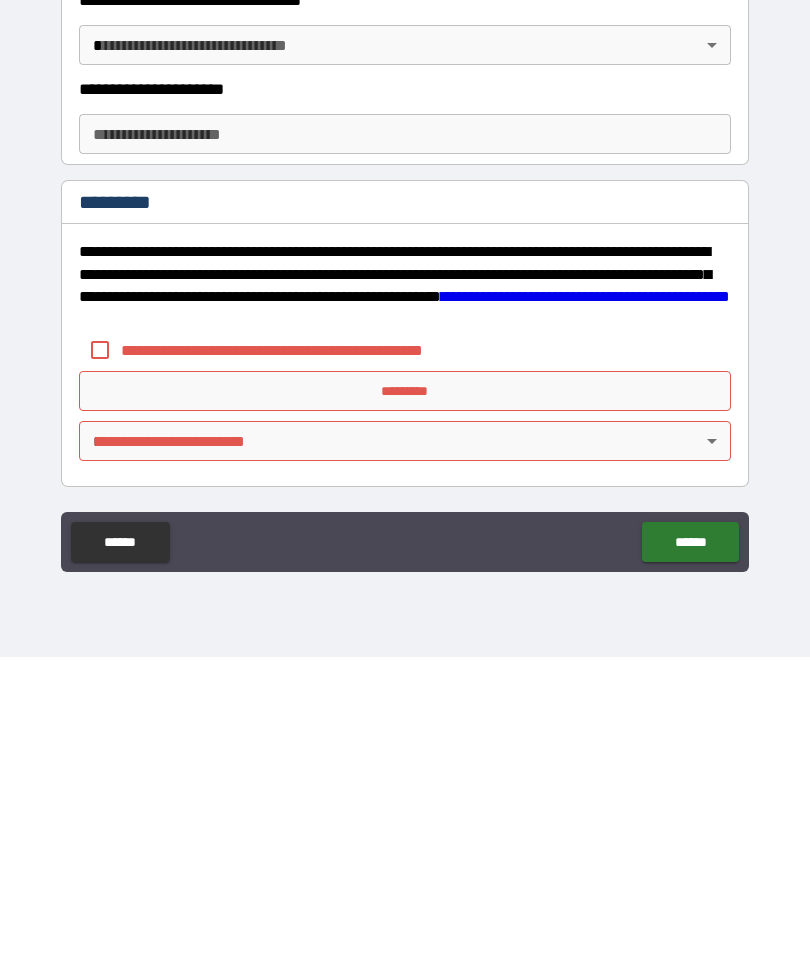 click on "*********" at bounding box center [405, 711] 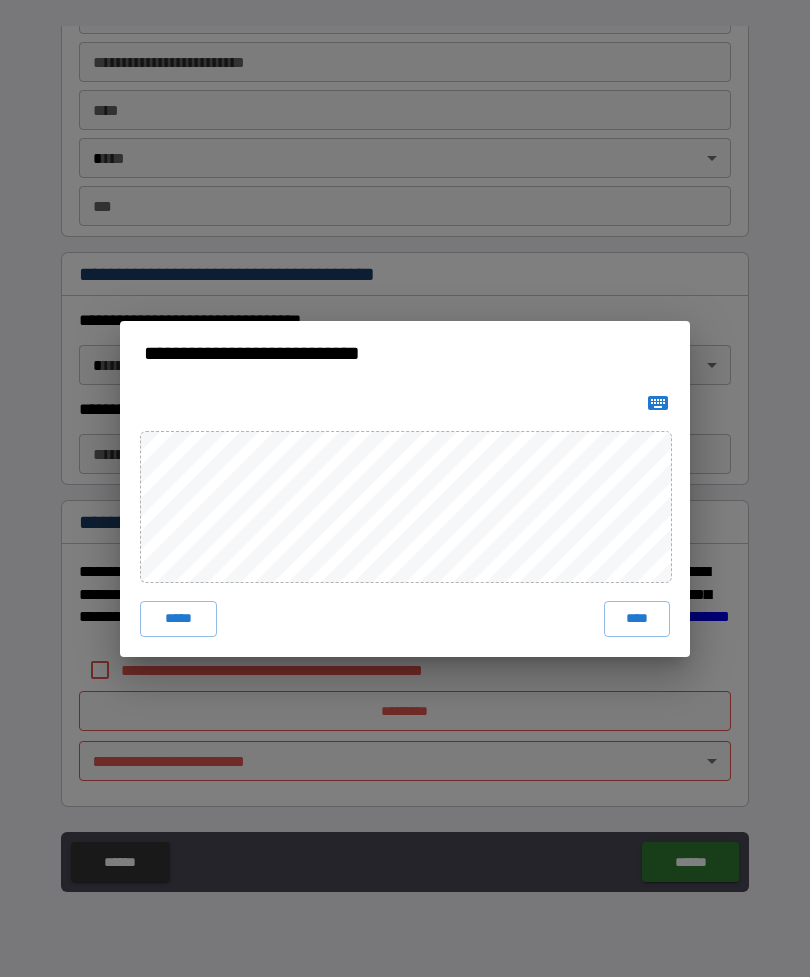 click on "****" at bounding box center [637, 619] 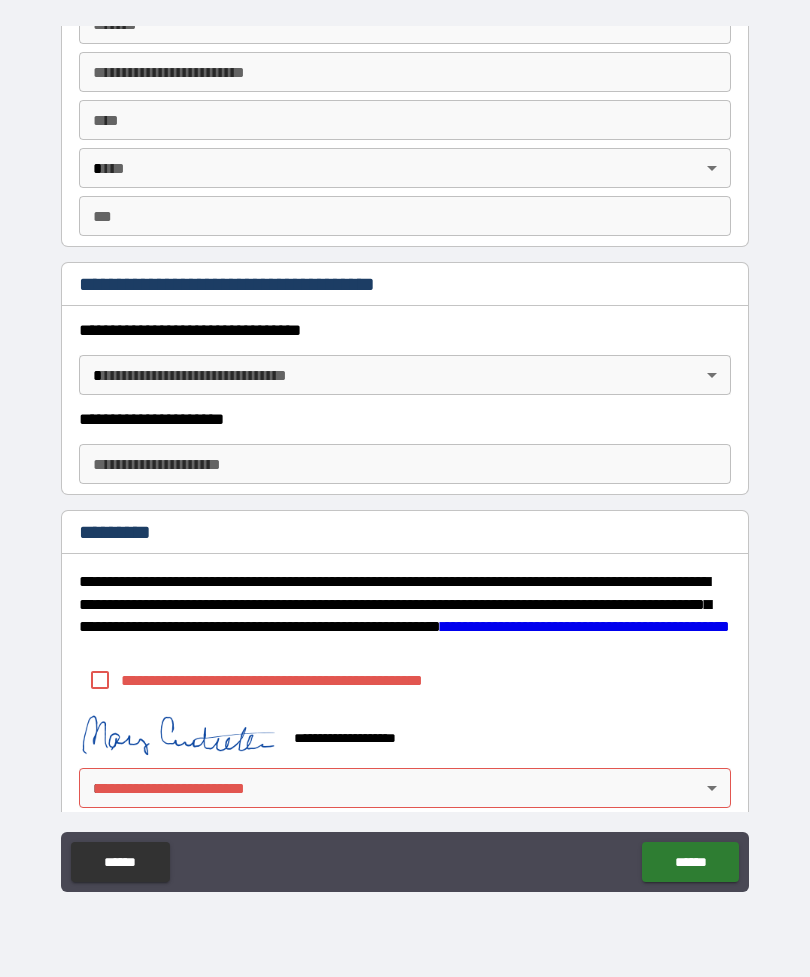 click on "******" at bounding box center [690, 862] 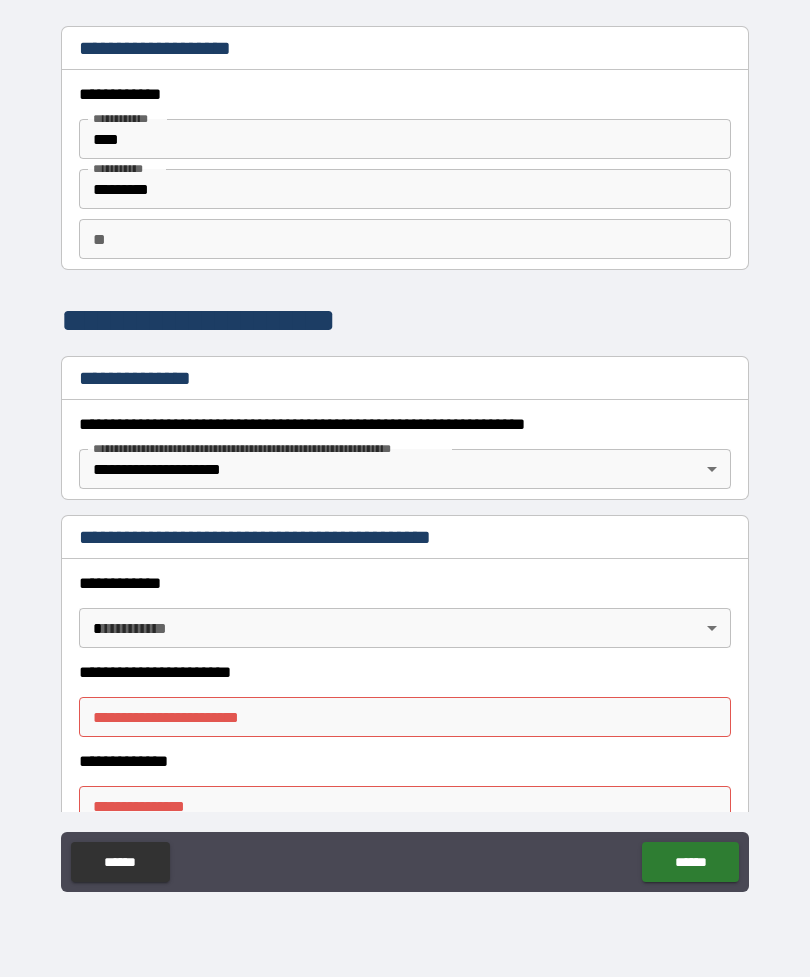 scroll, scrollTop: 0, scrollLeft: 0, axis: both 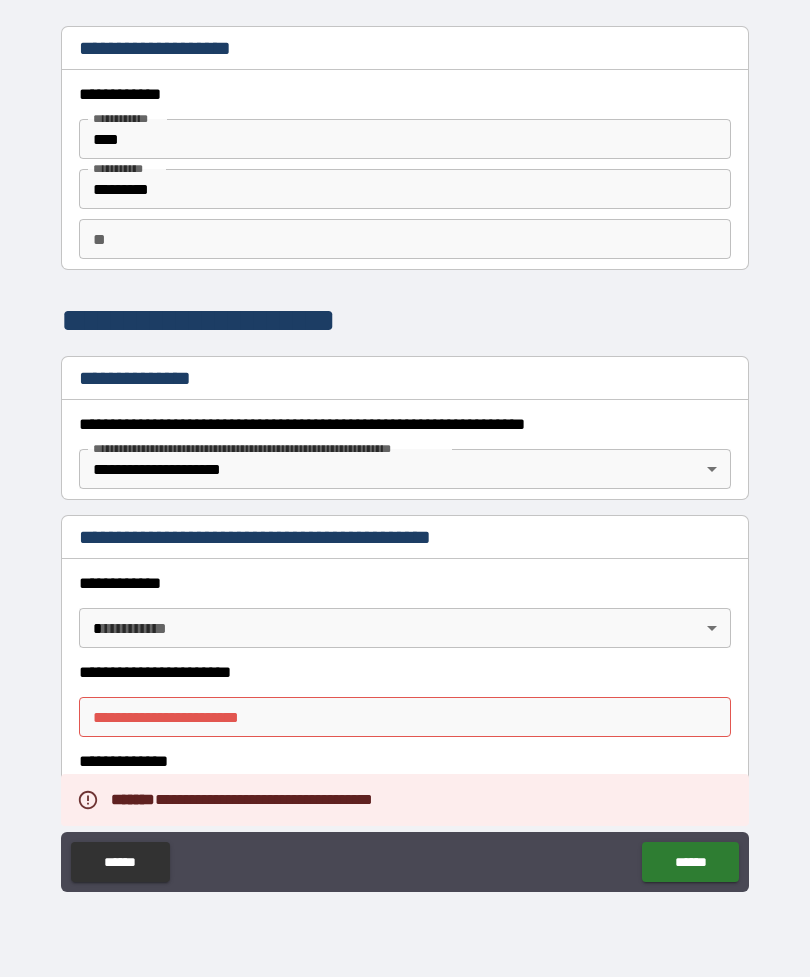 click on "******" at bounding box center (120, 862) 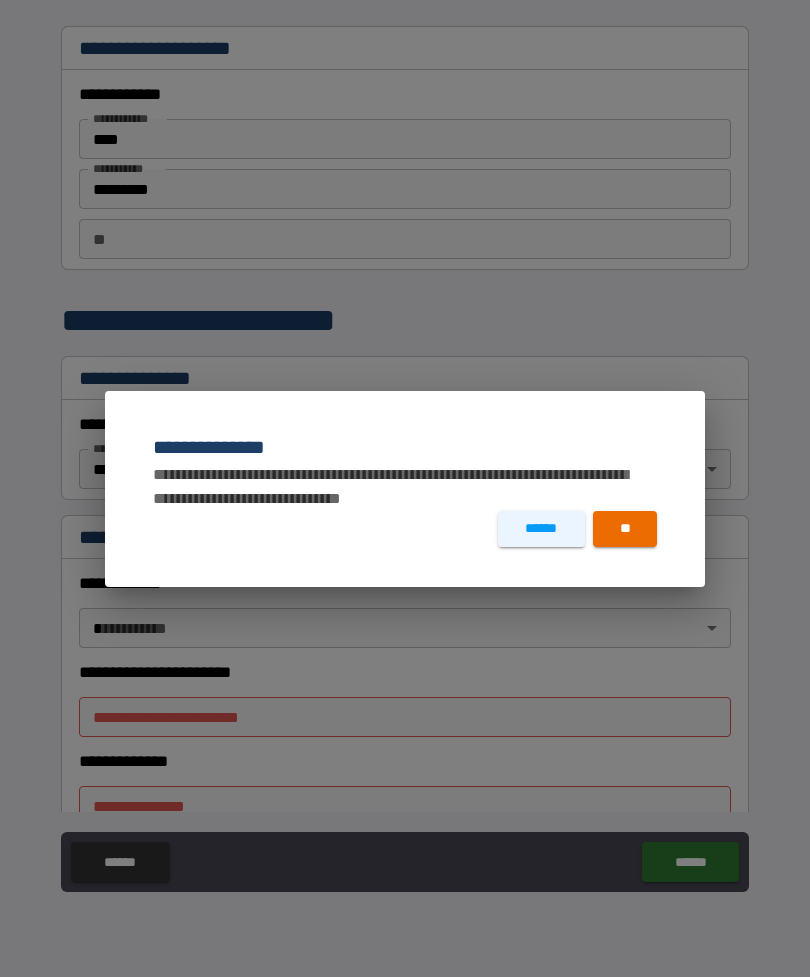 click on "**" at bounding box center [625, 529] 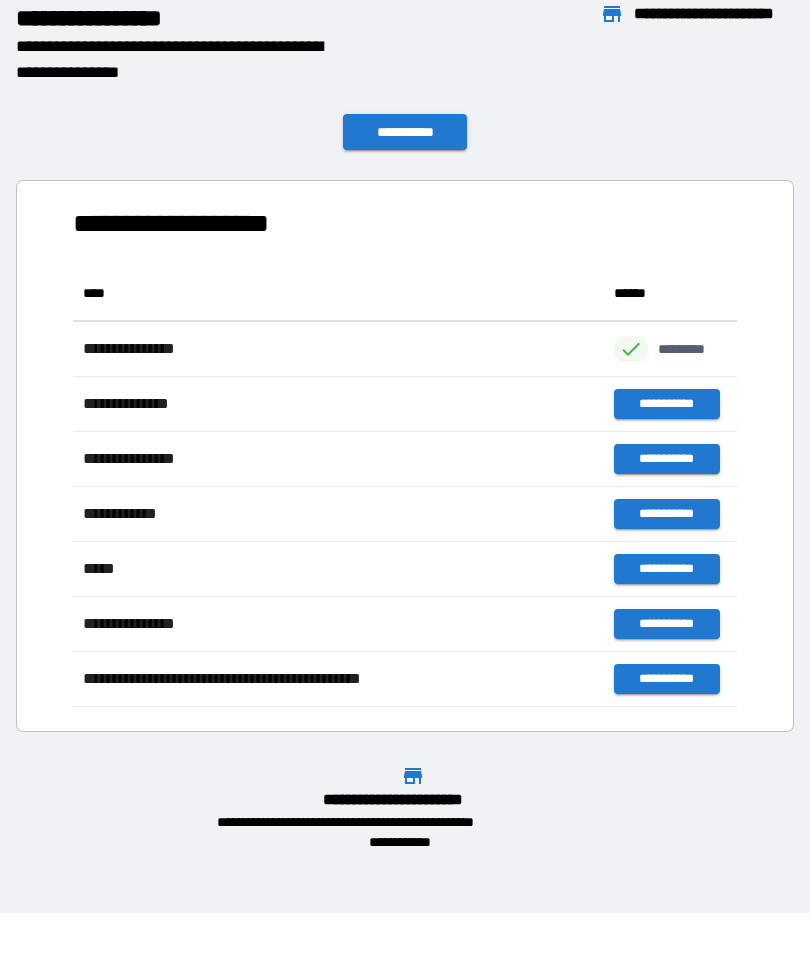 scroll, scrollTop: 441, scrollLeft: 664, axis: both 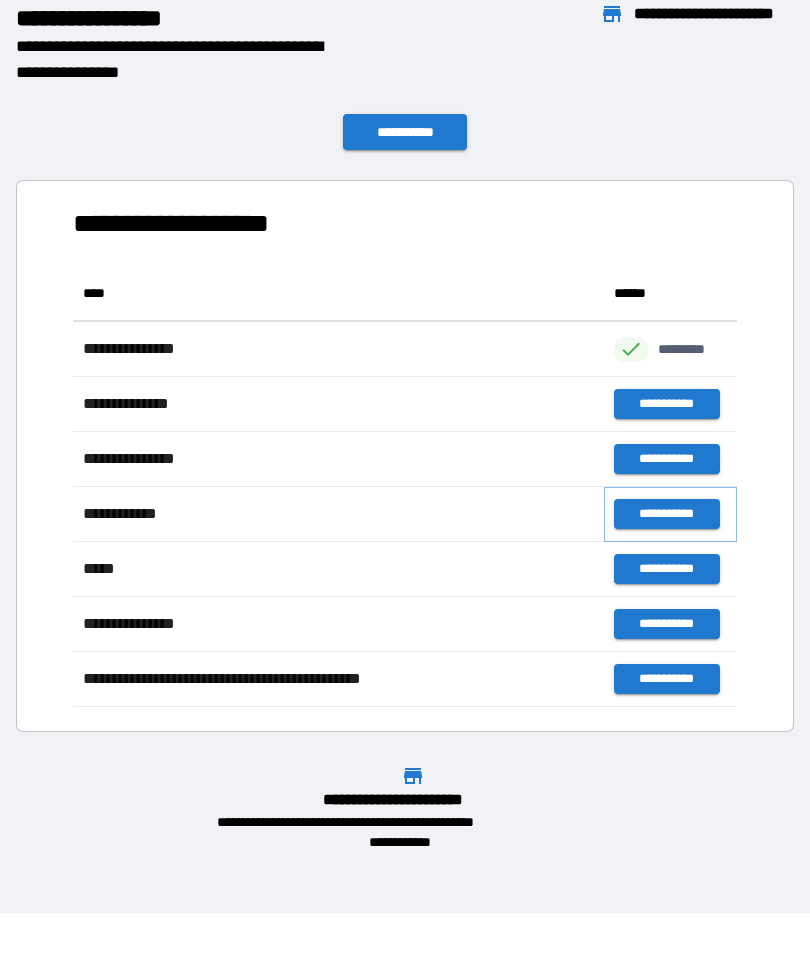 click on "**********" at bounding box center [666, 514] 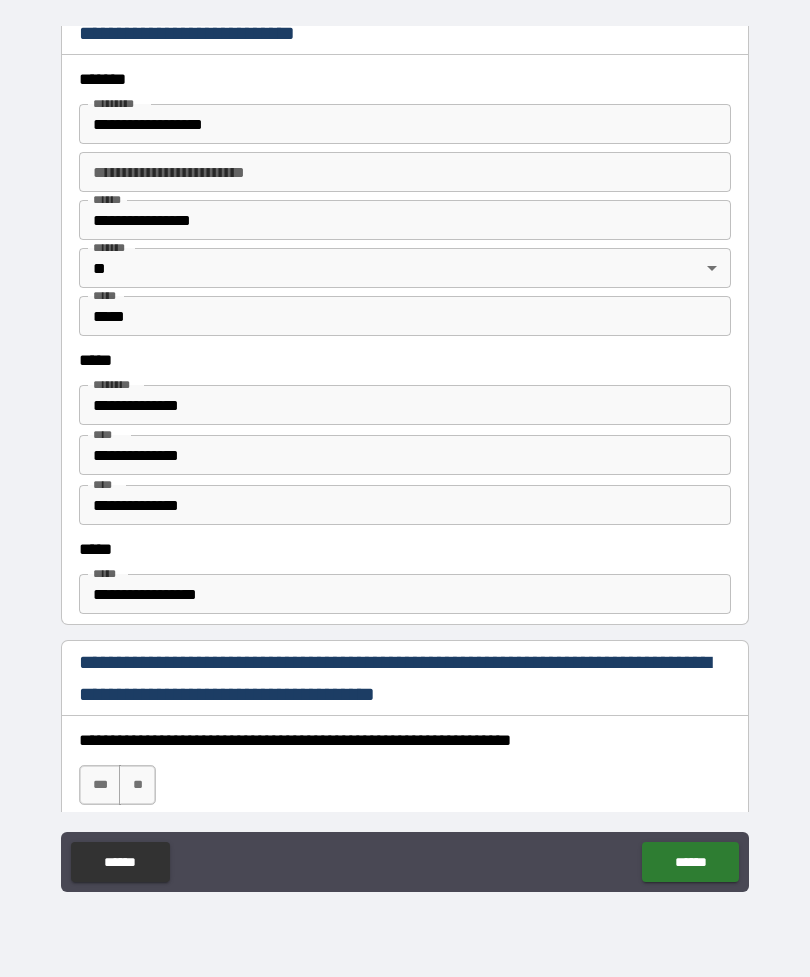 scroll, scrollTop: 740, scrollLeft: 0, axis: vertical 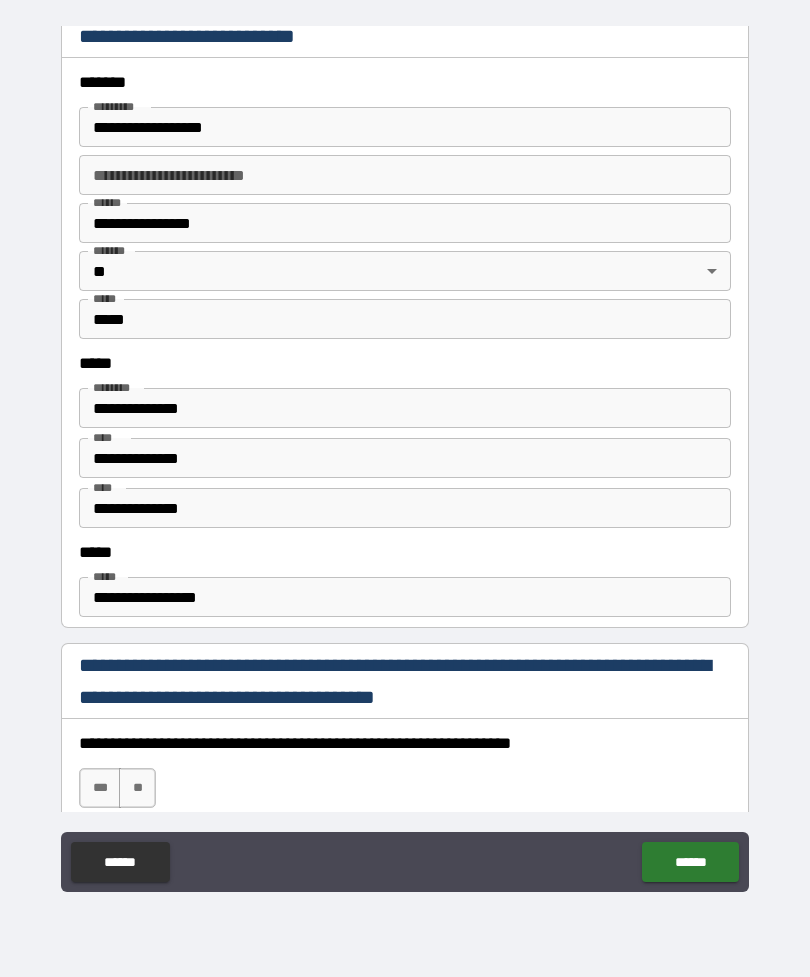 click on "**********" at bounding box center [405, 458] 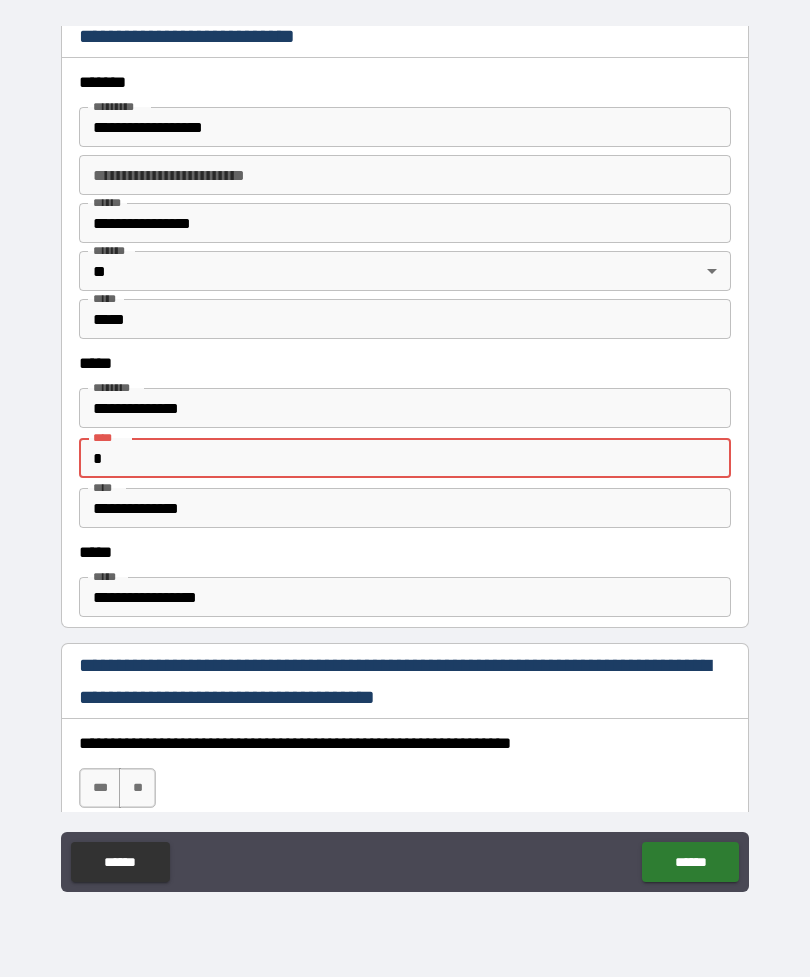 type on "*" 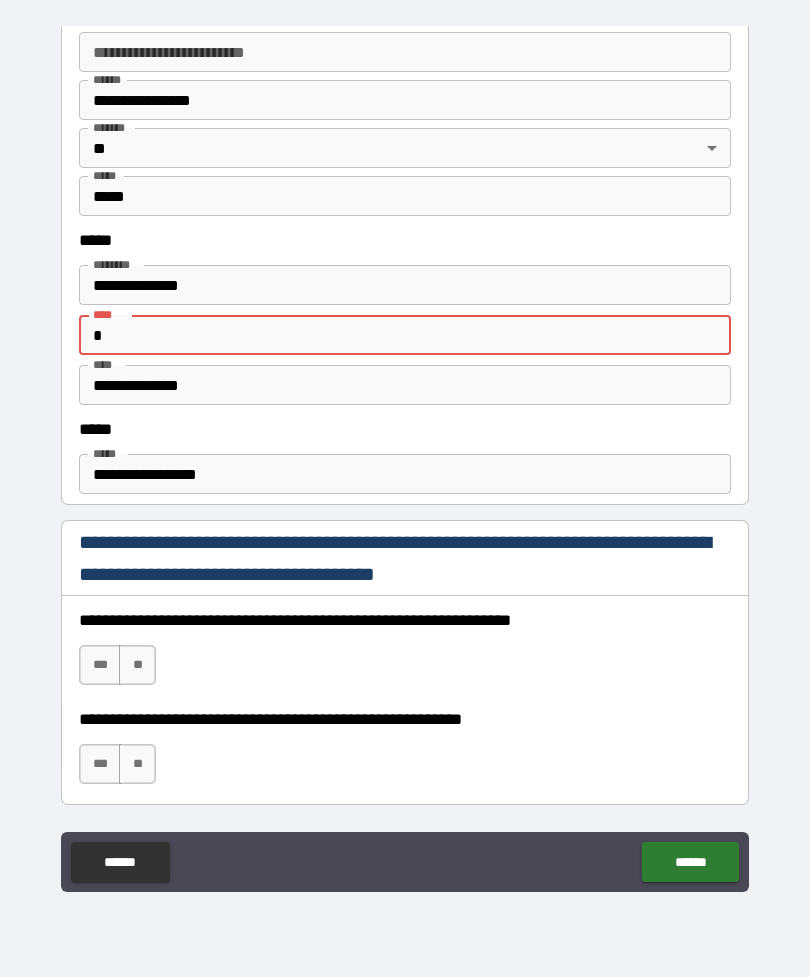 scroll, scrollTop: 881, scrollLeft: 0, axis: vertical 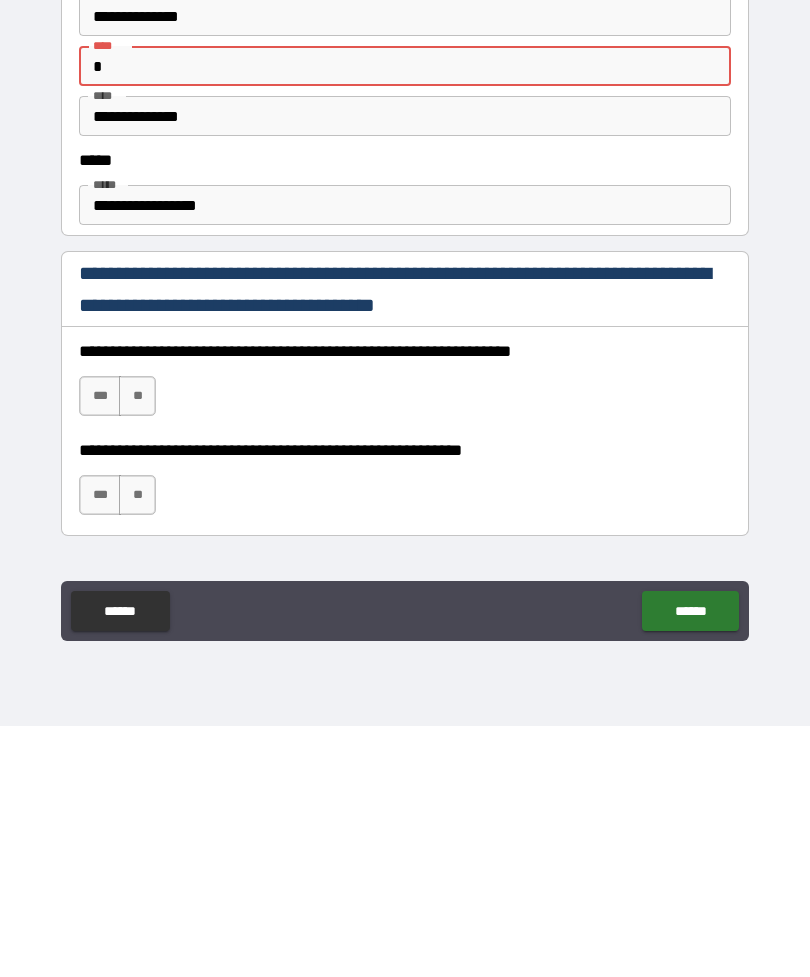click on "***" at bounding box center (100, 647) 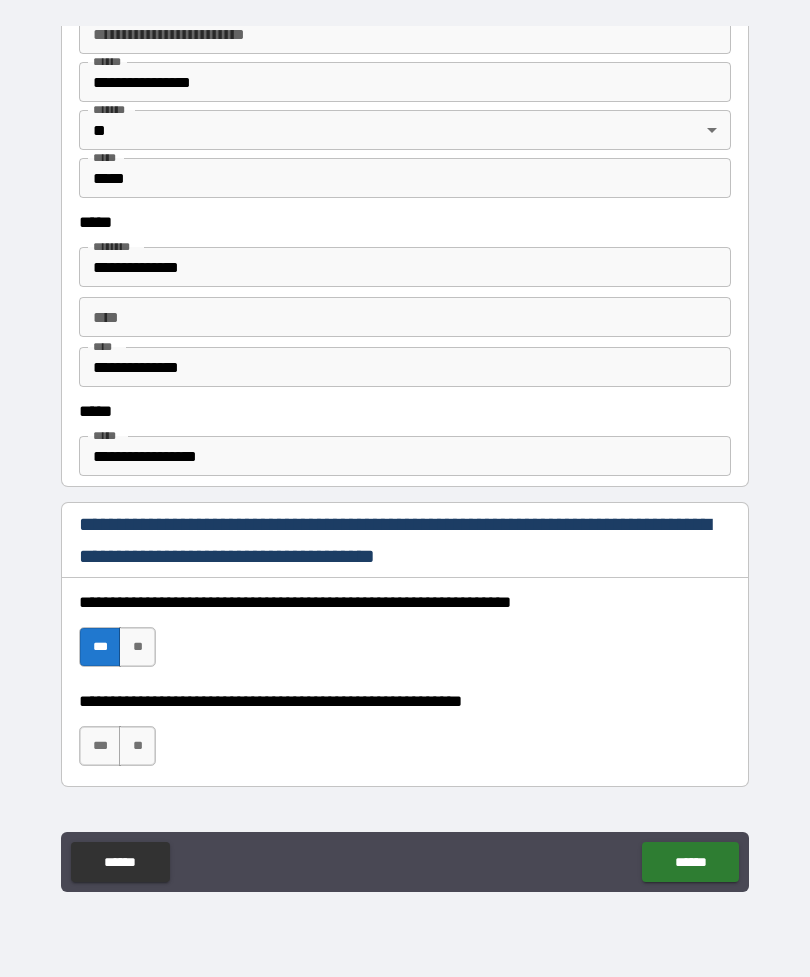 click on "***" at bounding box center (100, 746) 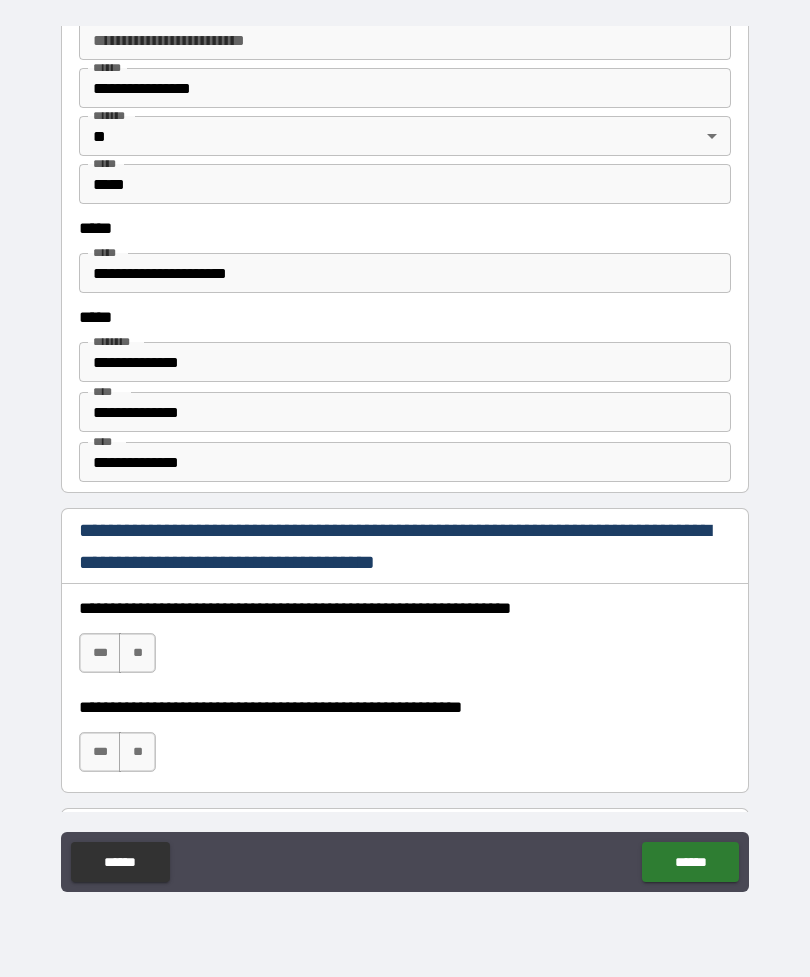 scroll, scrollTop: 2513, scrollLeft: 0, axis: vertical 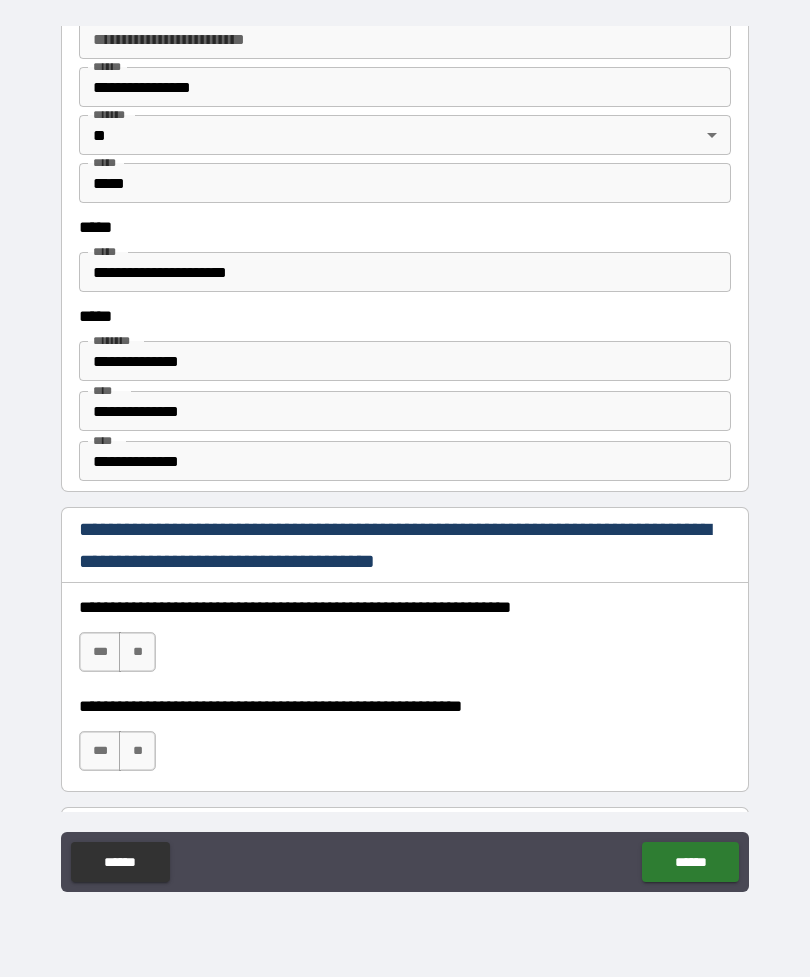 click on "***" at bounding box center [100, 652] 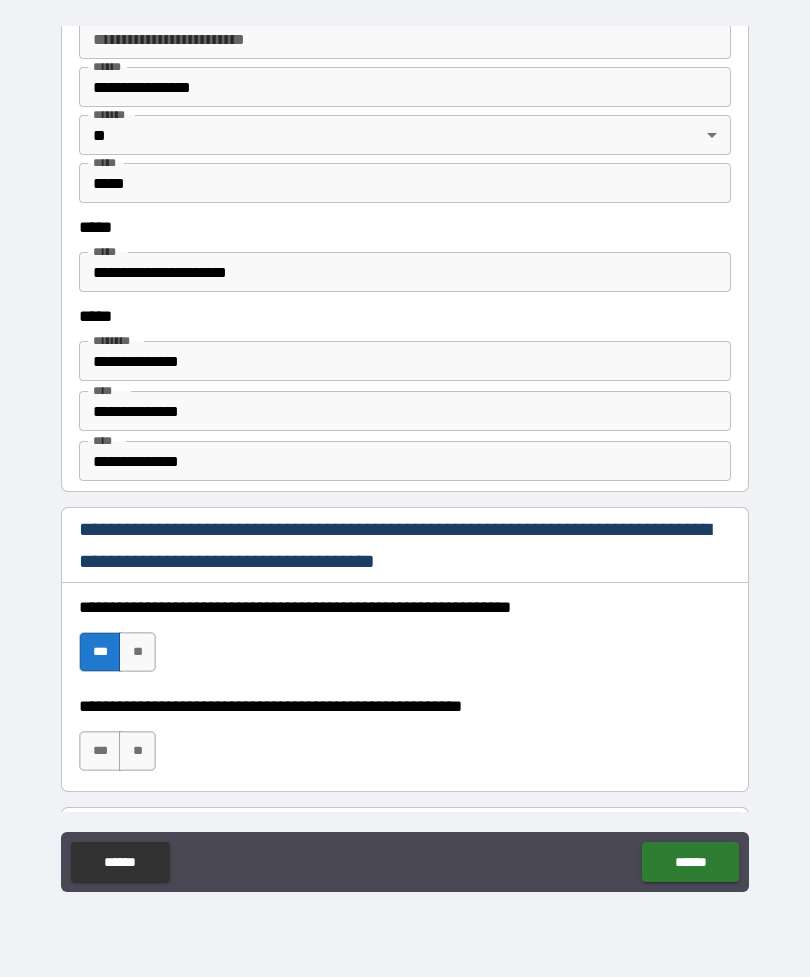 click on "***" at bounding box center (100, 751) 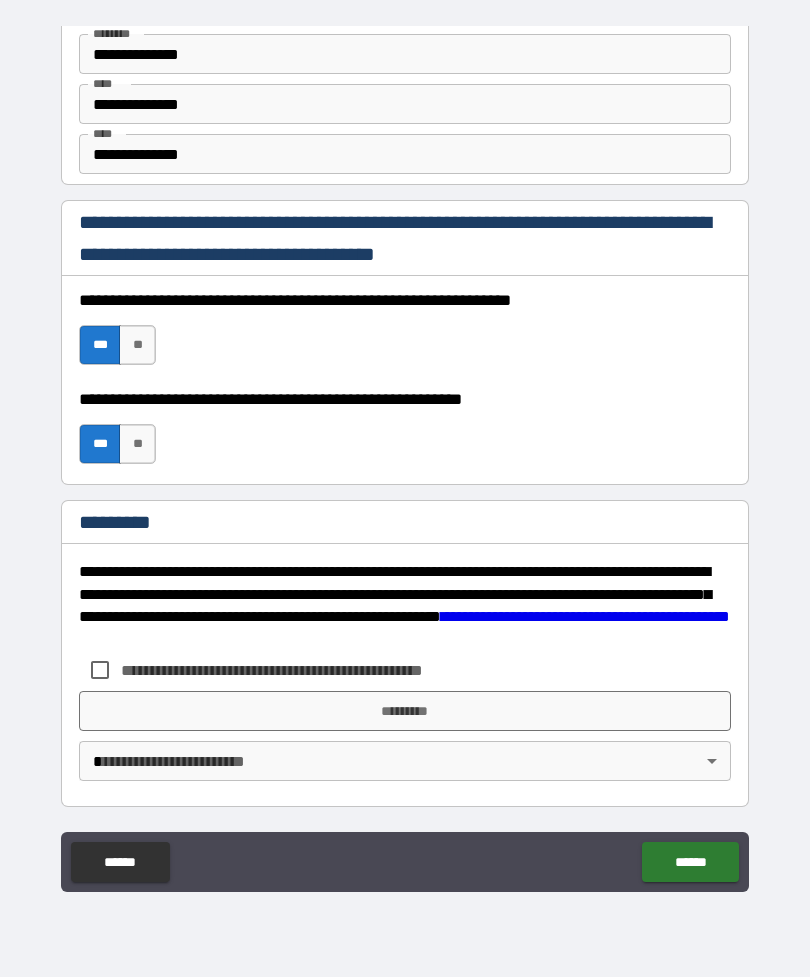 scroll, scrollTop: 2820, scrollLeft: 0, axis: vertical 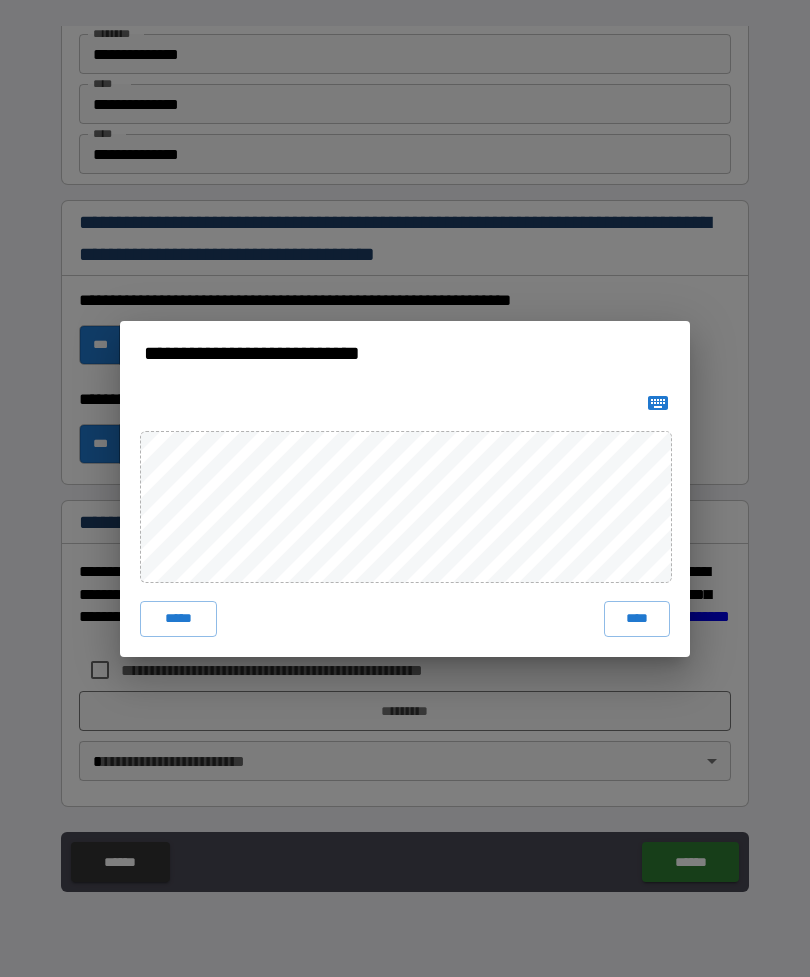 click on "****" at bounding box center [637, 619] 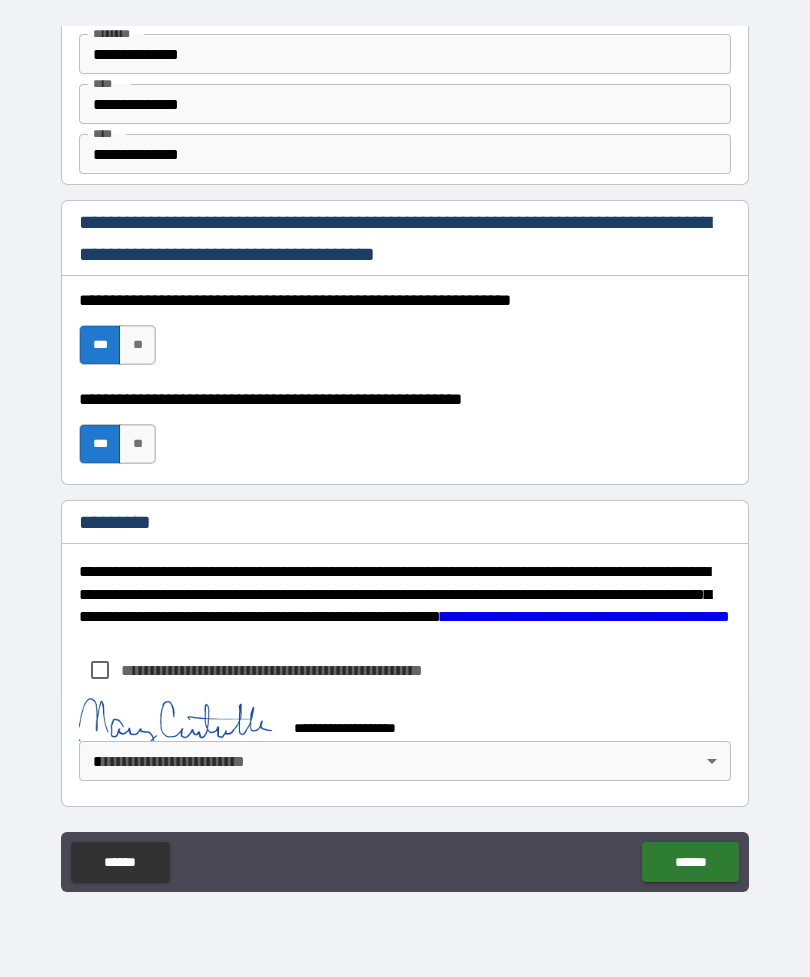 scroll, scrollTop: 2810, scrollLeft: 0, axis: vertical 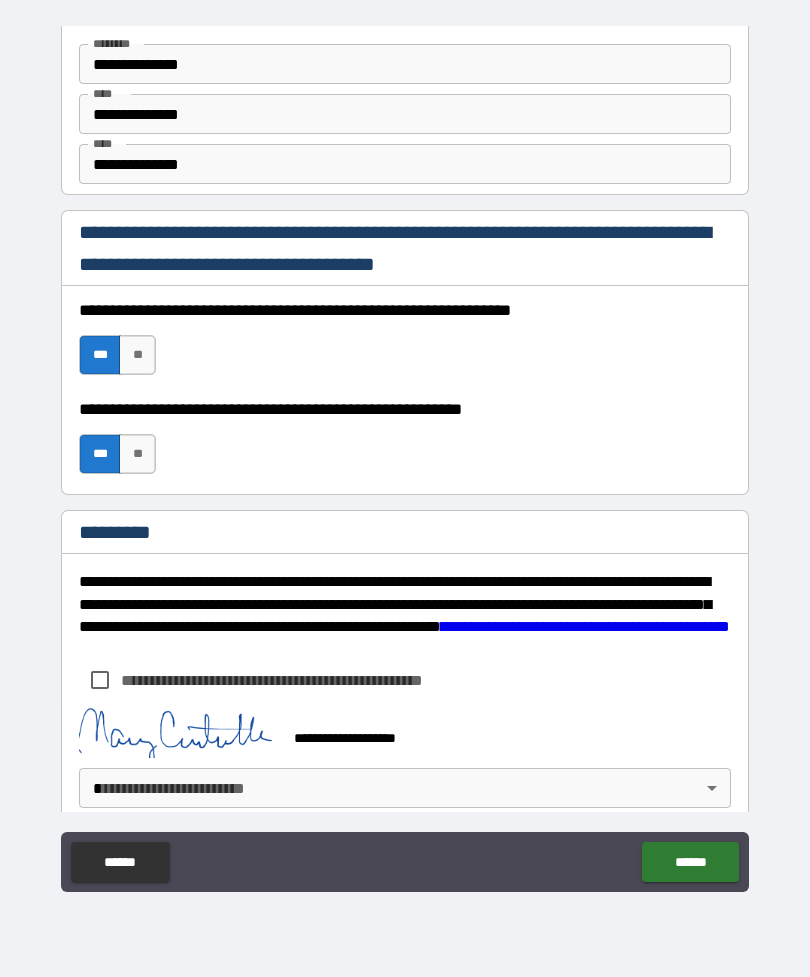 click on "******" at bounding box center [690, 862] 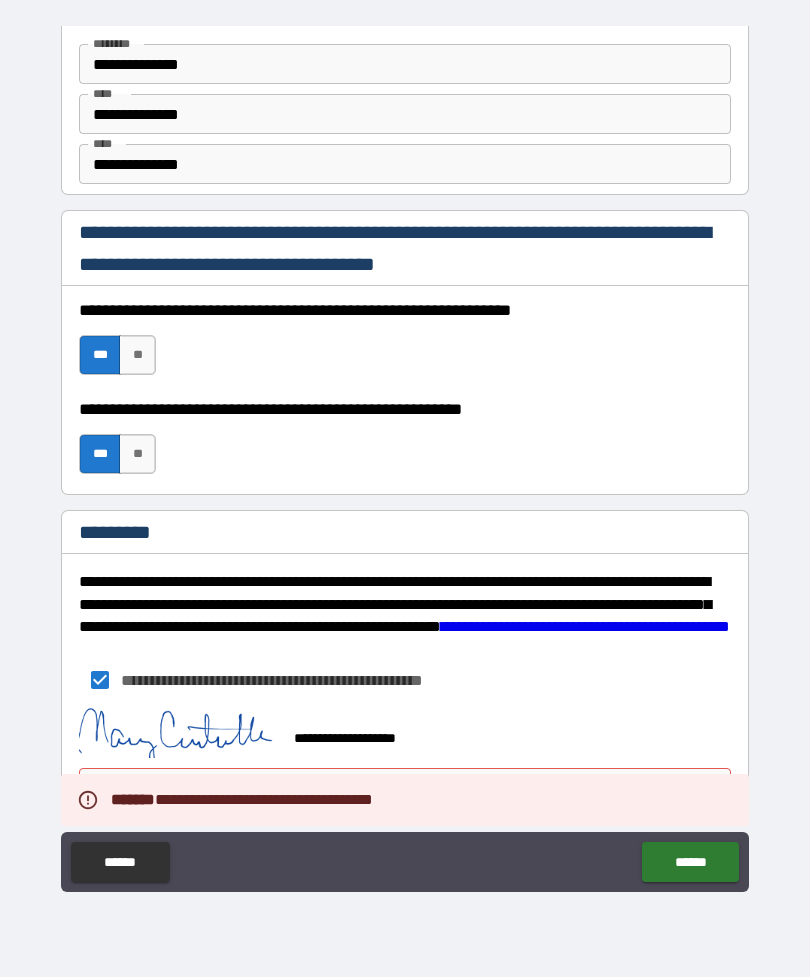 click on "******" at bounding box center [690, 862] 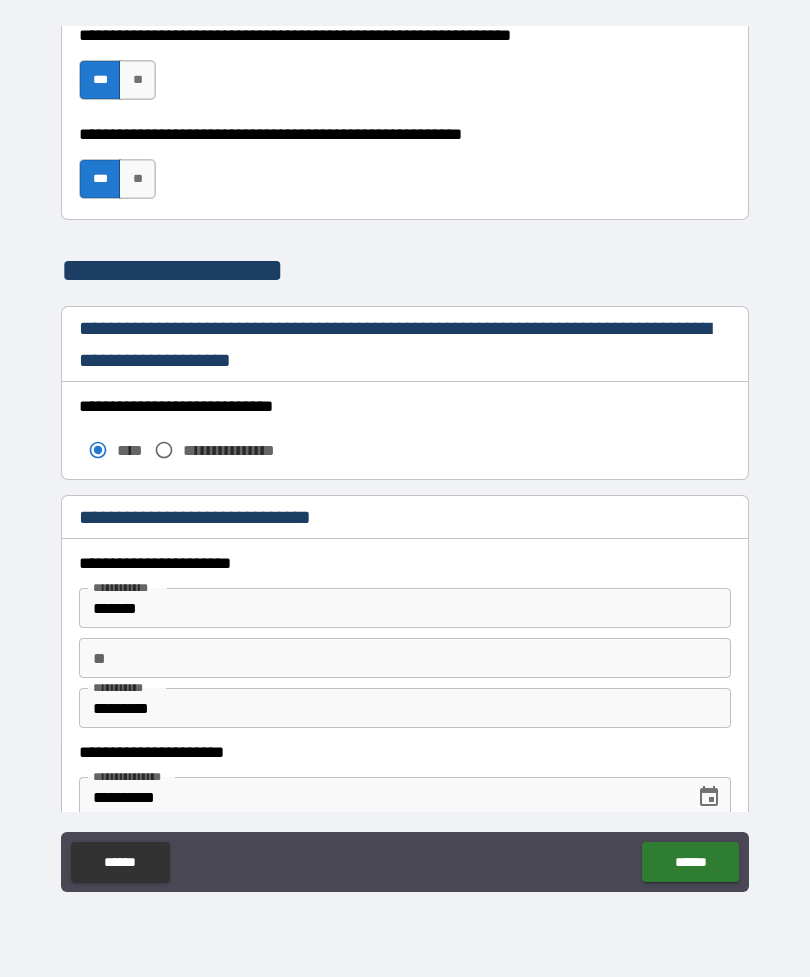 scroll, scrollTop: 1454, scrollLeft: 0, axis: vertical 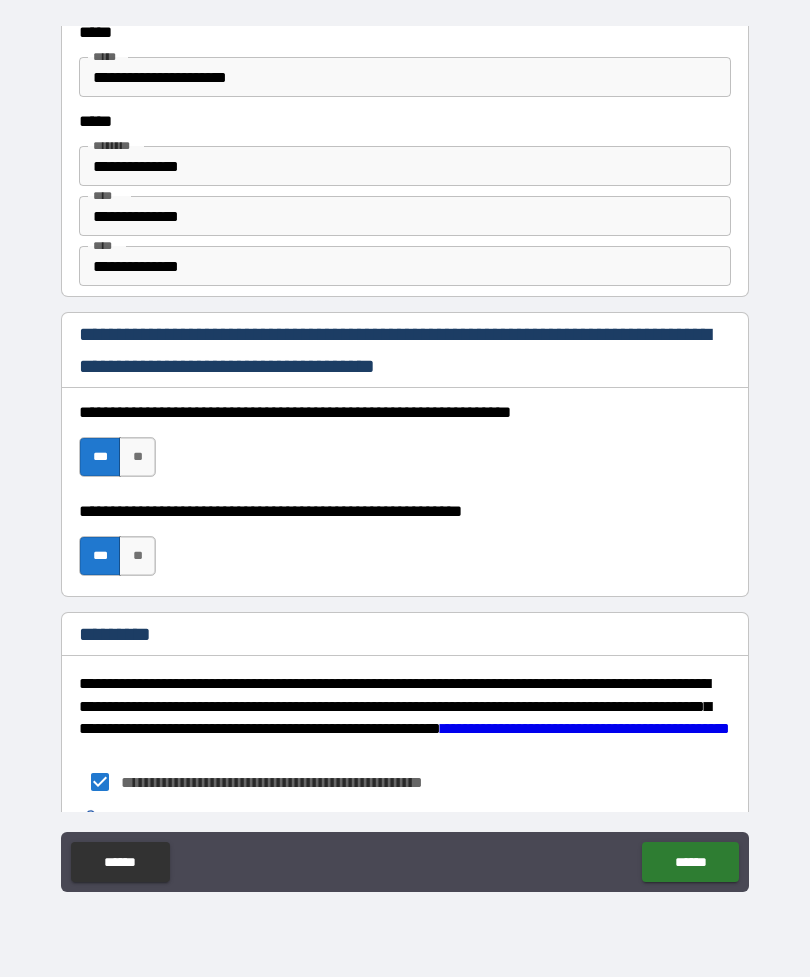 click on "******" at bounding box center [690, 862] 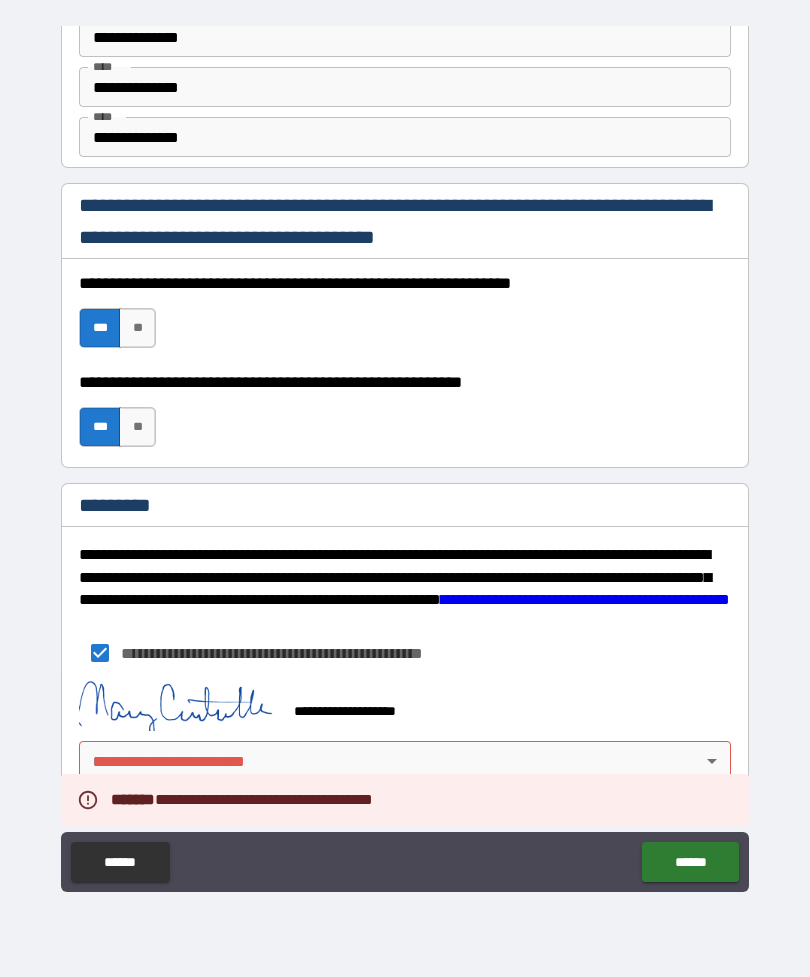 scroll, scrollTop: 2837, scrollLeft: 0, axis: vertical 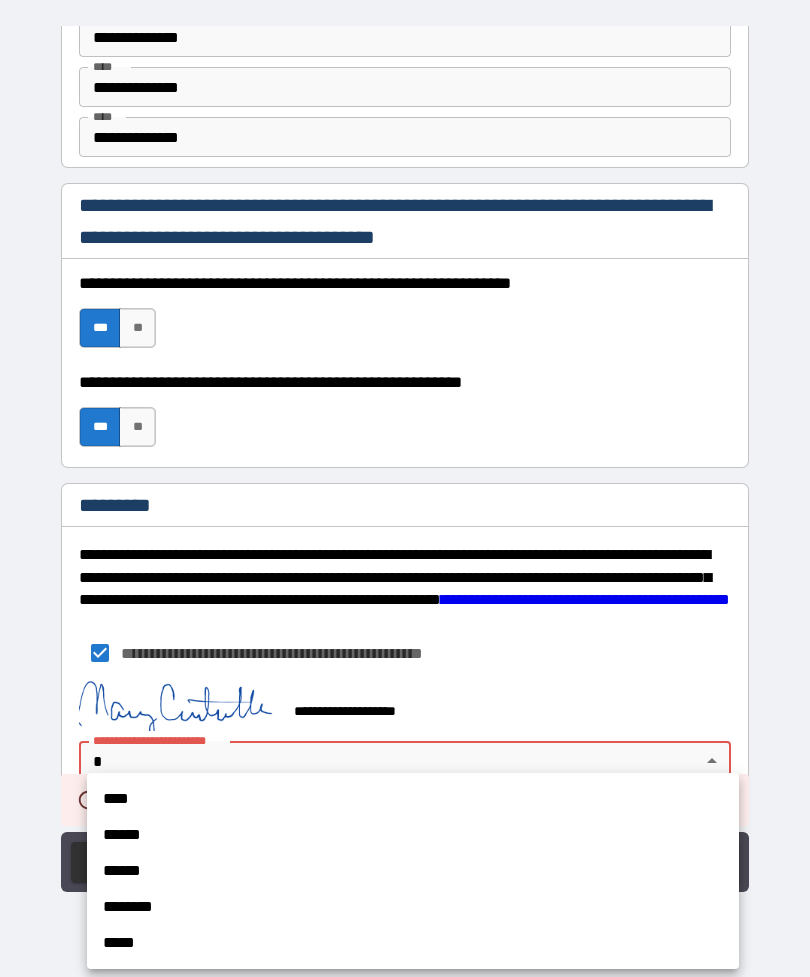 click on "****" at bounding box center (413, 799) 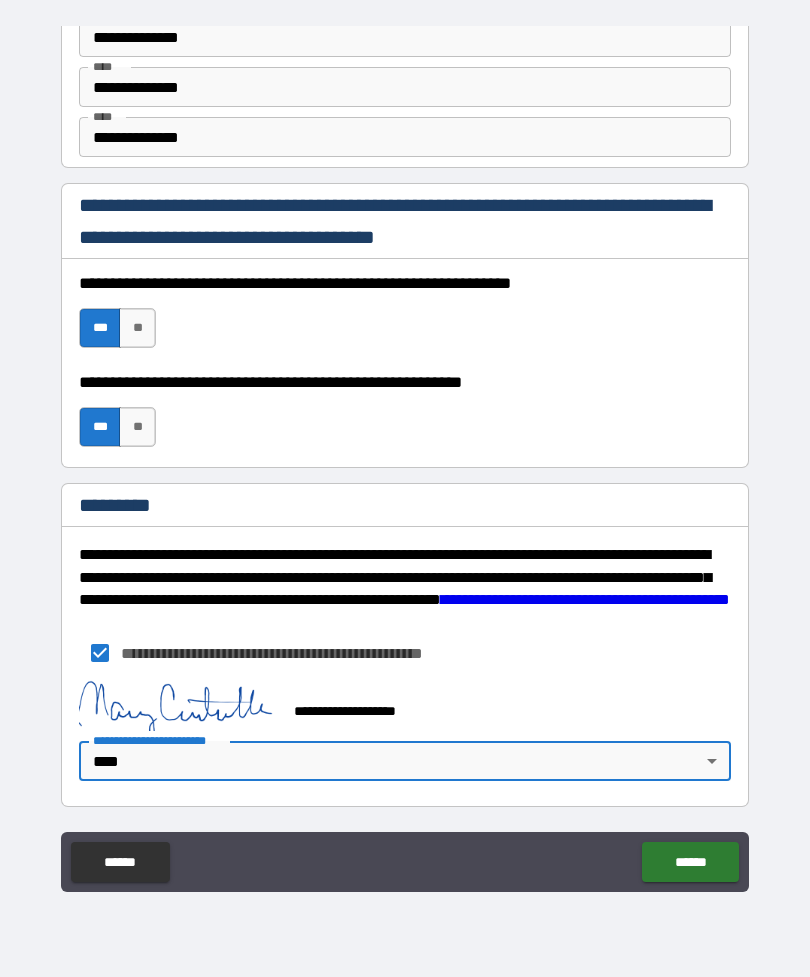 click on "******" at bounding box center [690, 862] 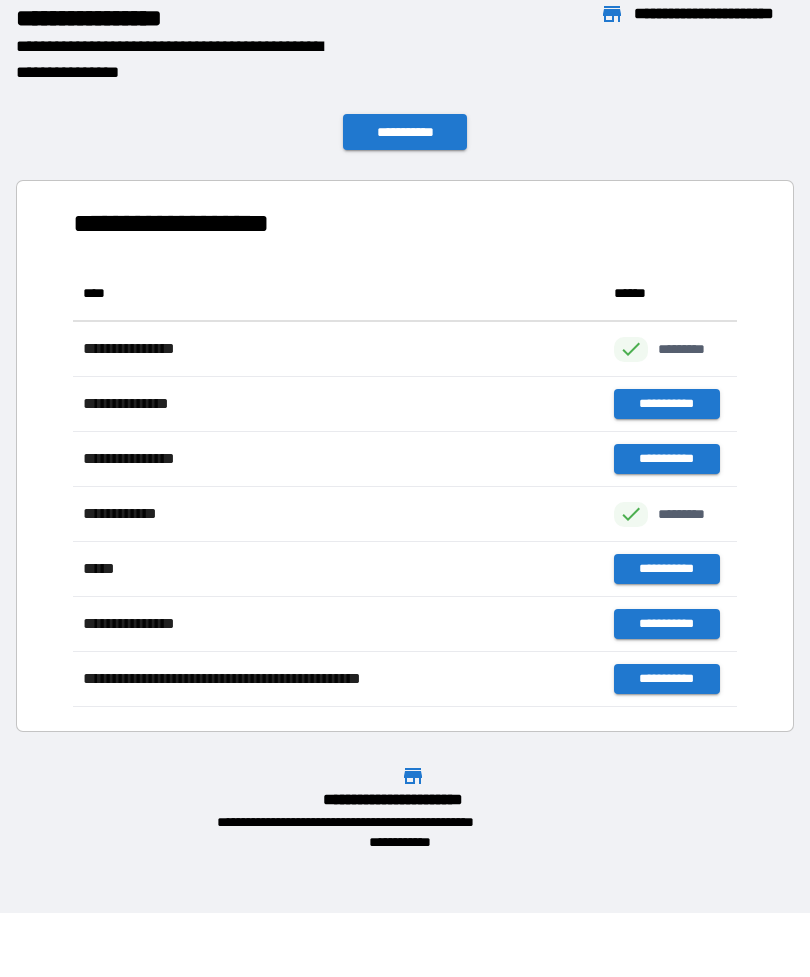 scroll, scrollTop: 1, scrollLeft: 1, axis: both 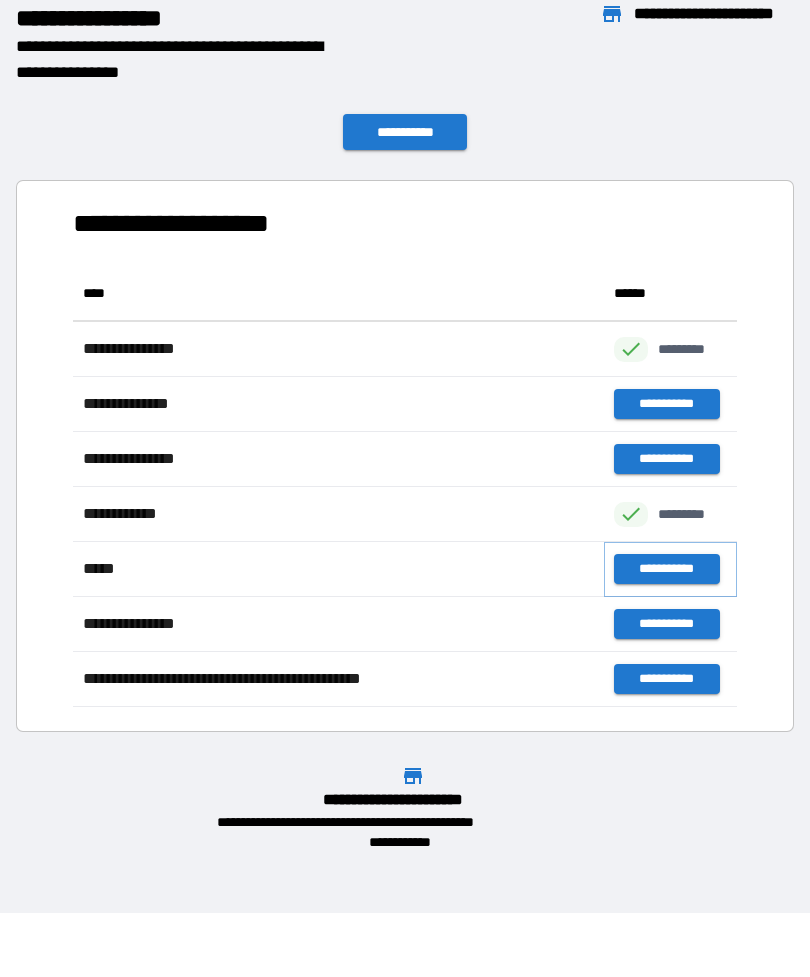 click on "**********" at bounding box center [666, 569] 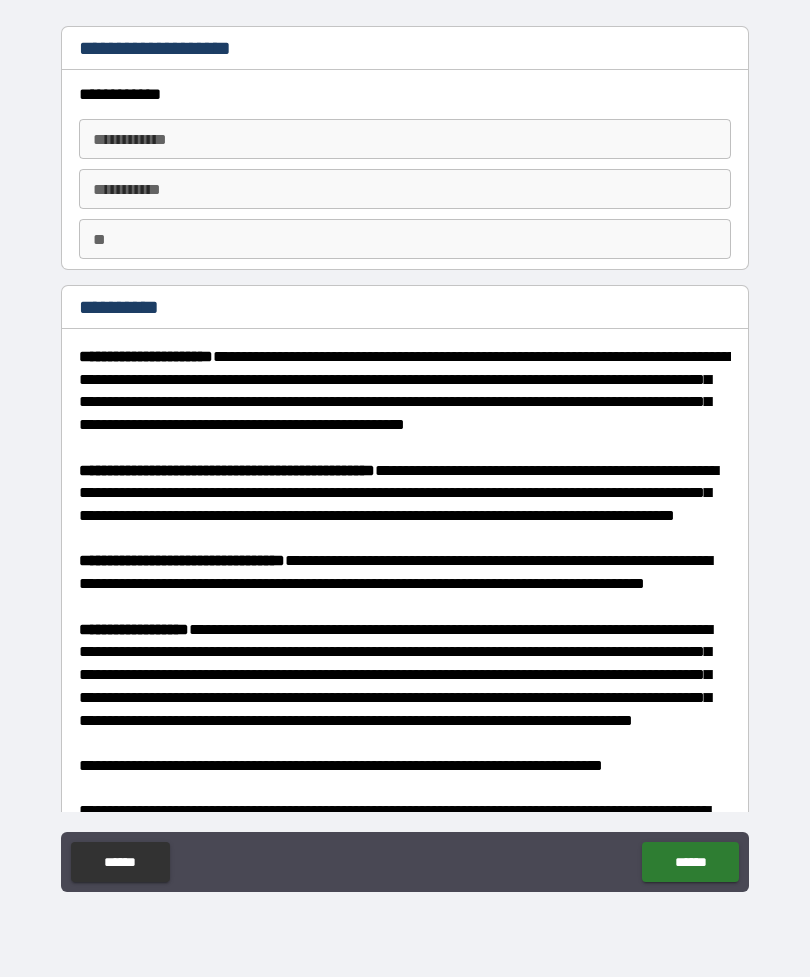 type on "*" 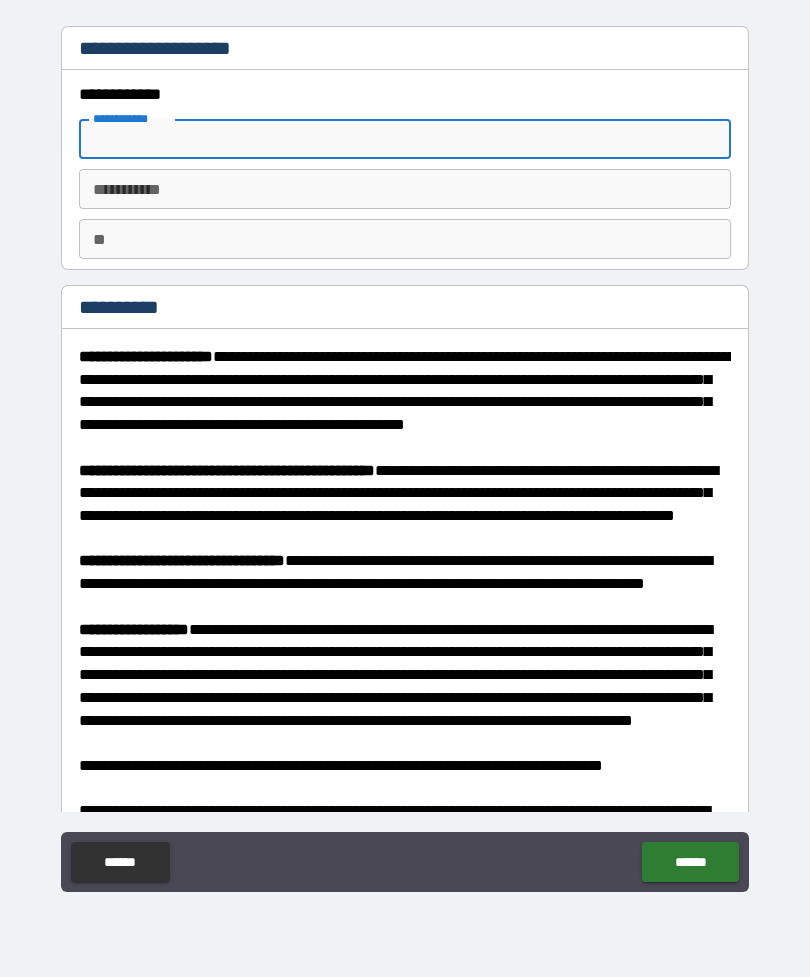 type on "*" 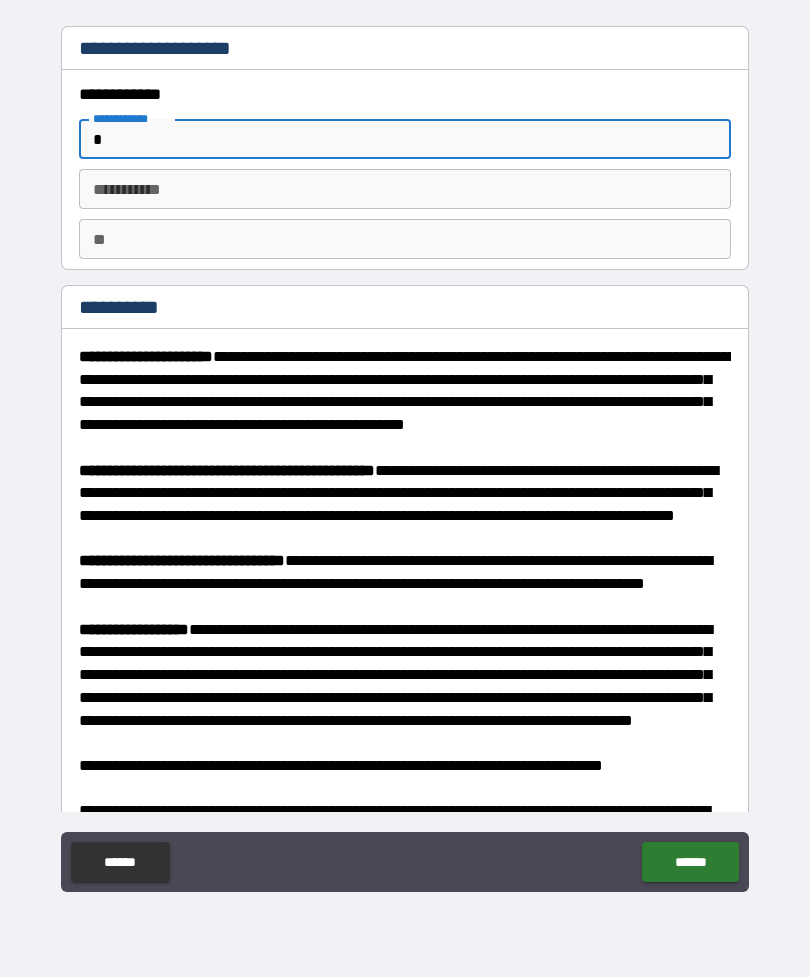 type on "*" 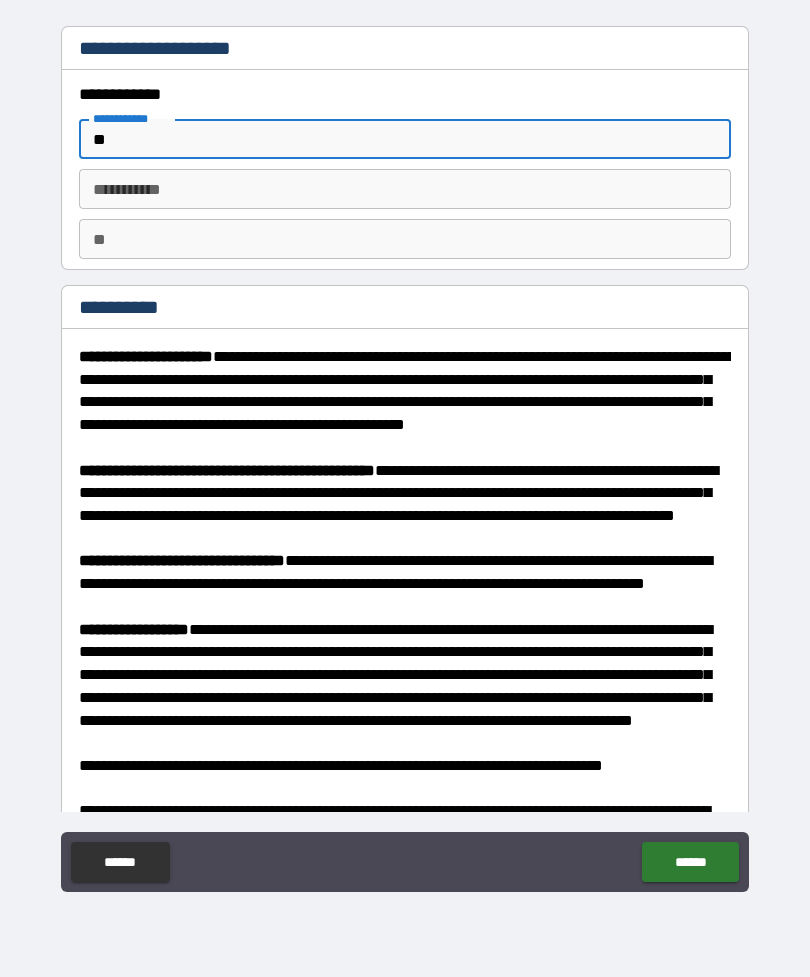 type on "*" 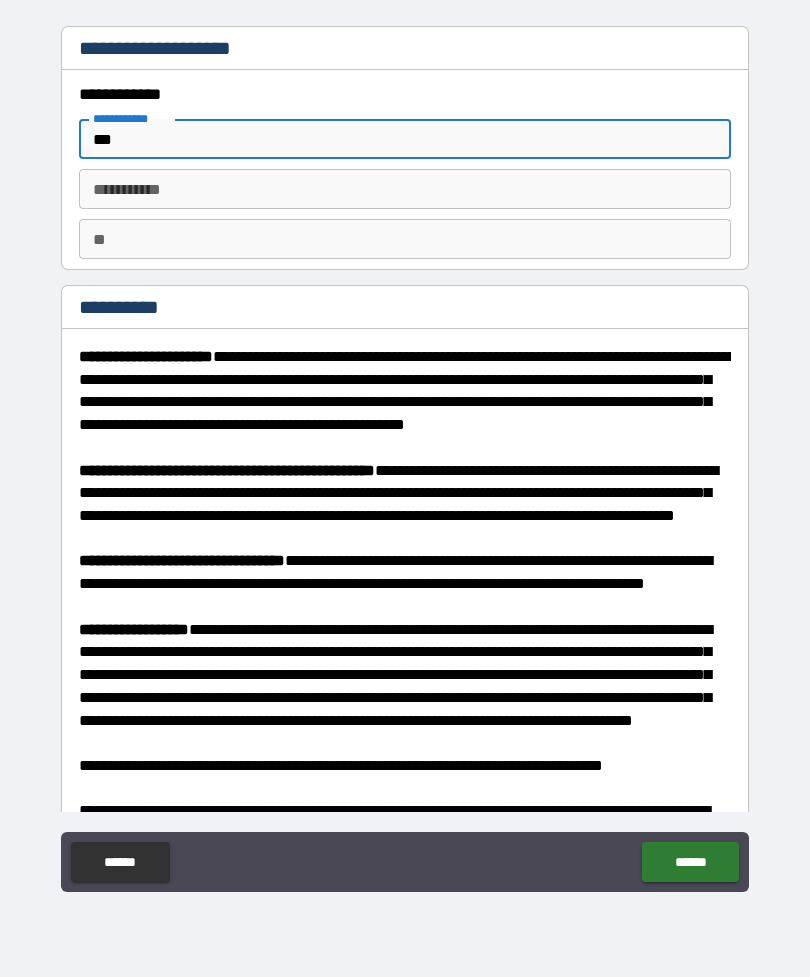 type on "*" 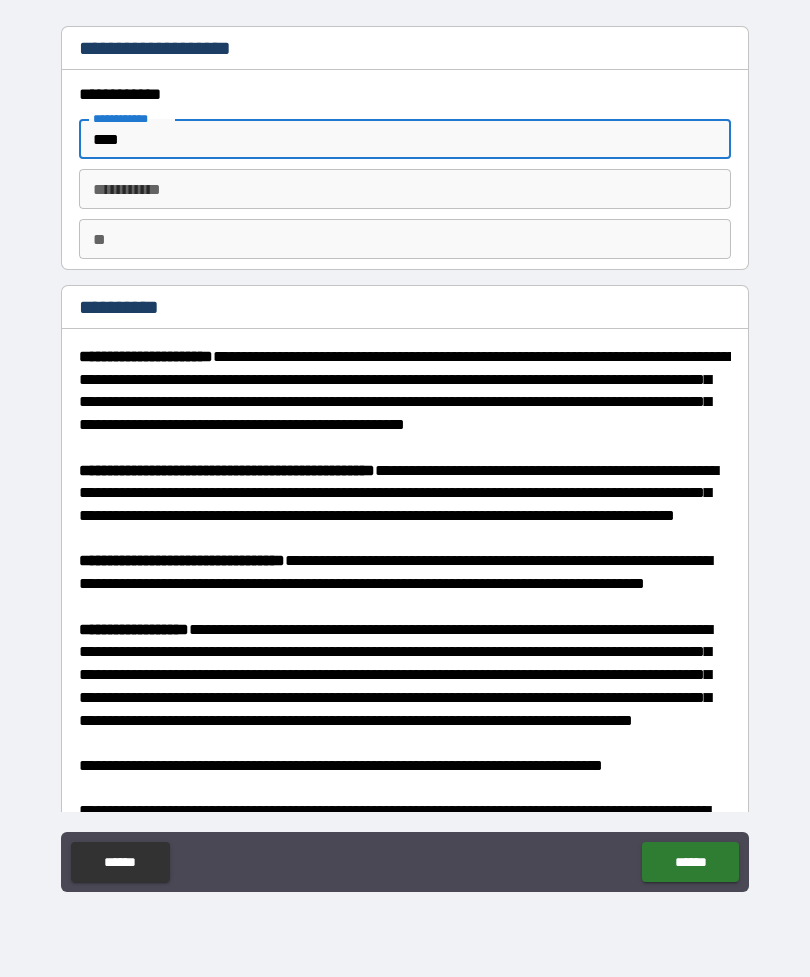 type on "*" 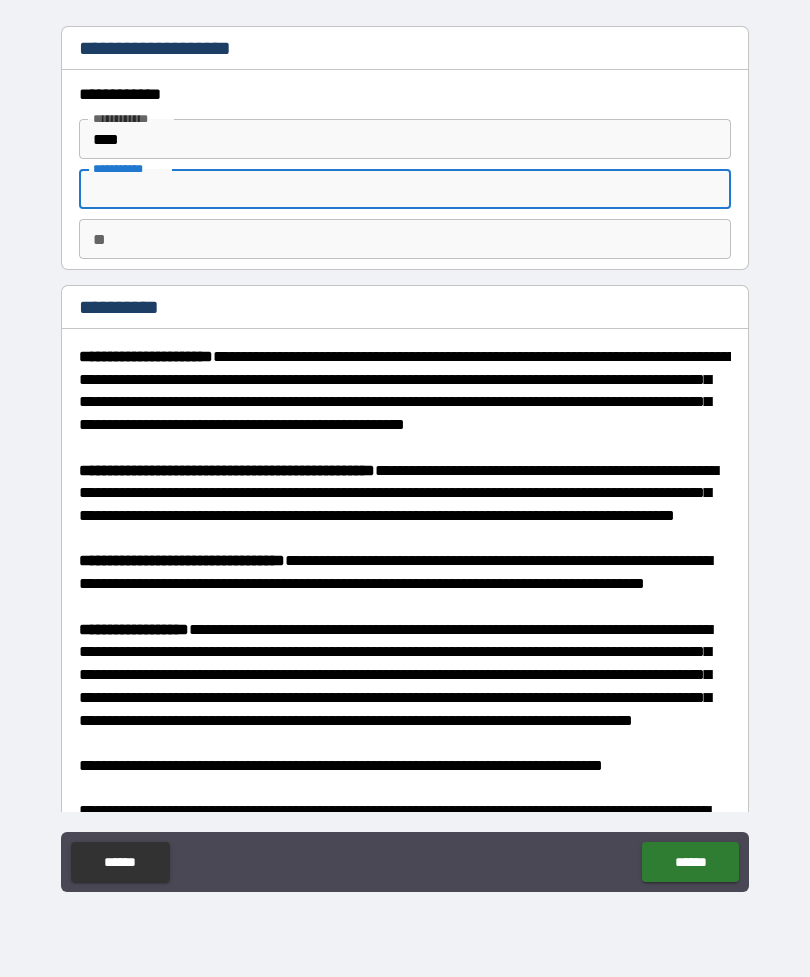 type on "*" 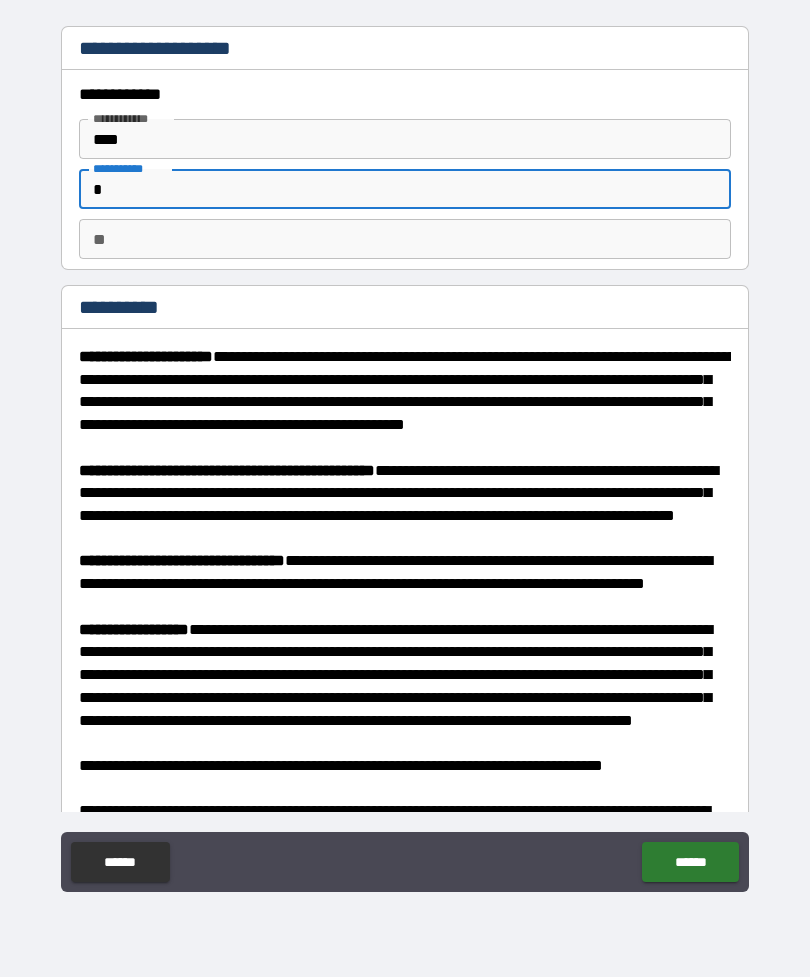 type on "*" 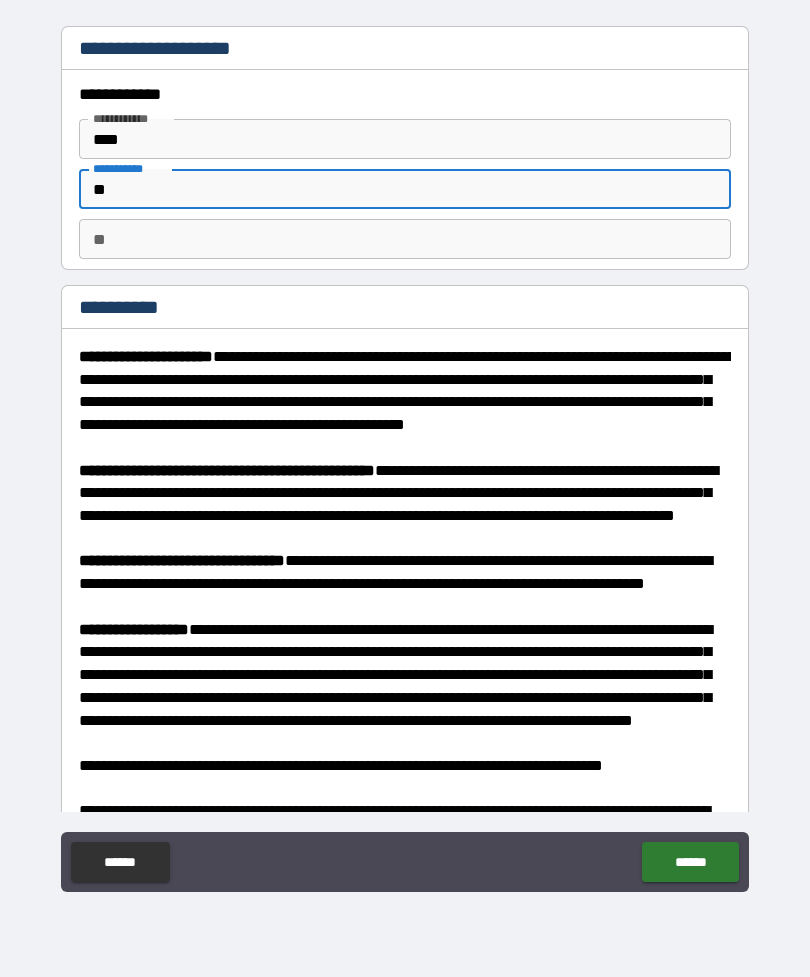 type on "*" 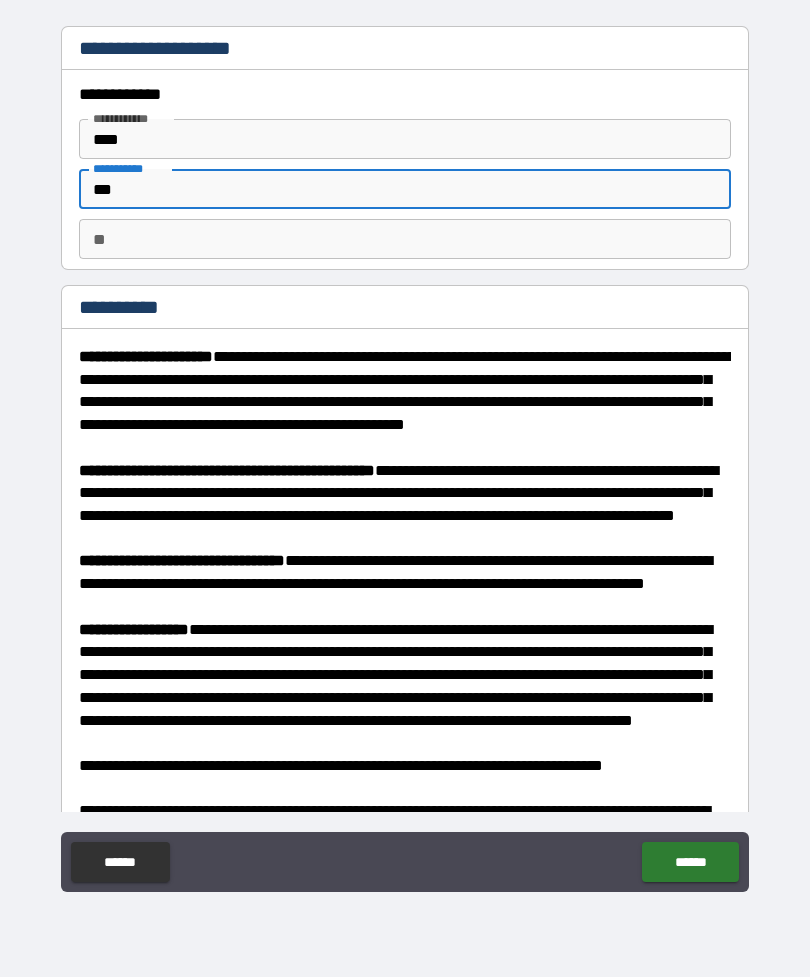 type on "*" 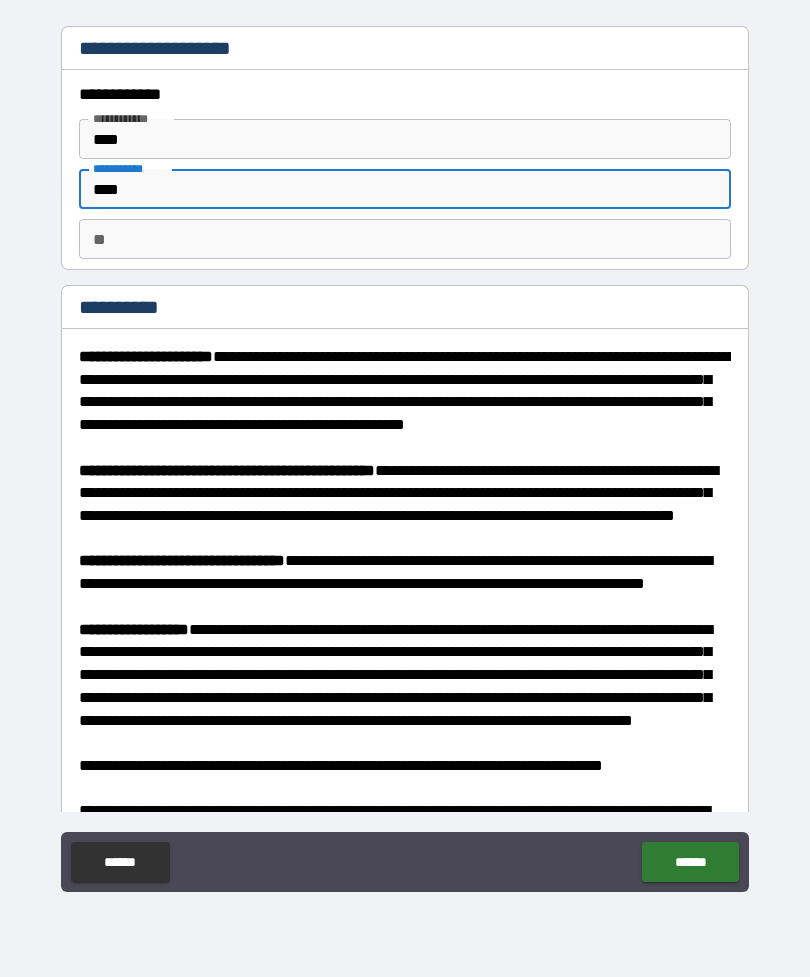 type on "*" 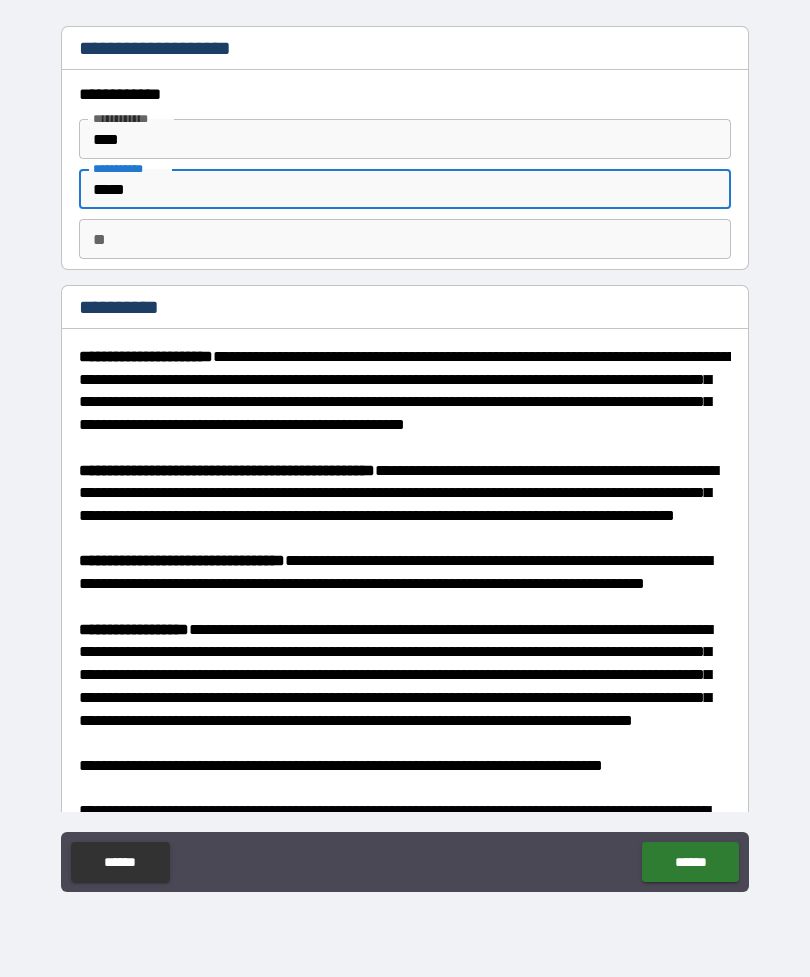 type on "*" 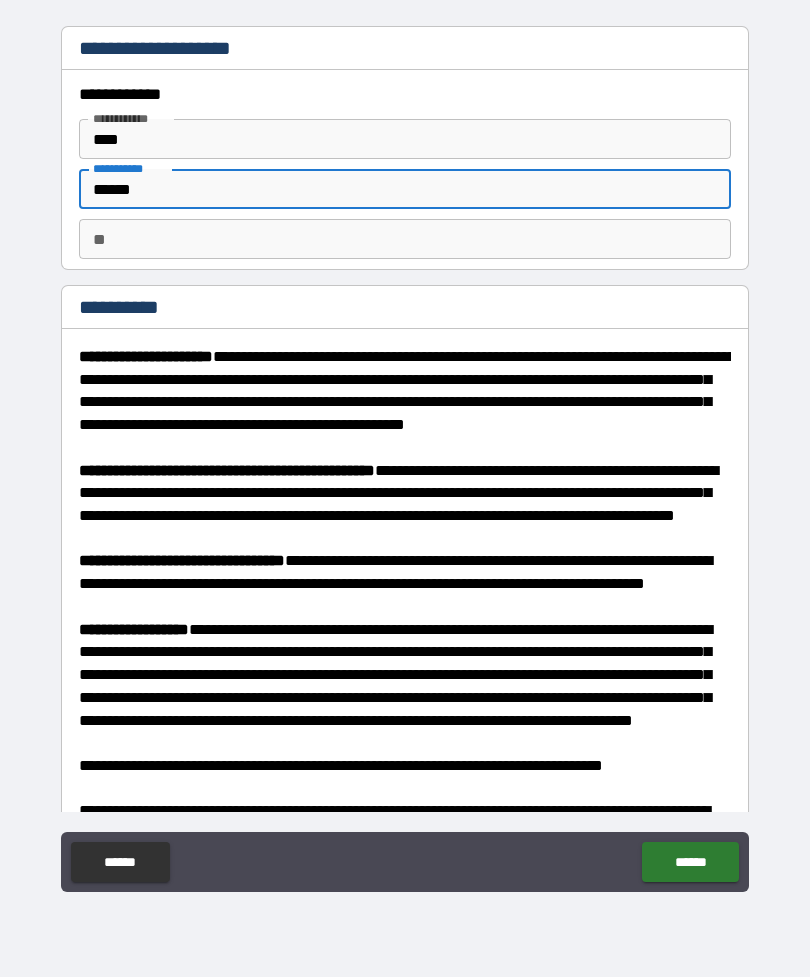 type on "*" 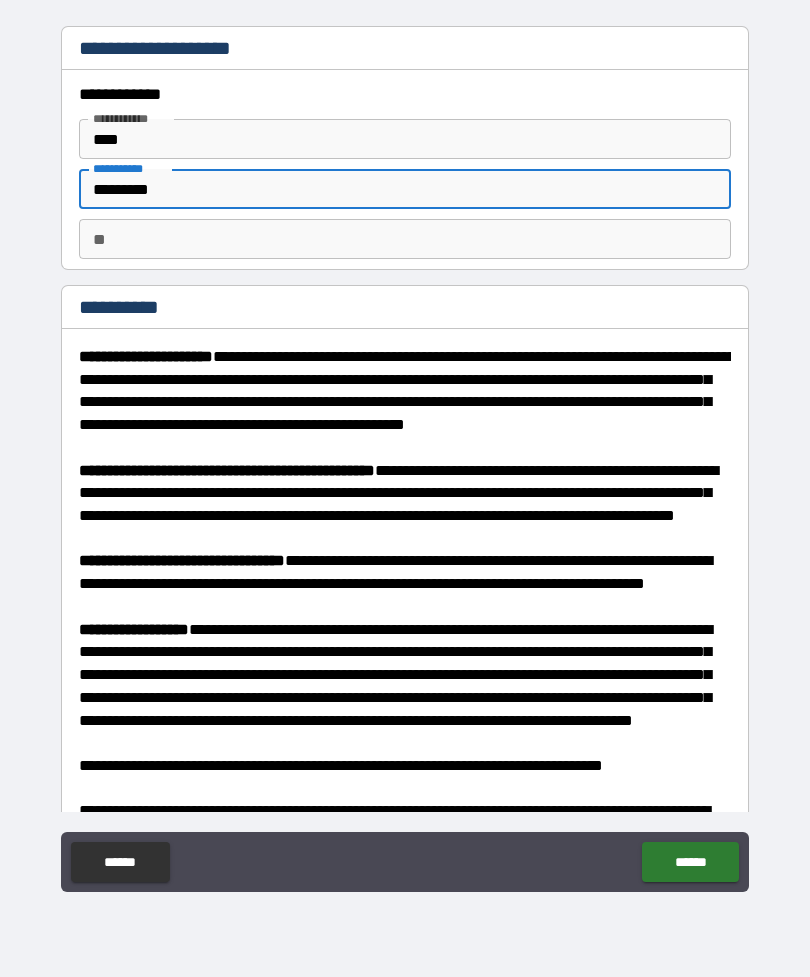 click on "**" at bounding box center [405, 239] 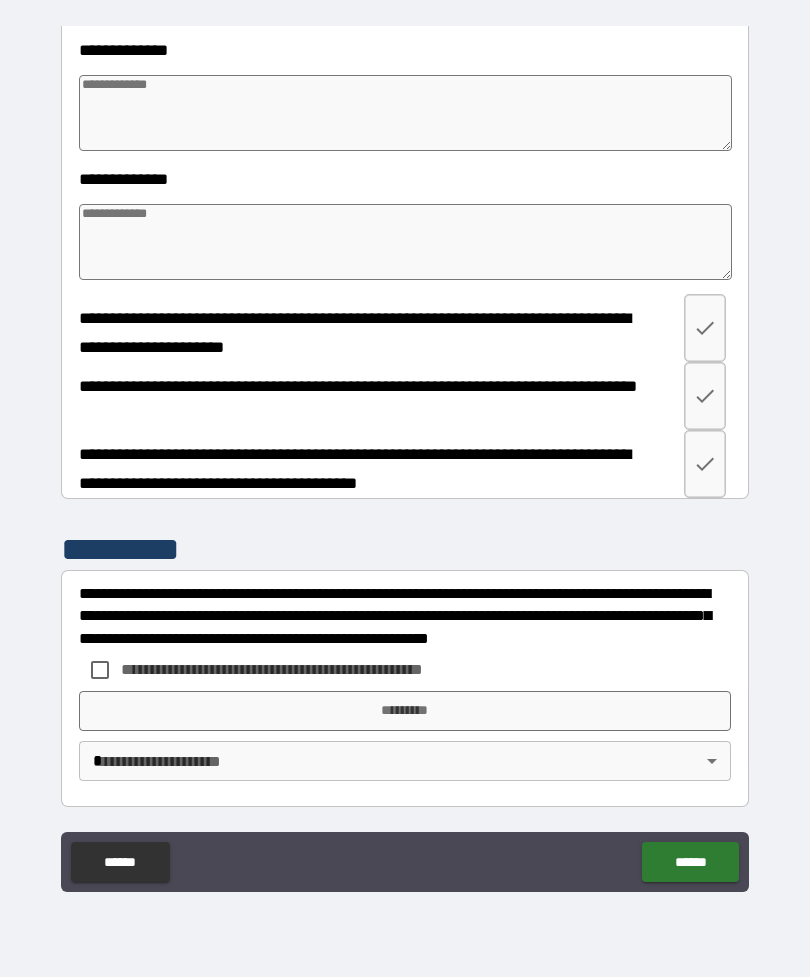 scroll, scrollTop: 2437, scrollLeft: 0, axis: vertical 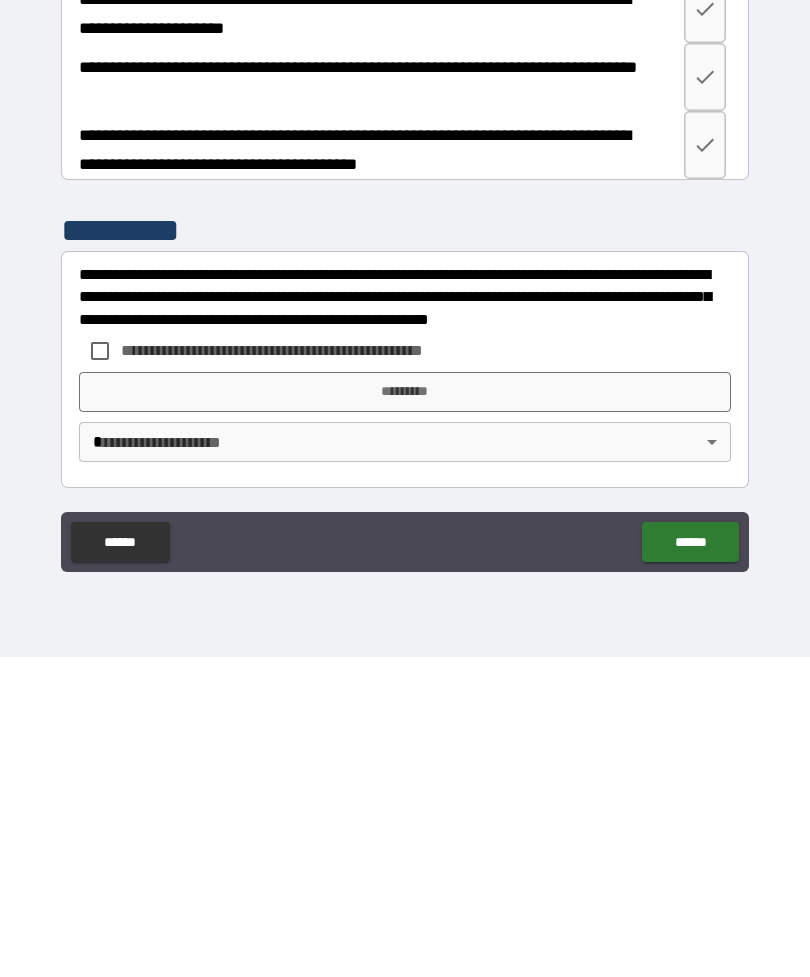 click on "*********" at bounding box center [405, 712] 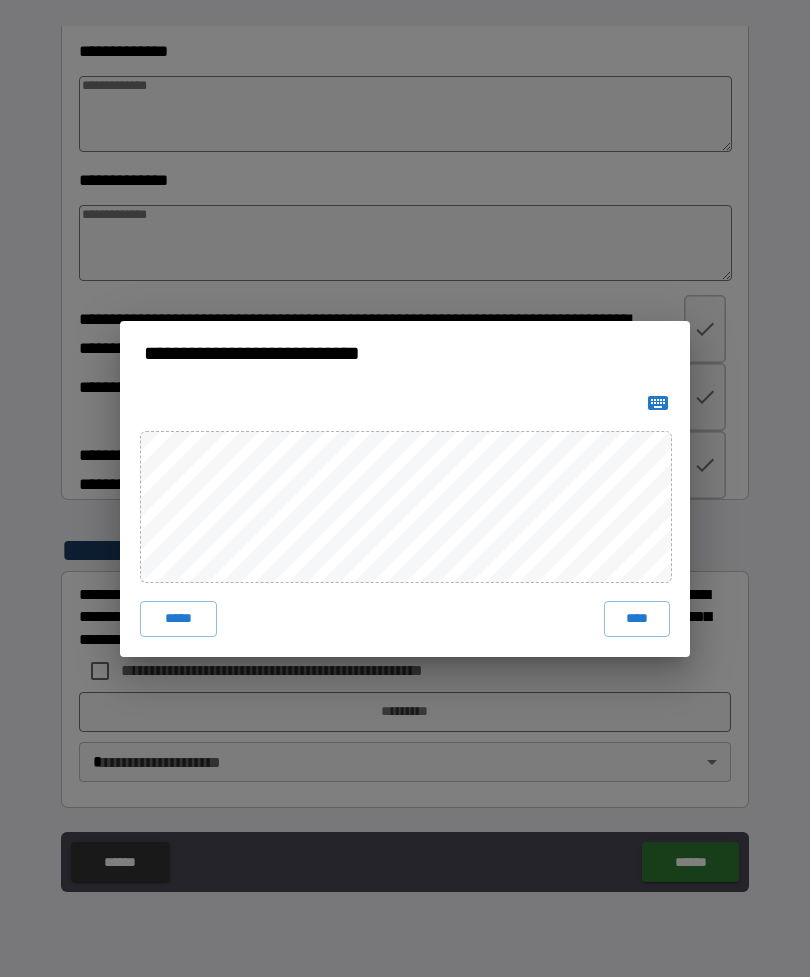 click on "****" at bounding box center [637, 619] 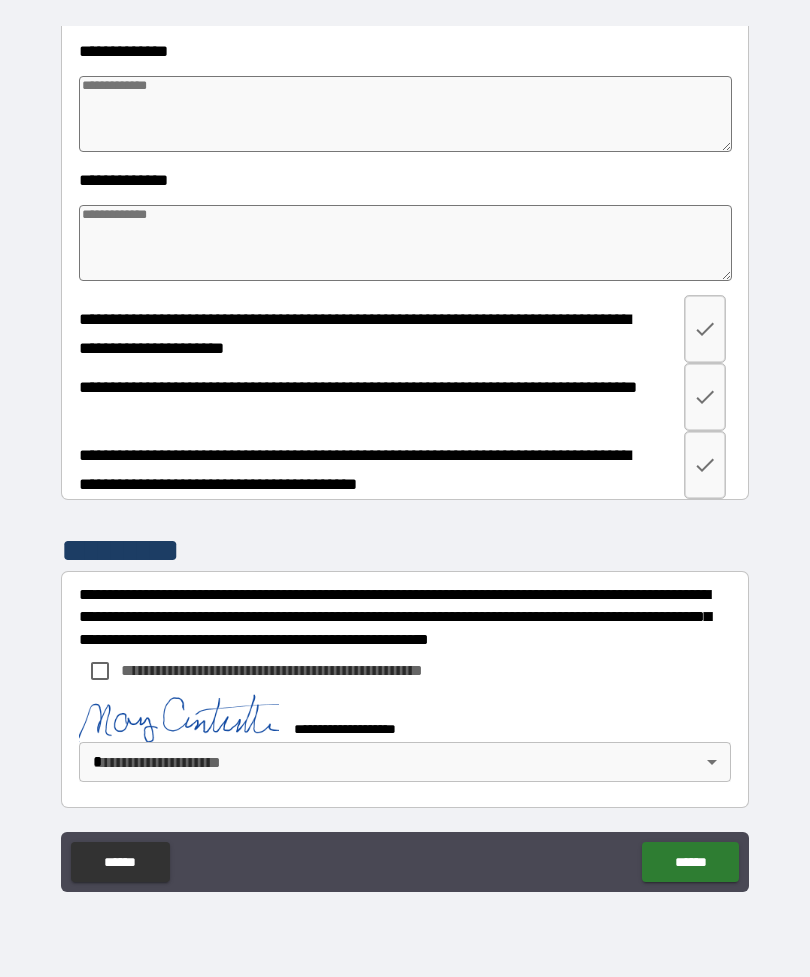 scroll, scrollTop: 2427, scrollLeft: 0, axis: vertical 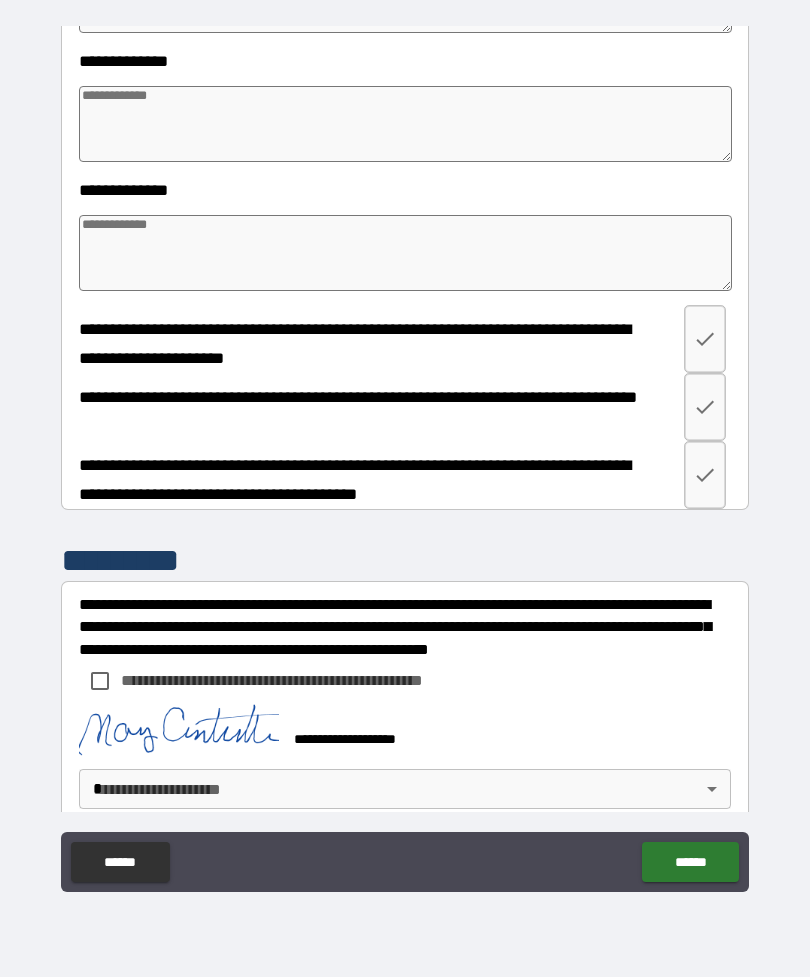 click on "**********" at bounding box center (405, 456) 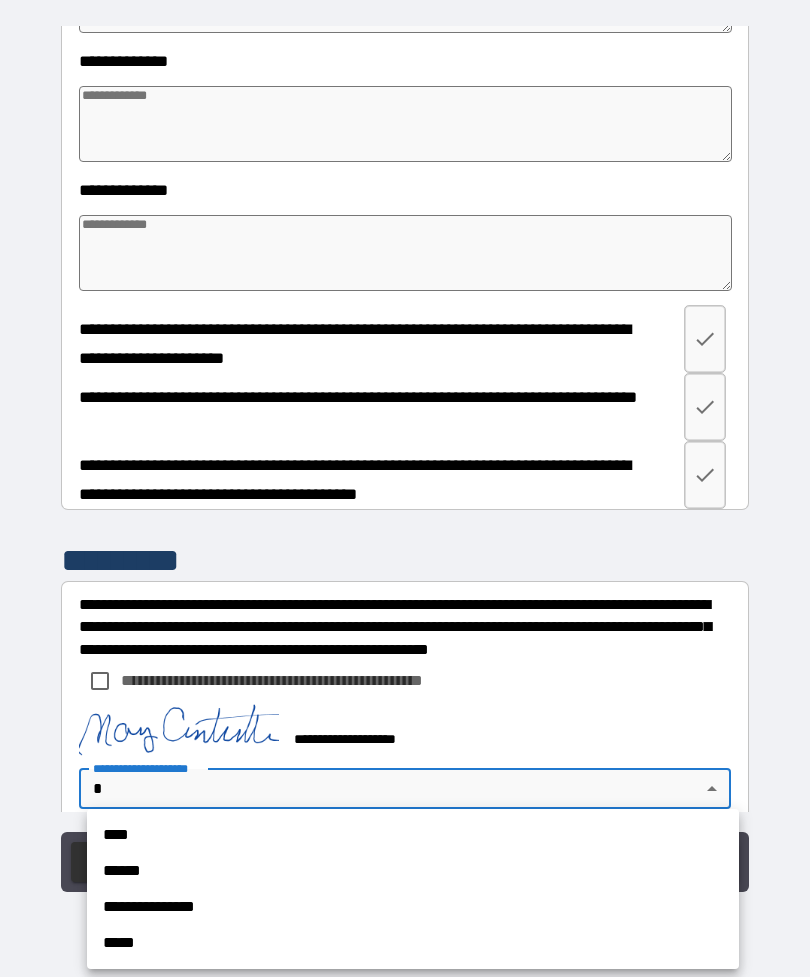 click on "****" at bounding box center (413, 835) 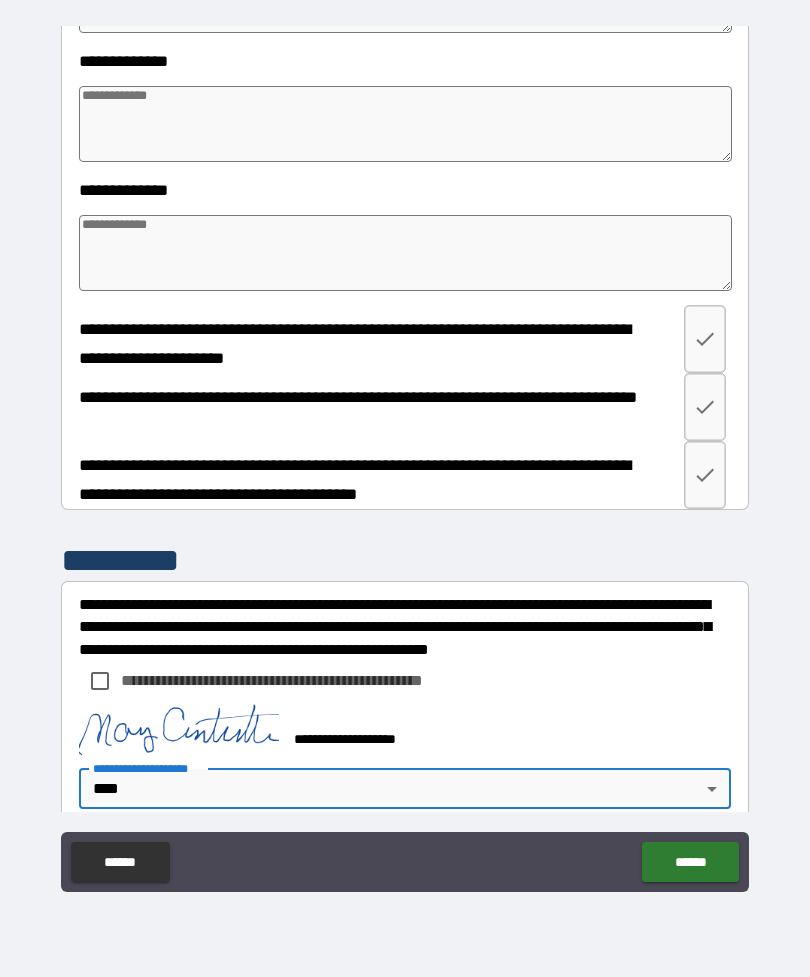 click on "******" at bounding box center (690, 862) 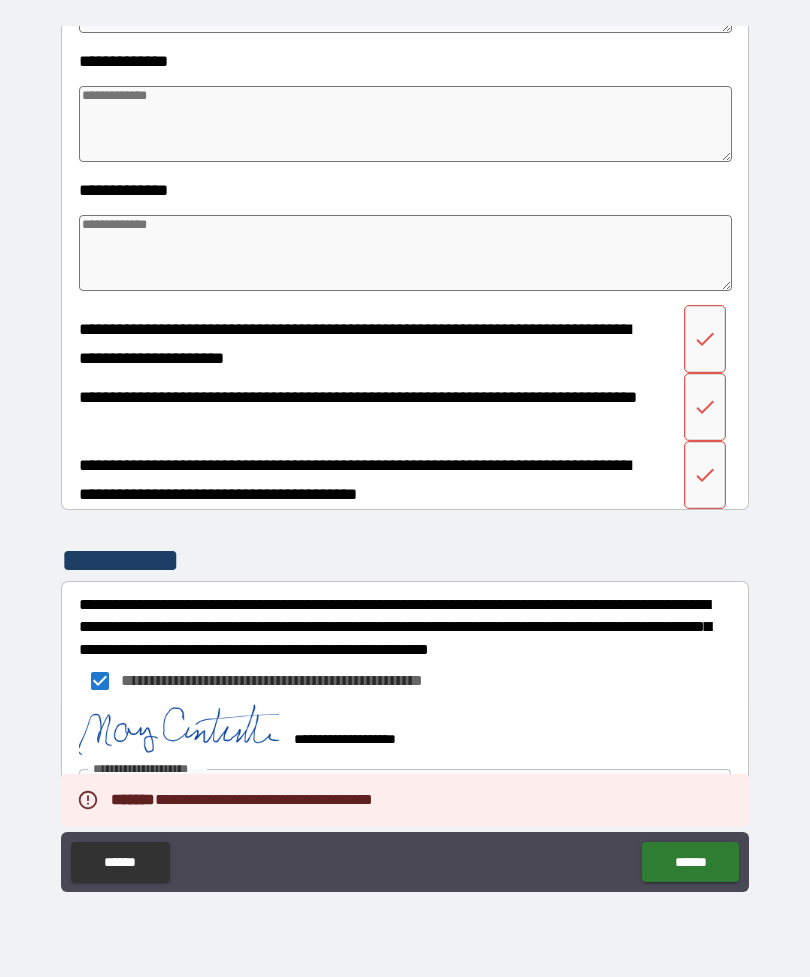 click on "******" at bounding box center [690, 862] 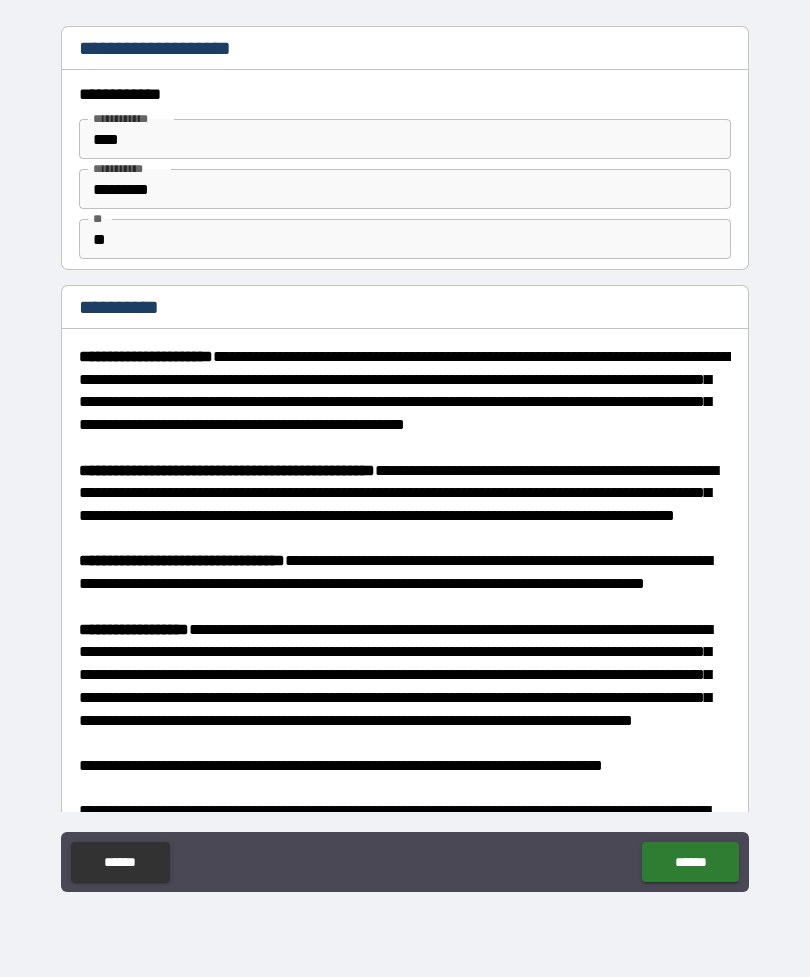 scroll, scrollTop: 0, scrollLeft: 0, axis: both 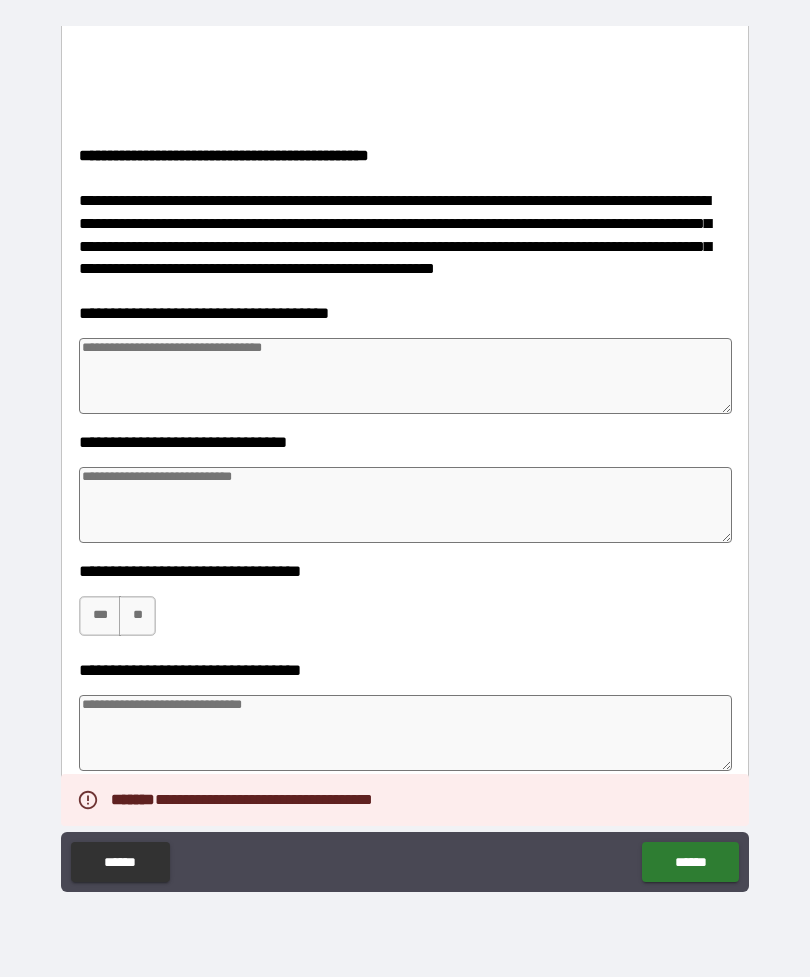 click on "******" at bounding box center [690, 862] 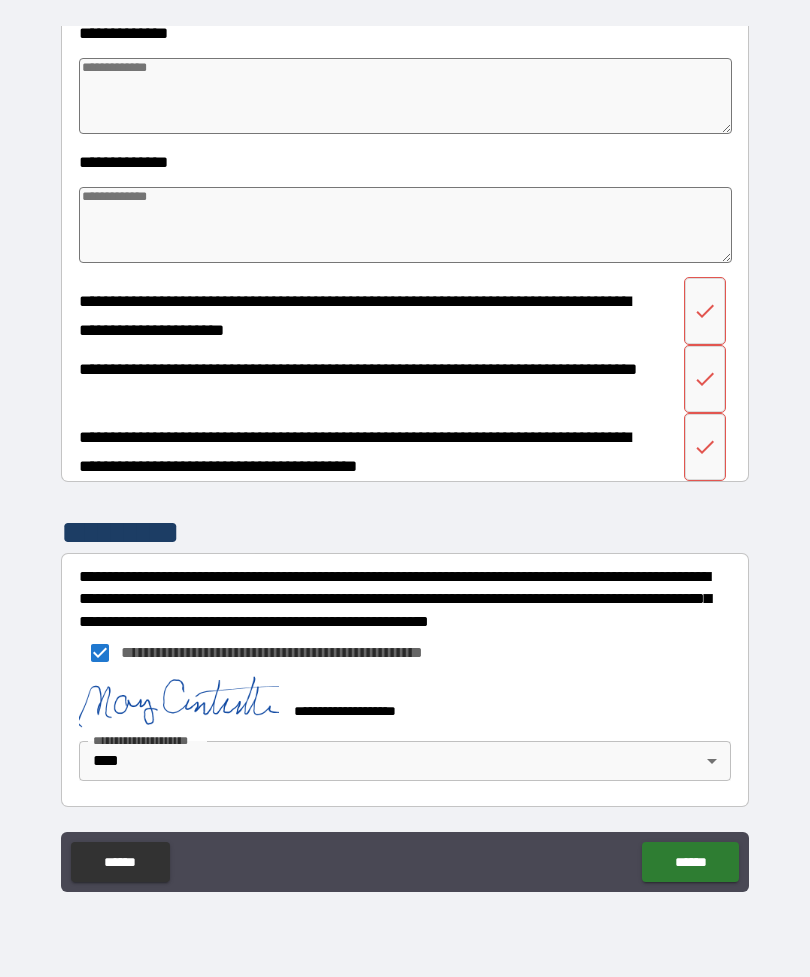 scroll, scrollTop: 2454, scrollLeft: 0, axis: vertical 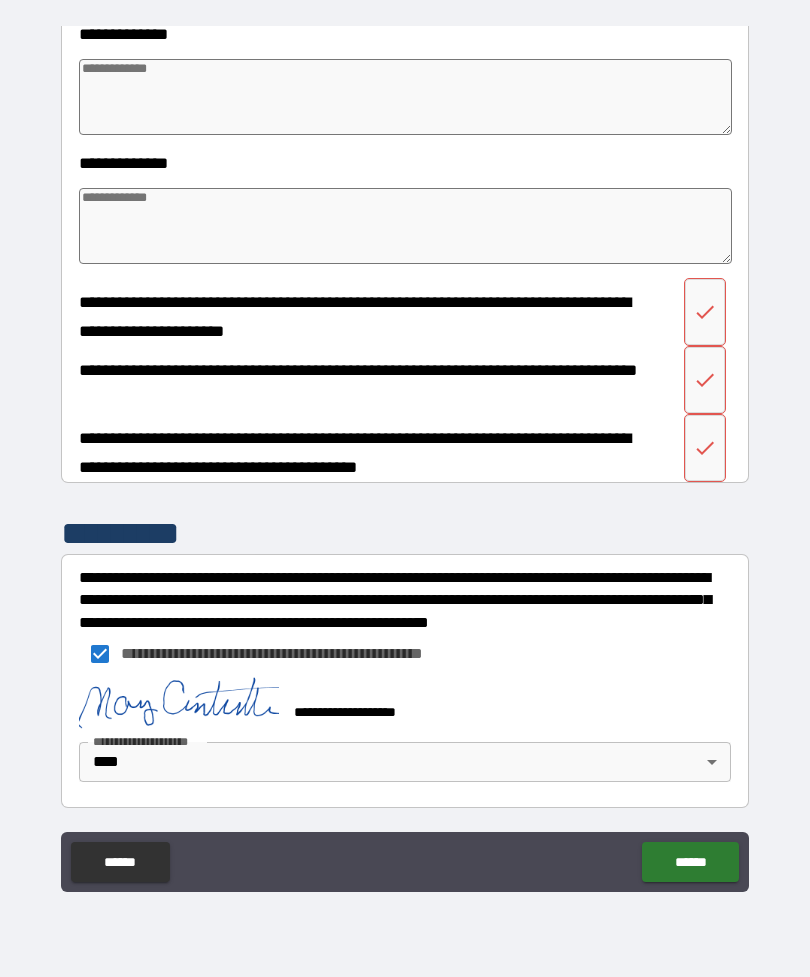 click on "******" at bounding box center [120, 862] 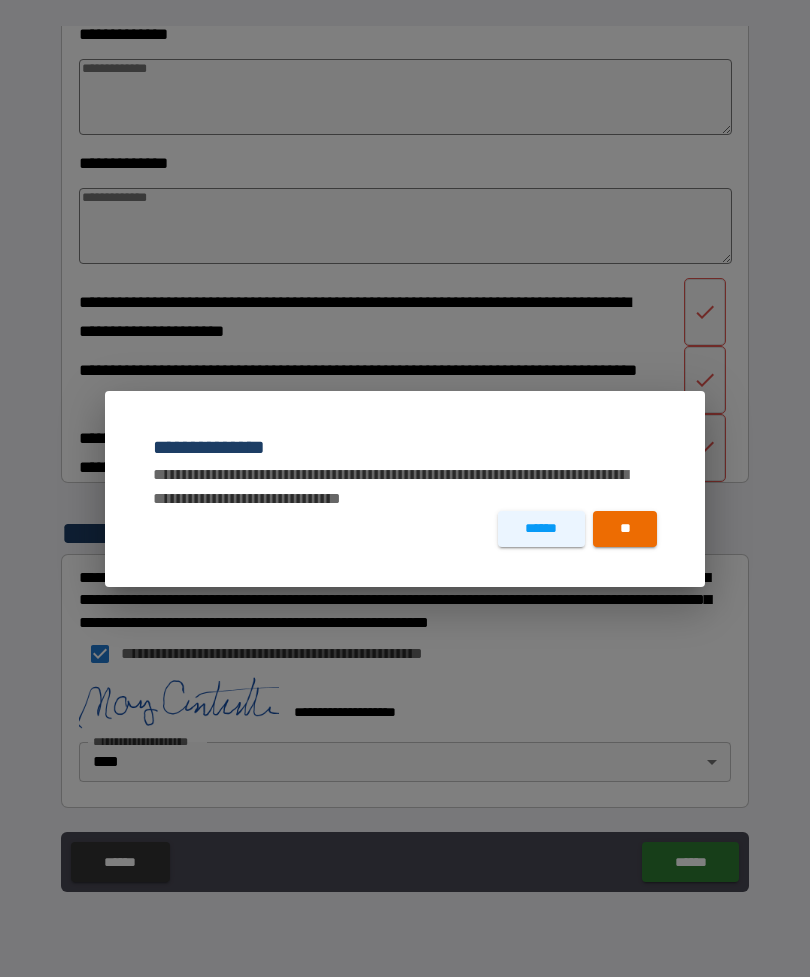 click on "**" at bounding box center (625, 529) 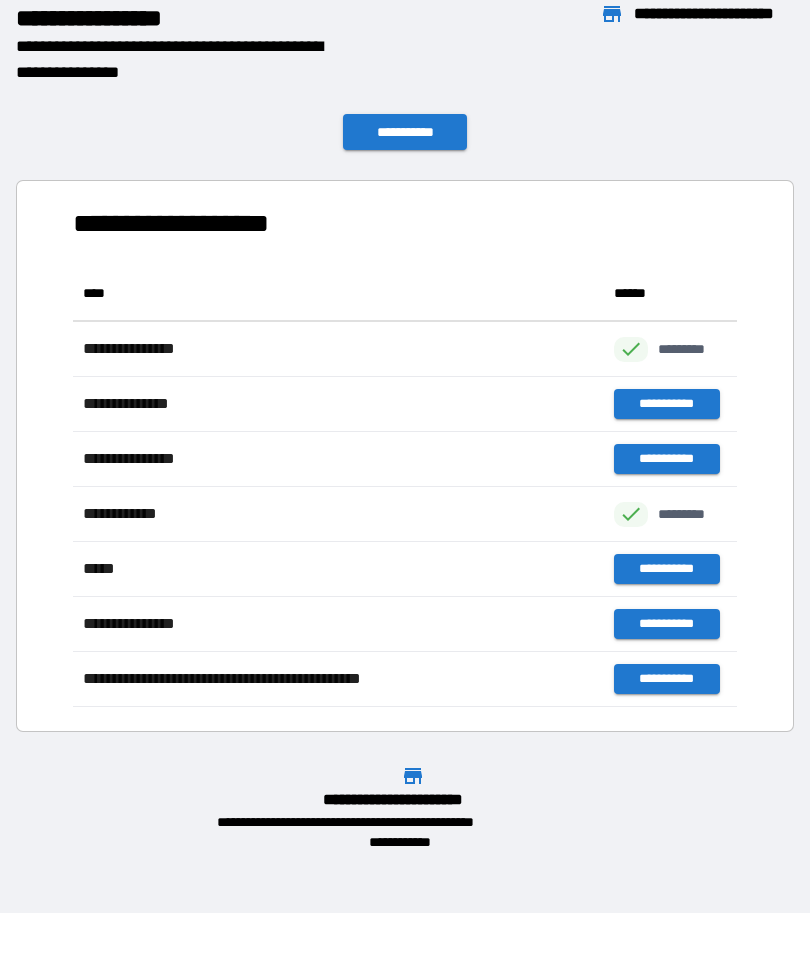 scroll, scrollTop: 441, scrollLeft: 664, axis: both 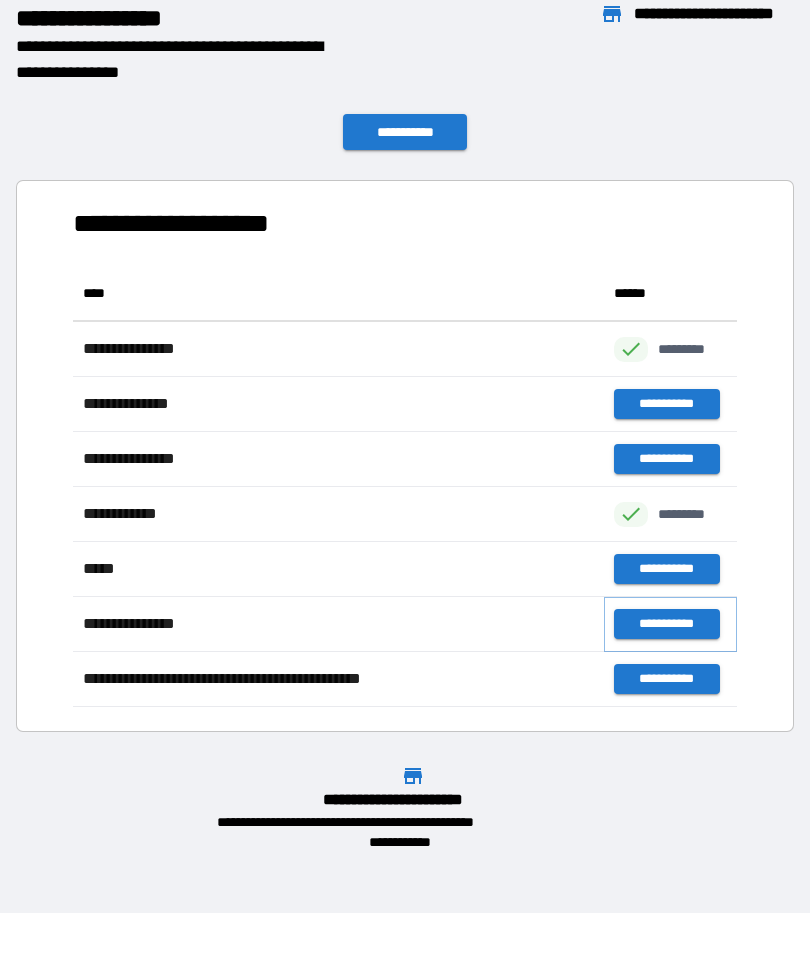 click on "**********" at bounding box center (666, 624) 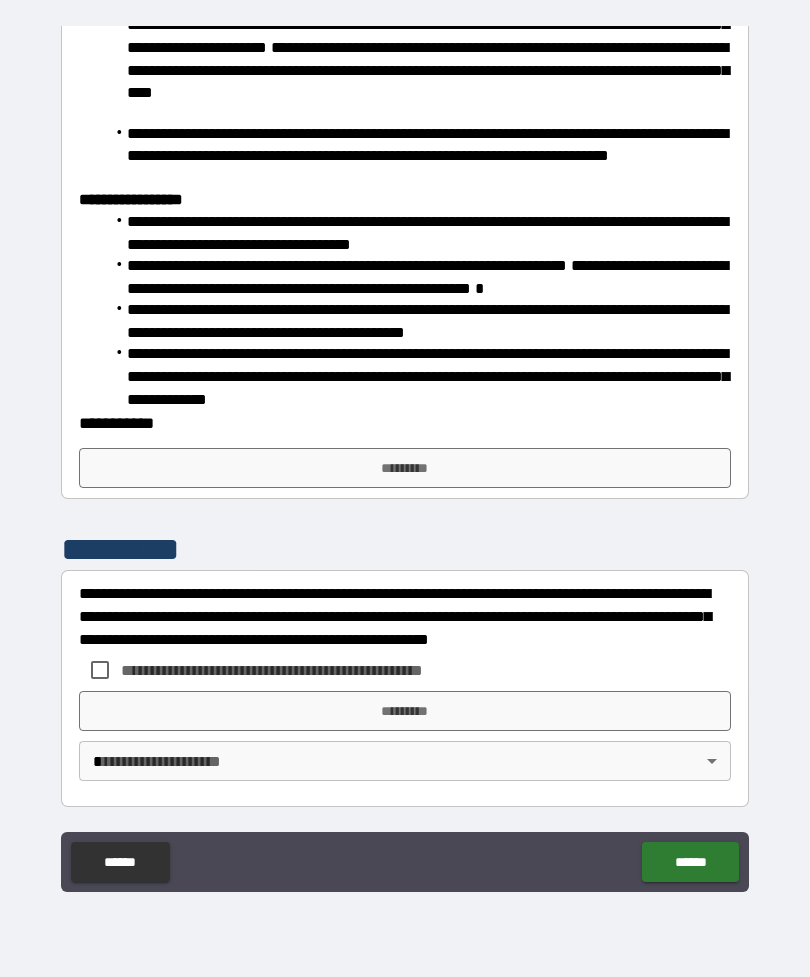 scroll, scrollTop: 553, scrollLeft: 0, axis: vertical 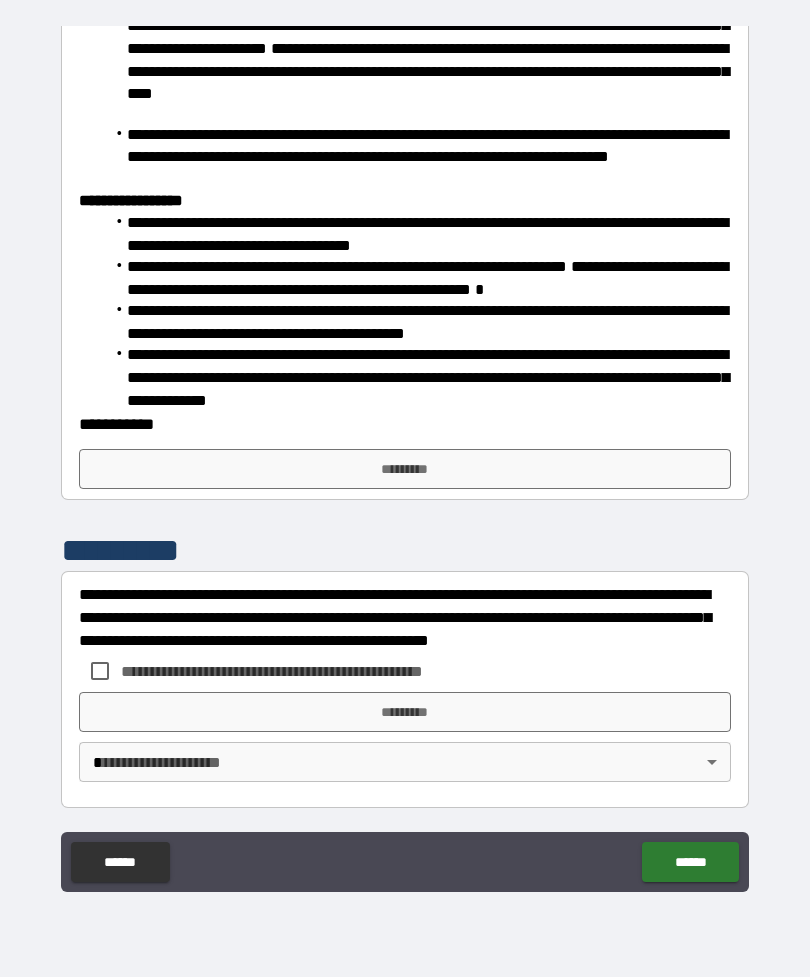 click on "*********" at bounding box center (405, 469) 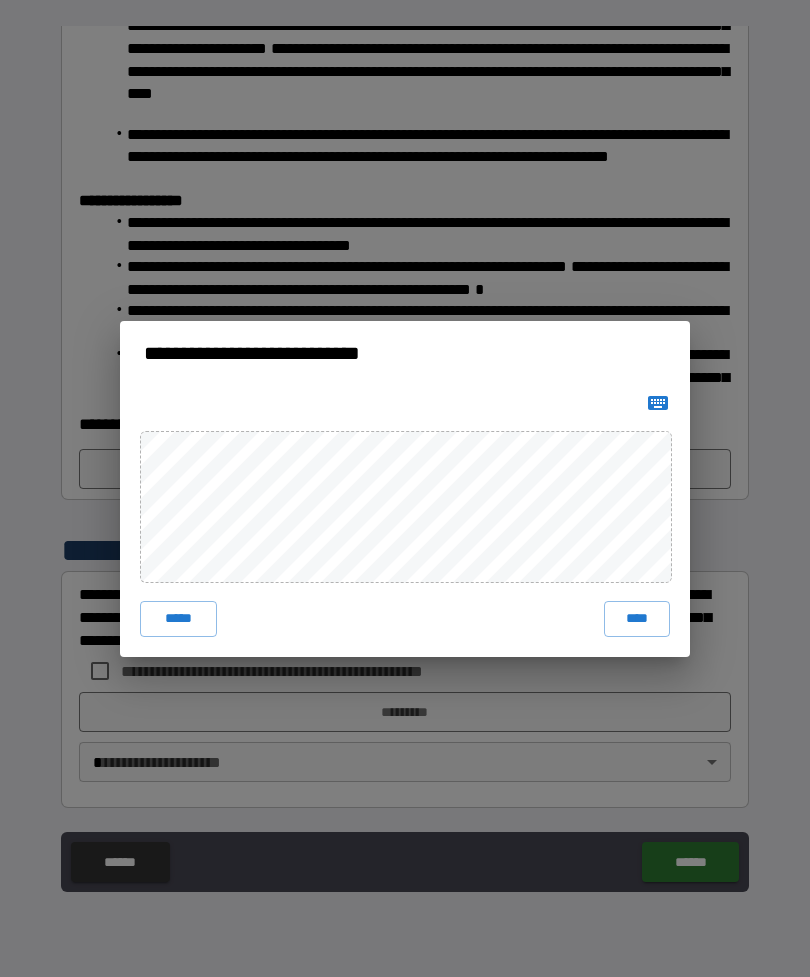 click on "****" at bounding box center (637, 619) 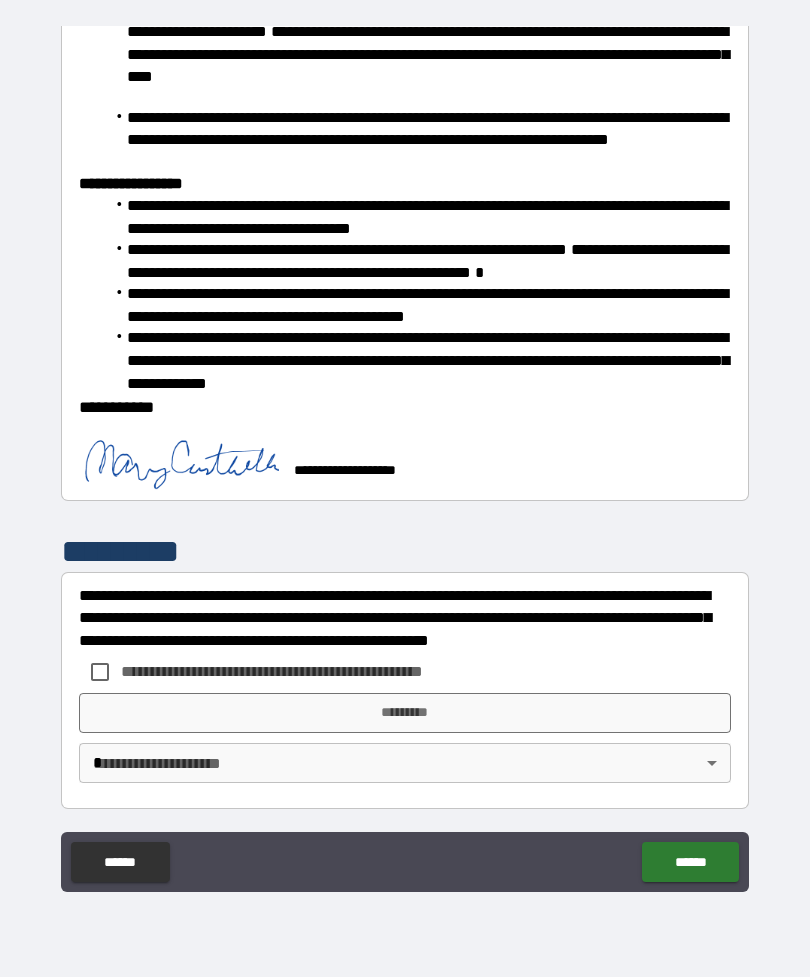 scroll, scrollTop: 570, scrollLeft: 0, axis: vertical 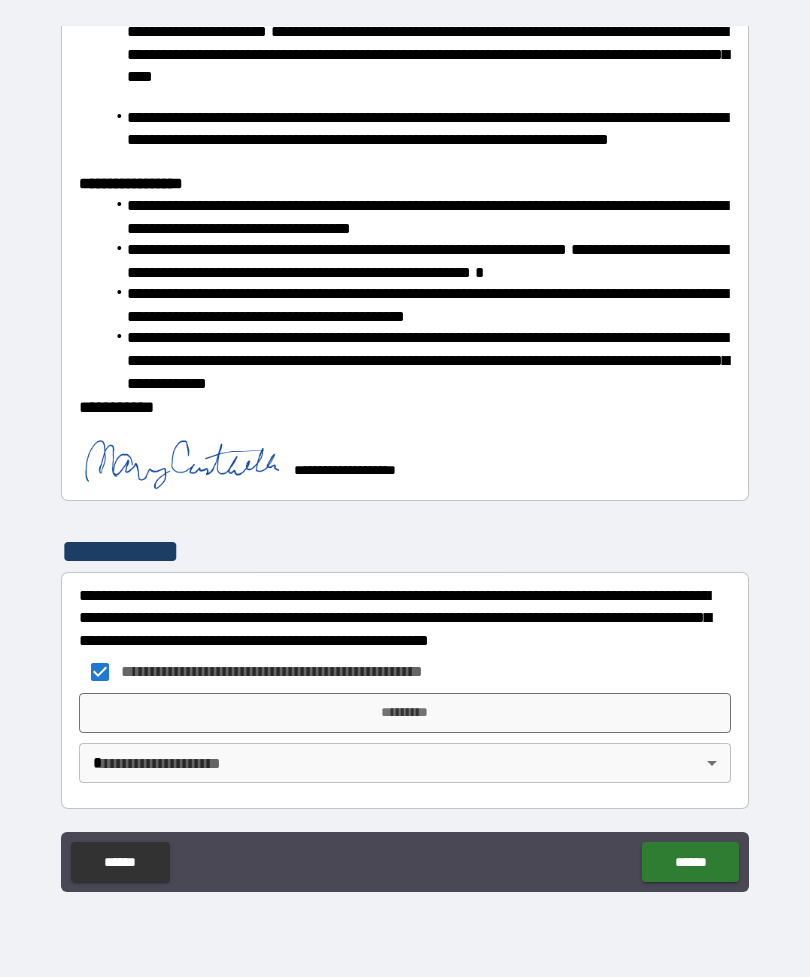 click on "*********" at bounding box center (405, 713) 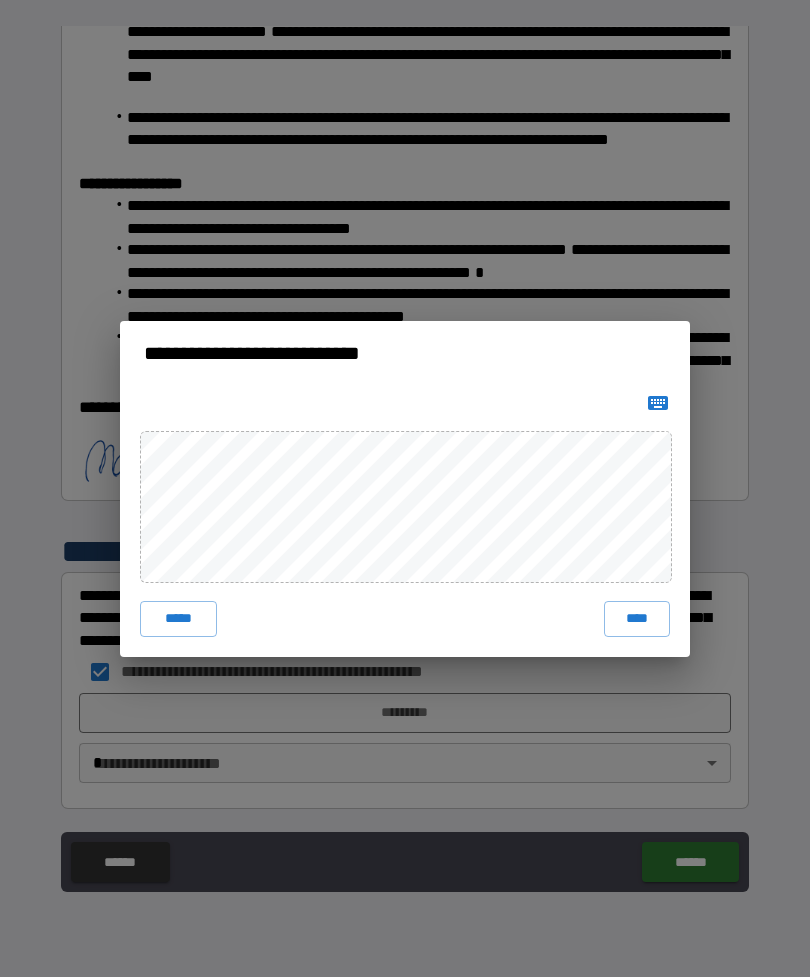 click on "****" at bounding box center (637, 619) 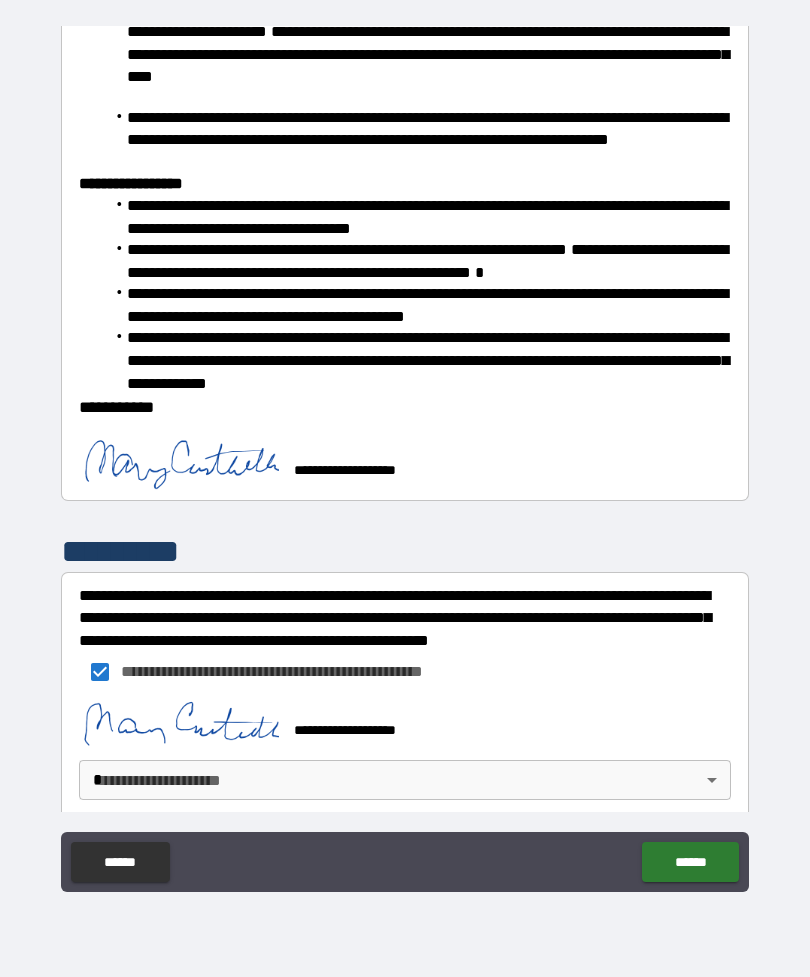 scroll, scrollTop: 560, scrollLeft: 0, axis: vertical 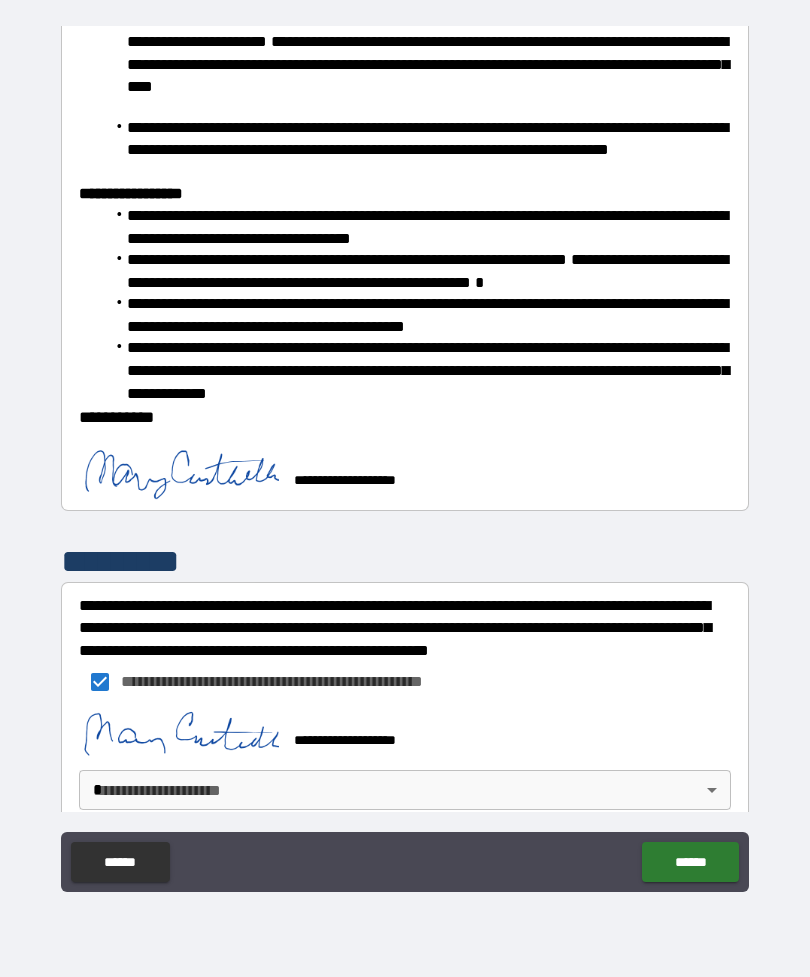 click on "**********" at bounding box center [405, 456] 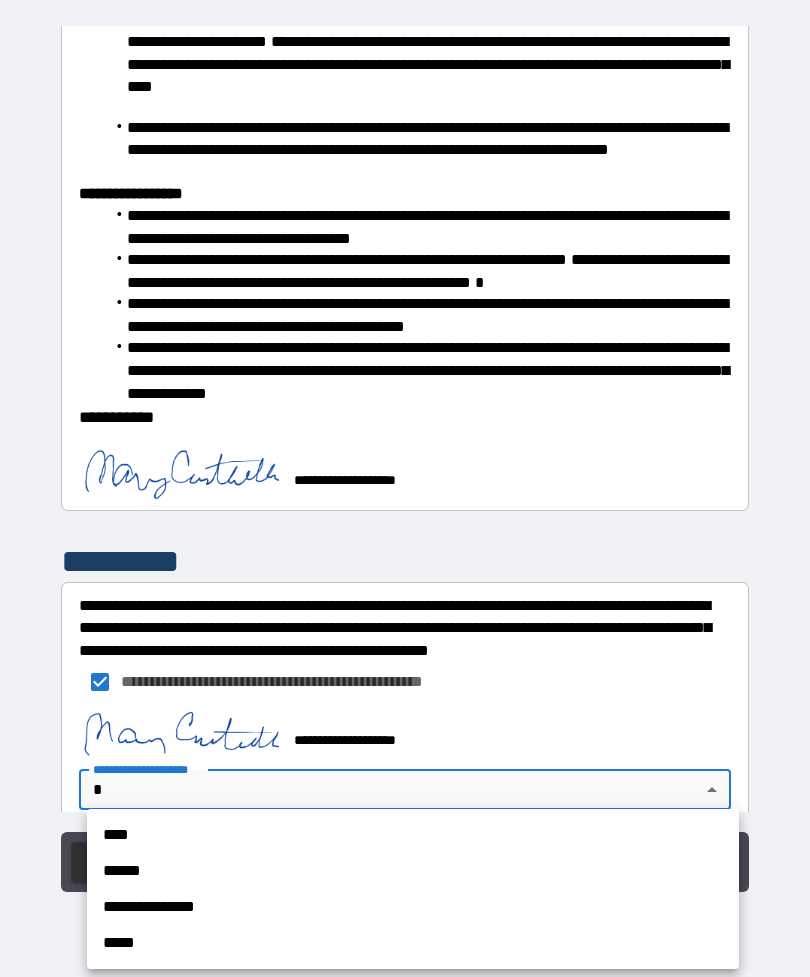 click on "****" at bounding box center [413, 835] 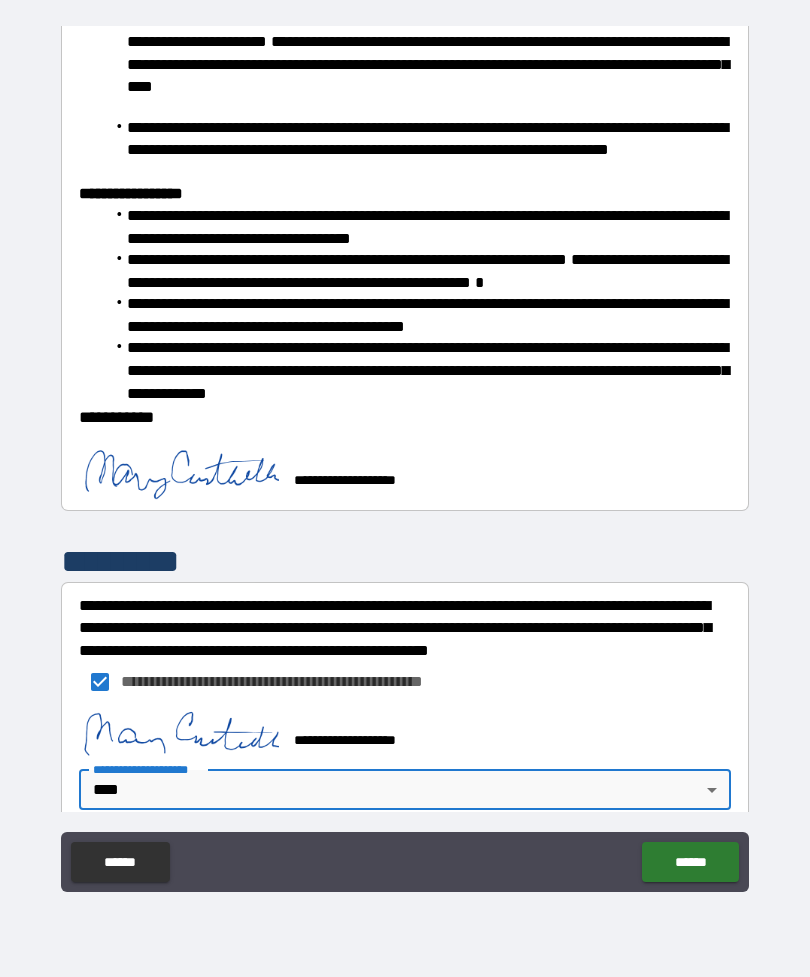click on "******" at bounding box center (690, 862) 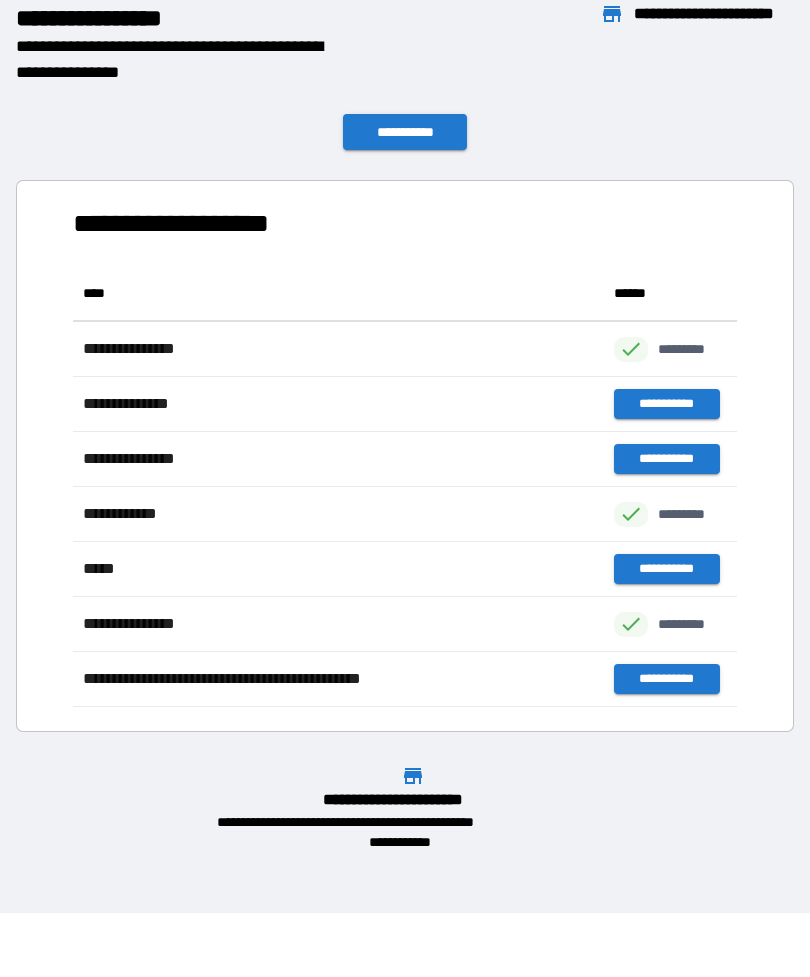 scroll, scrollTop: 441, scrollLeft: 664, axis: both 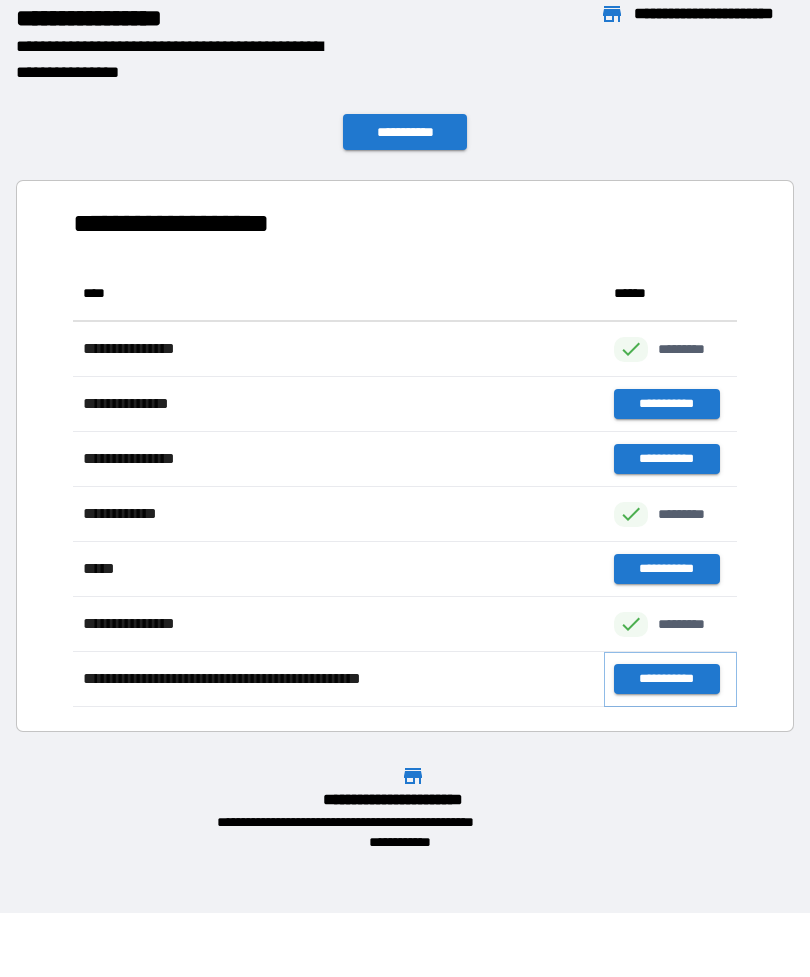 click on "**********" at bounding box center (666, 679) 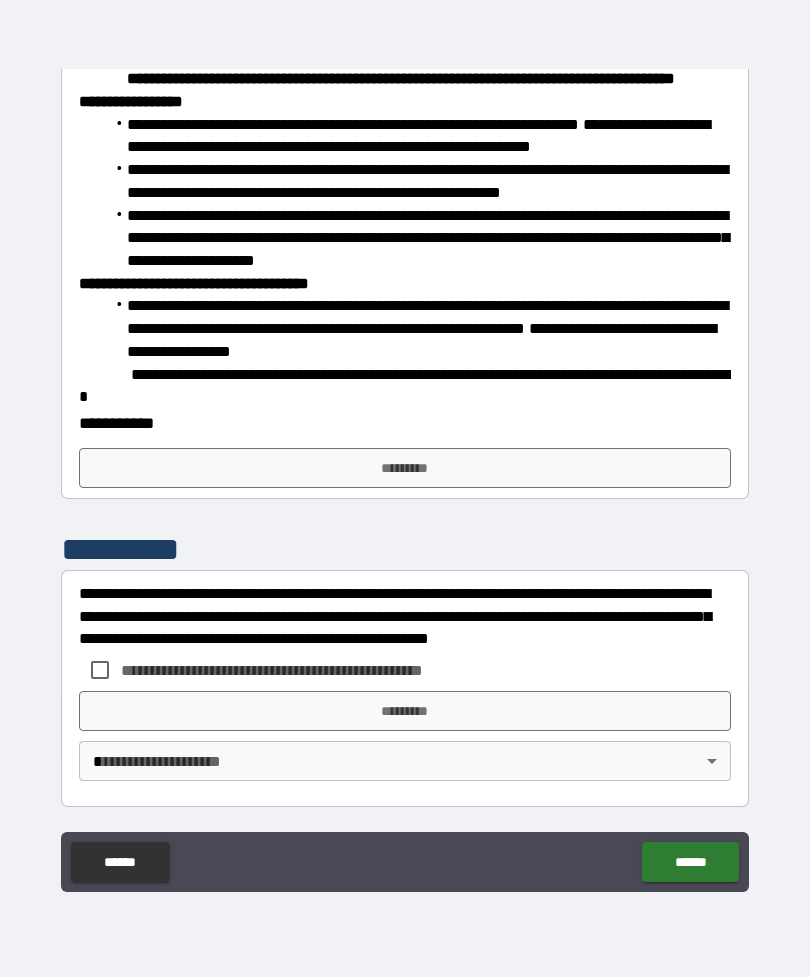 scroll, scrollTop: 1693, scrollLeft: 0, axis: vertical 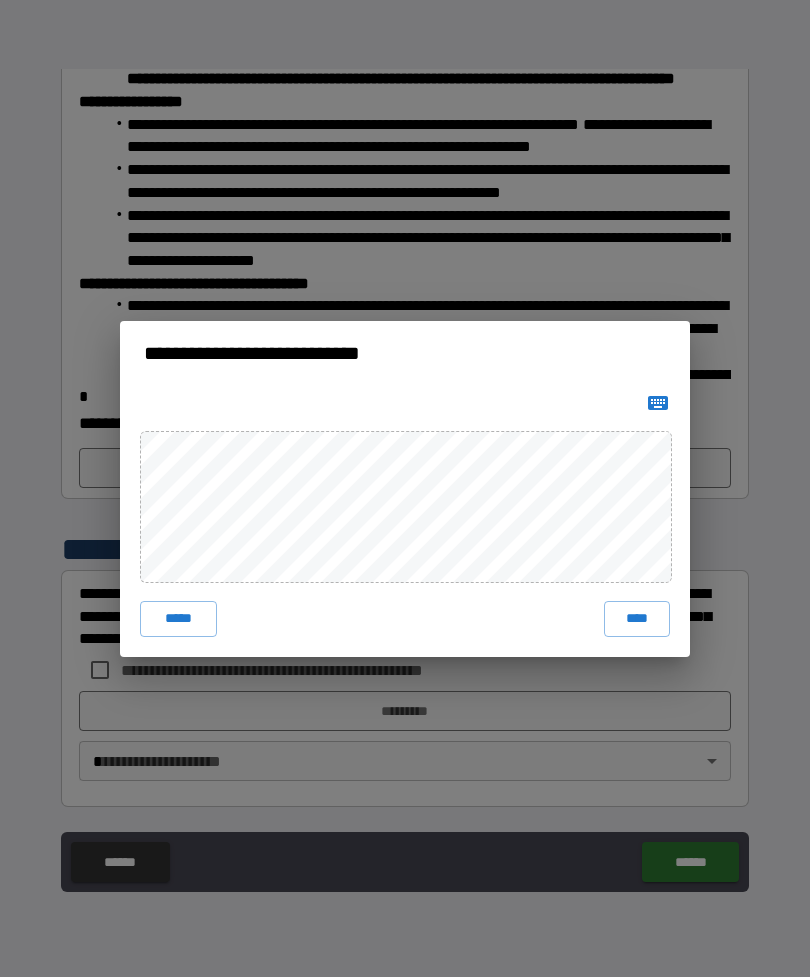 click on "****" at bounding box center (637, 619) 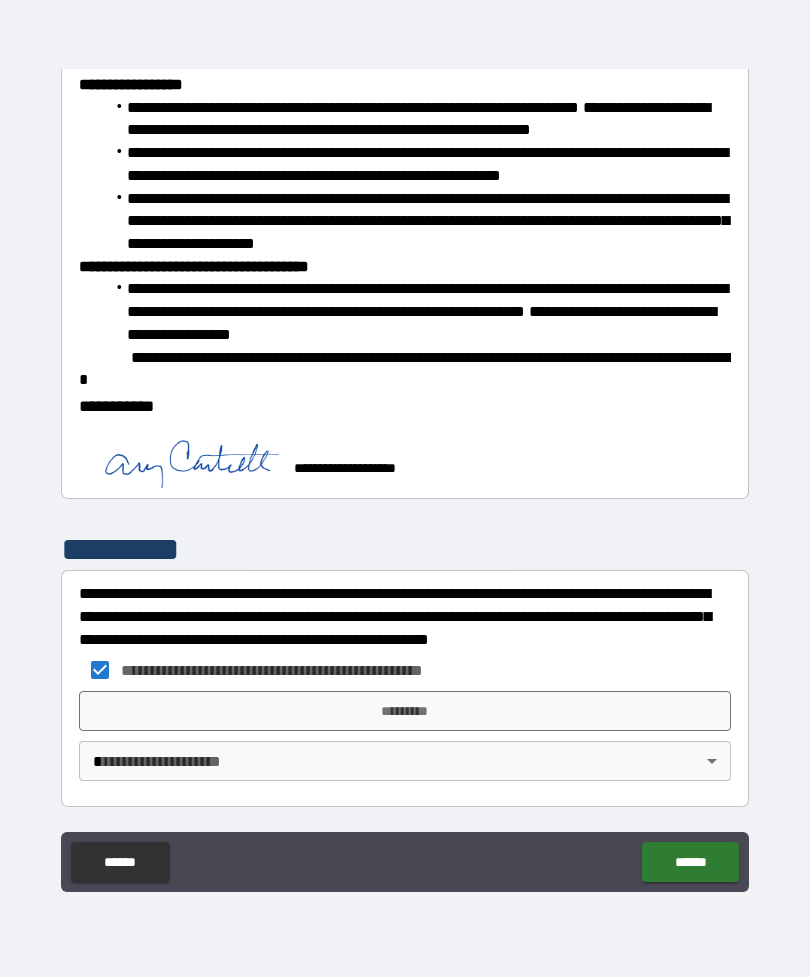 scroll, scrollTop: 1710, scrollLeft: 0, axis: vertical 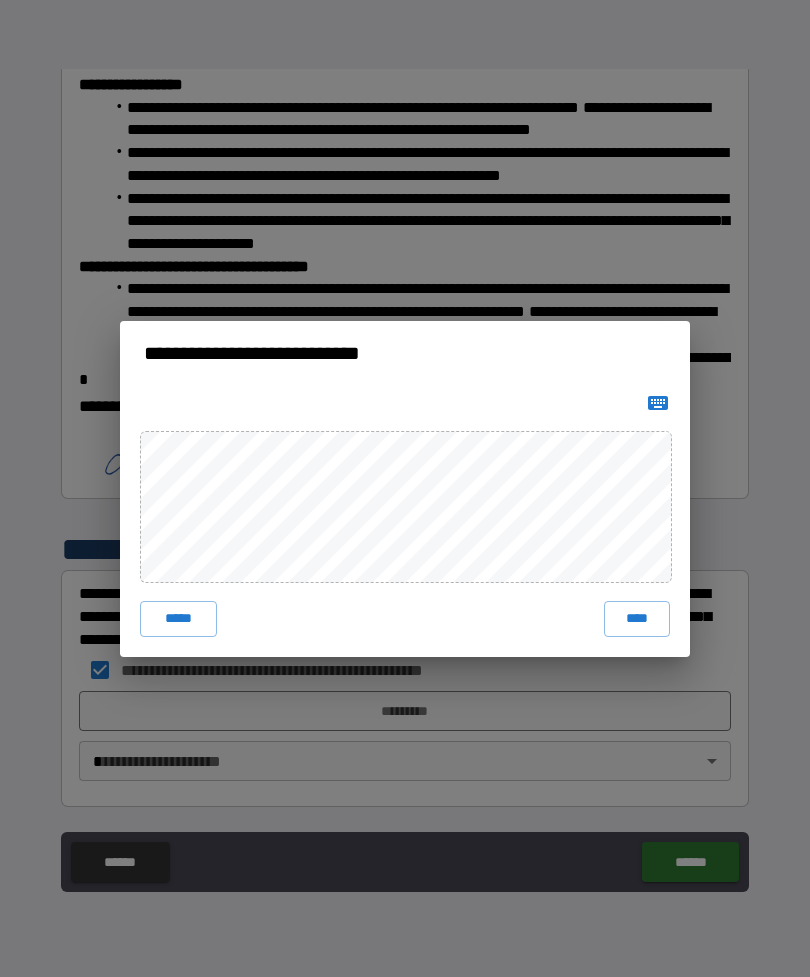 click on "****" at bounding box center [637, 619] 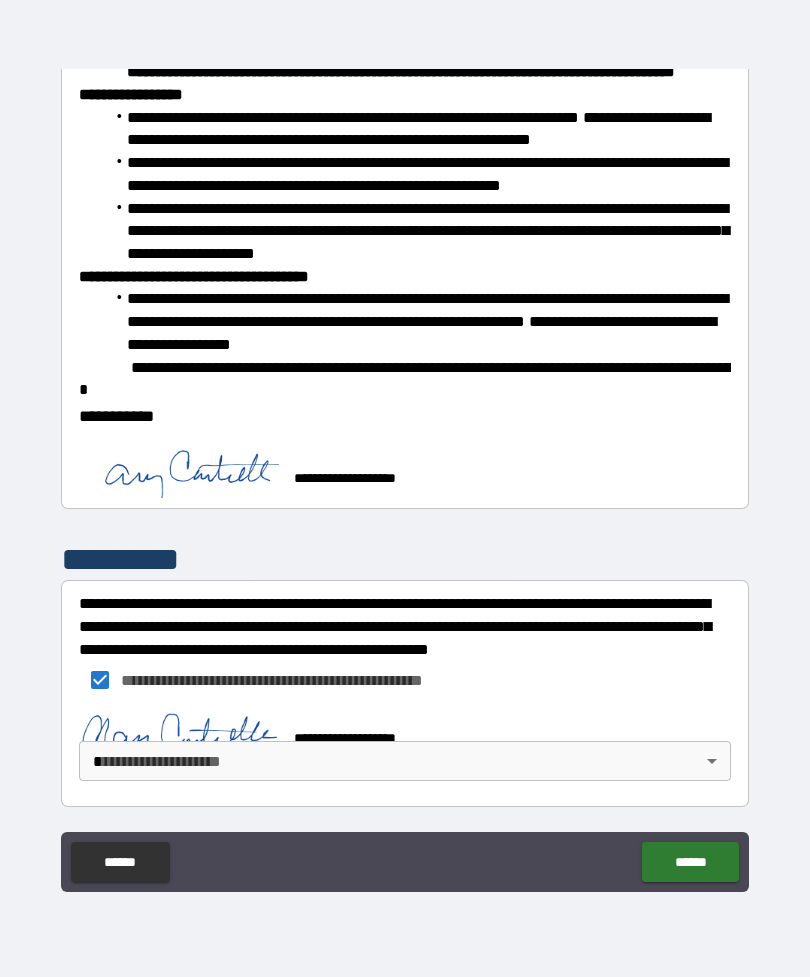 scroll, scrollTop: 1700, scrollLeft: 0, axis: vertical 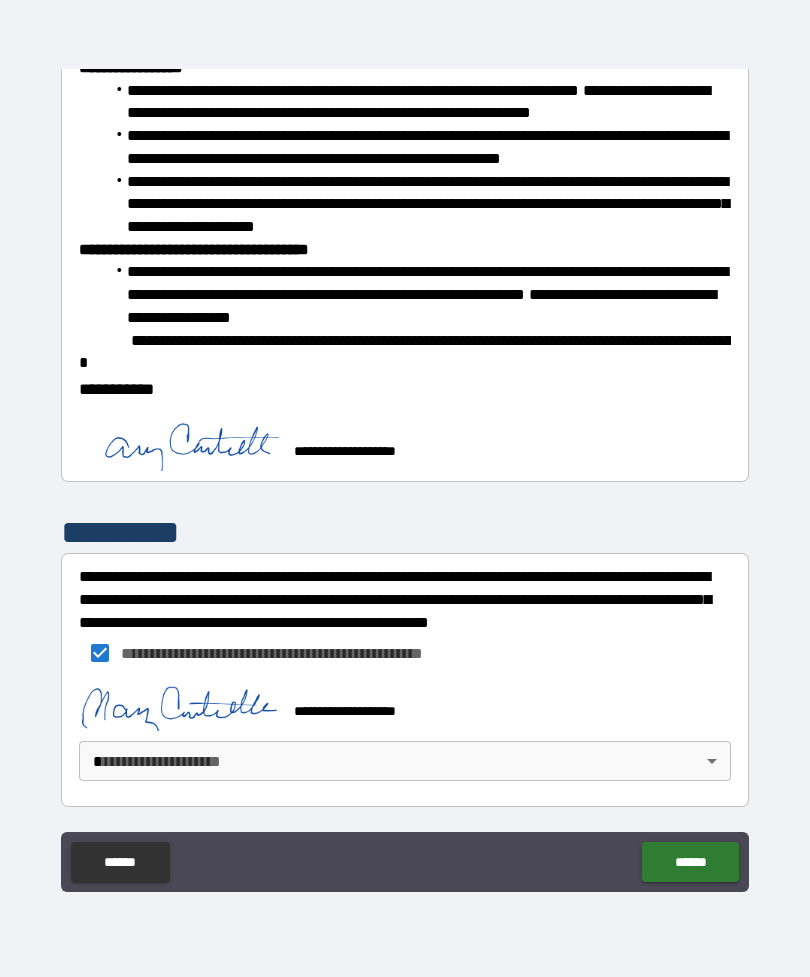 click on "**********" at bounding box center (405, 456) 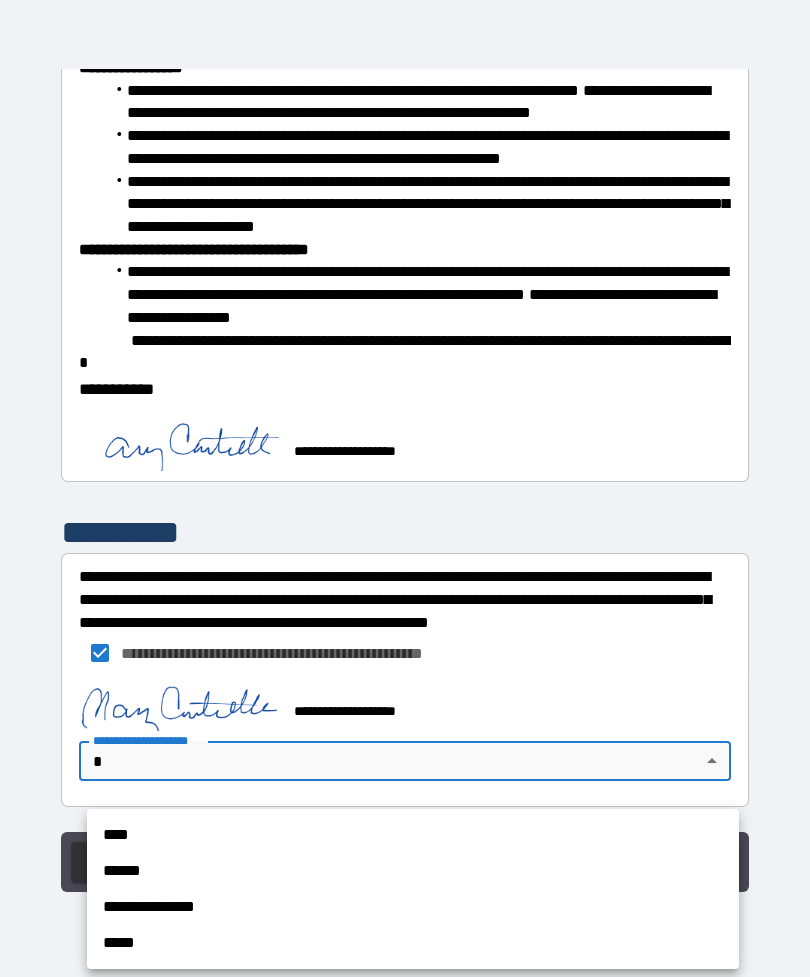 click on "****" at bounding box center (413, 835) 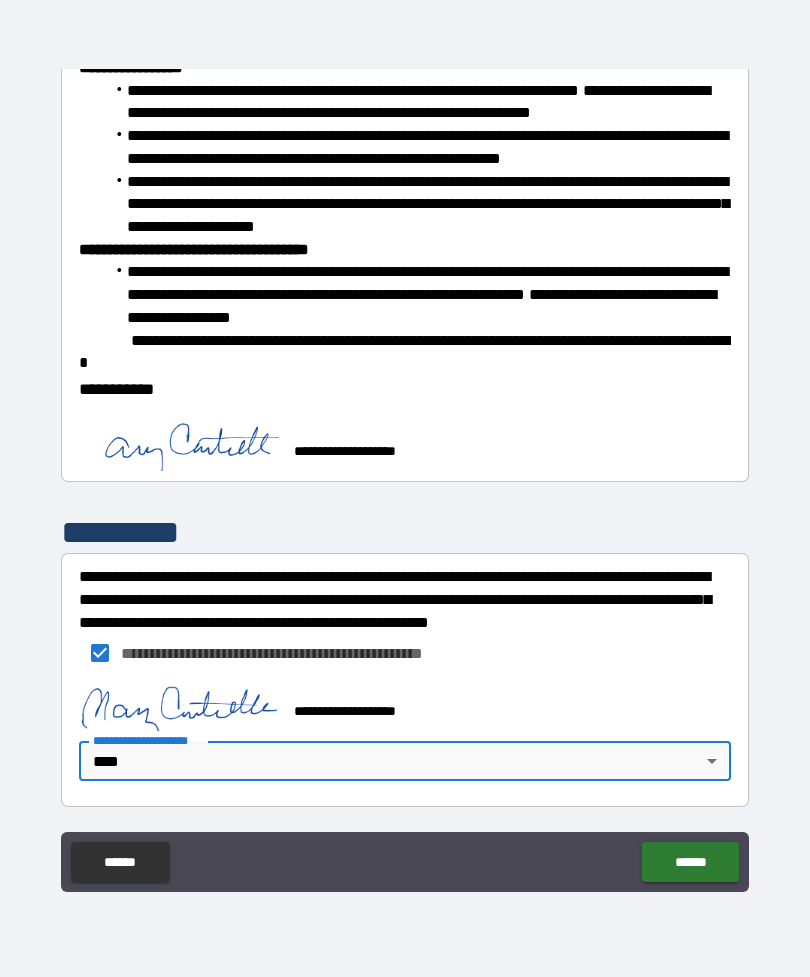 click on "******" at bounding box center [690, 862] 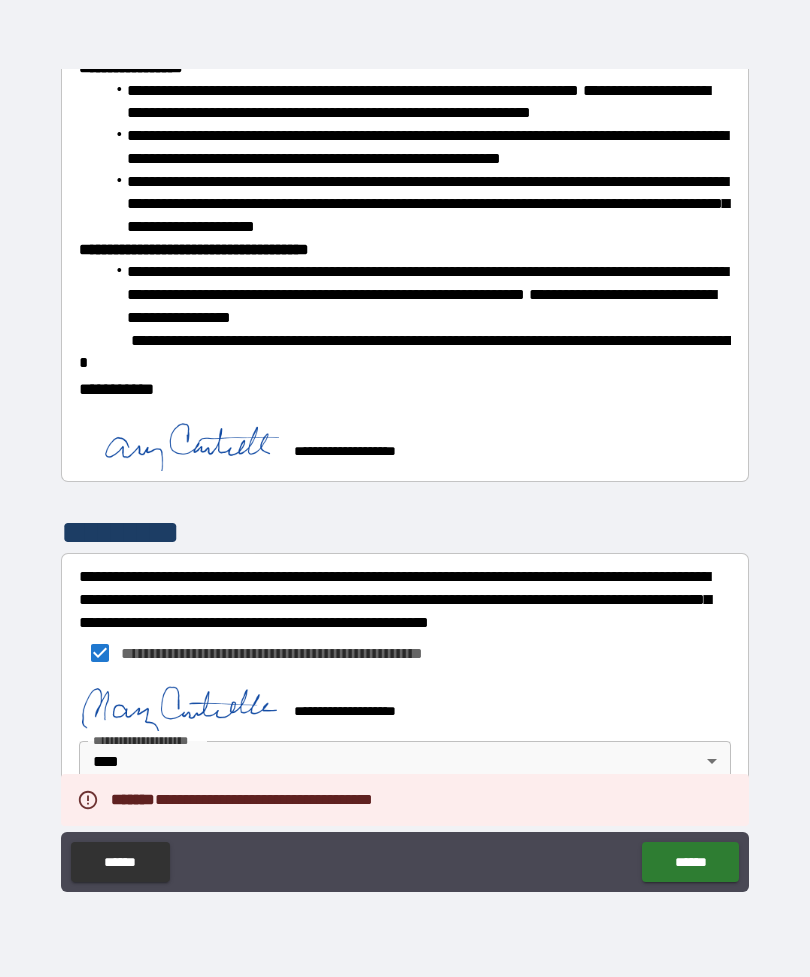 scroll, scrollTop: 1727, scrollLeft: 0, axis: vertical 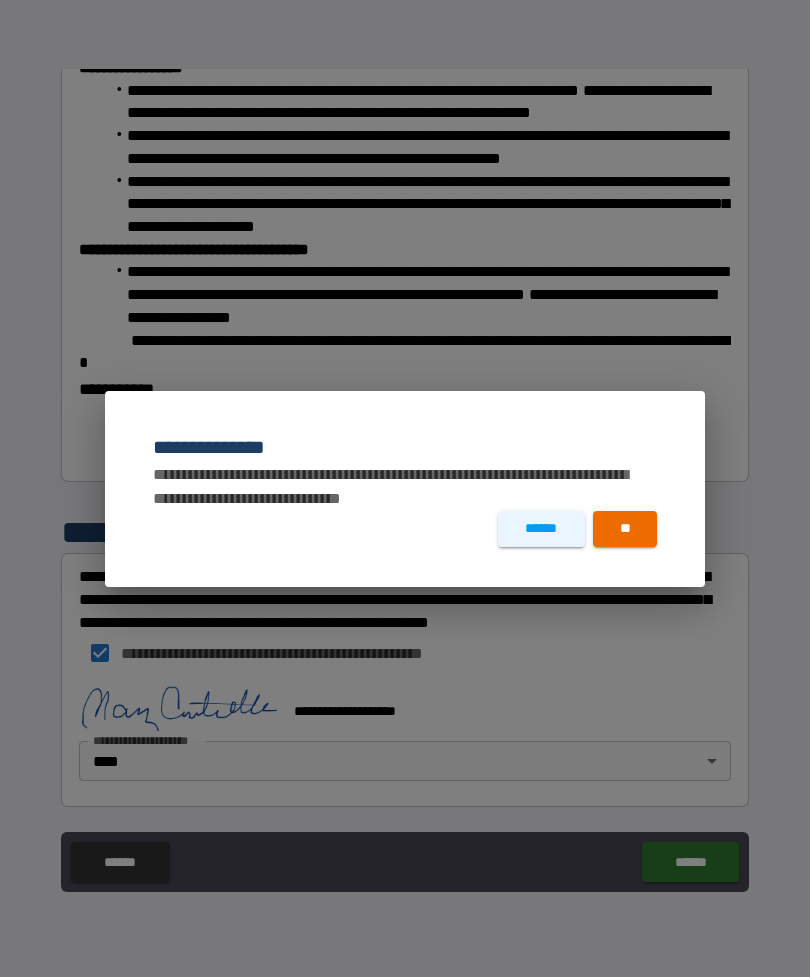 click on "**" at bounding box center [625, 529] 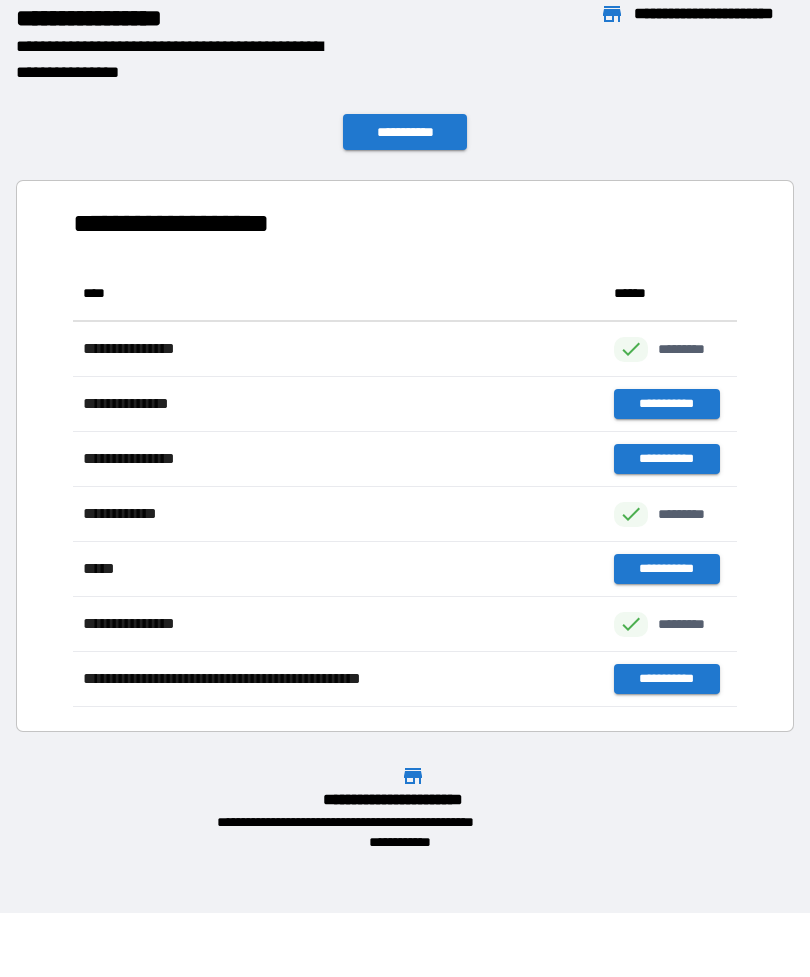 scroll, scrollTop: 441, scrollLeft: 664, axis: both 